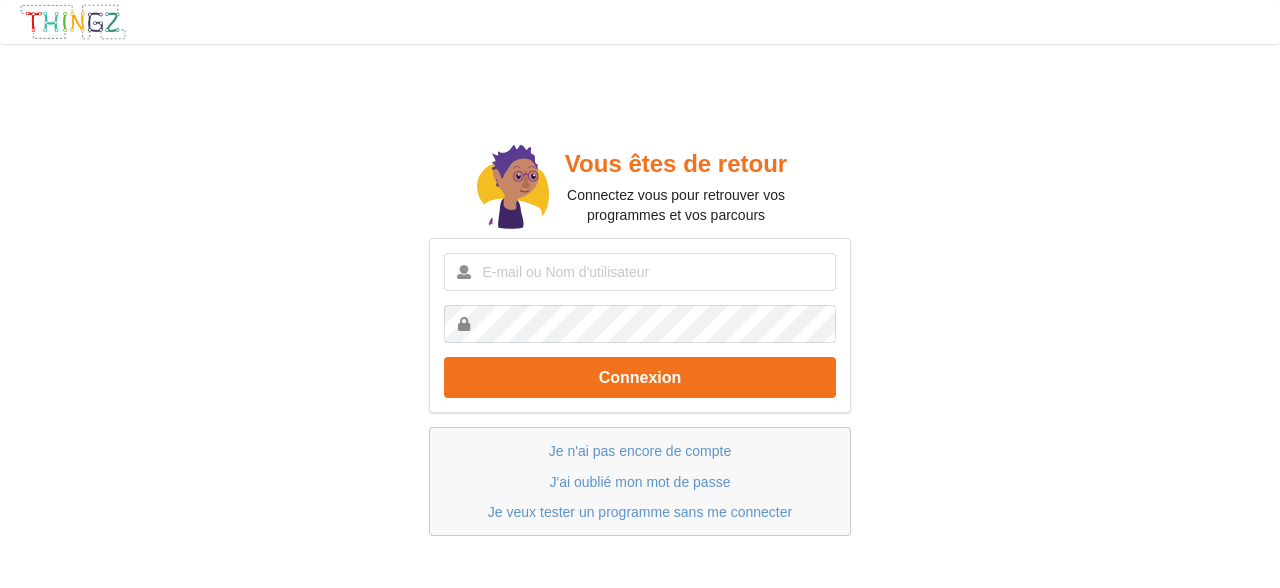scroll, scrollTop: 0, scrollLeft: 0, axis: both 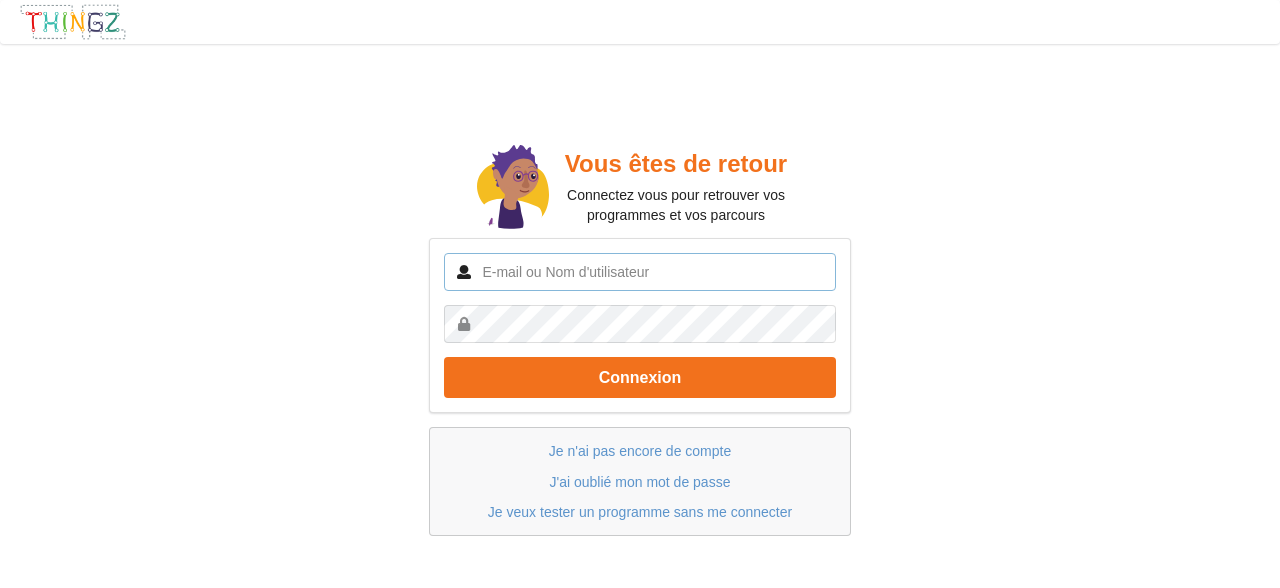 click at bounding box center [640, 272] 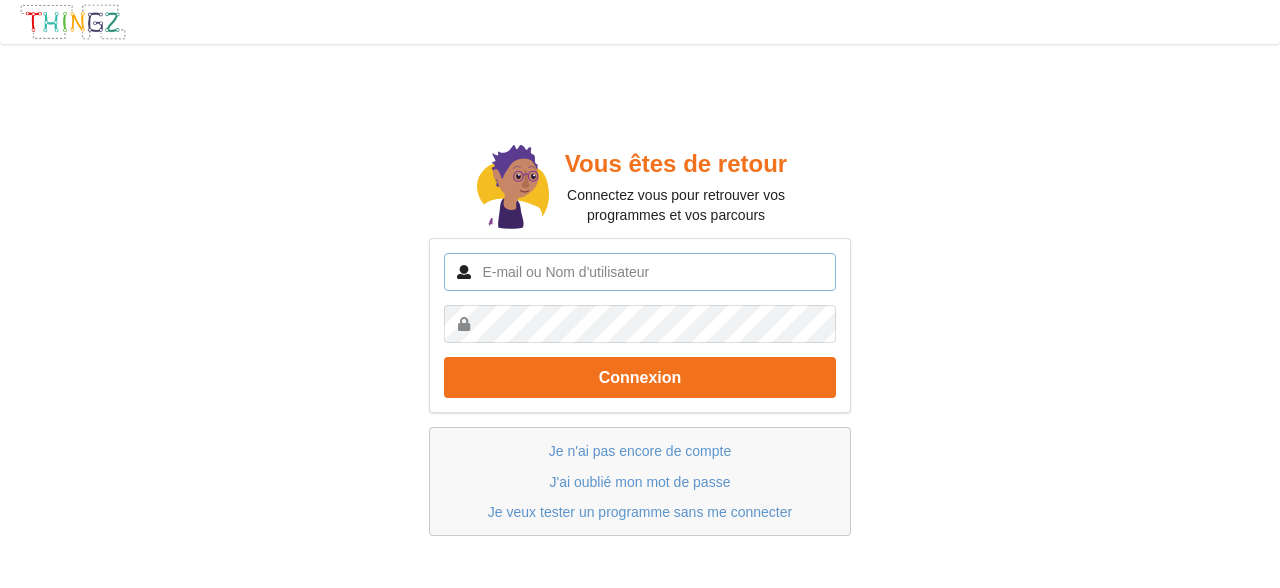 type on "n" 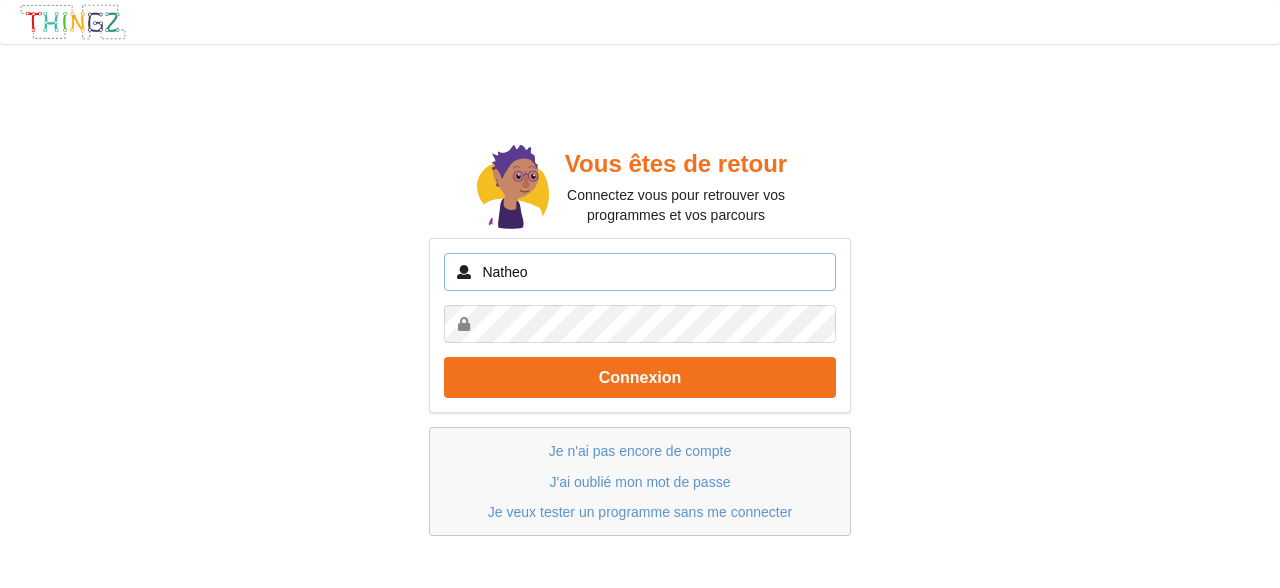 type on "Natheo" 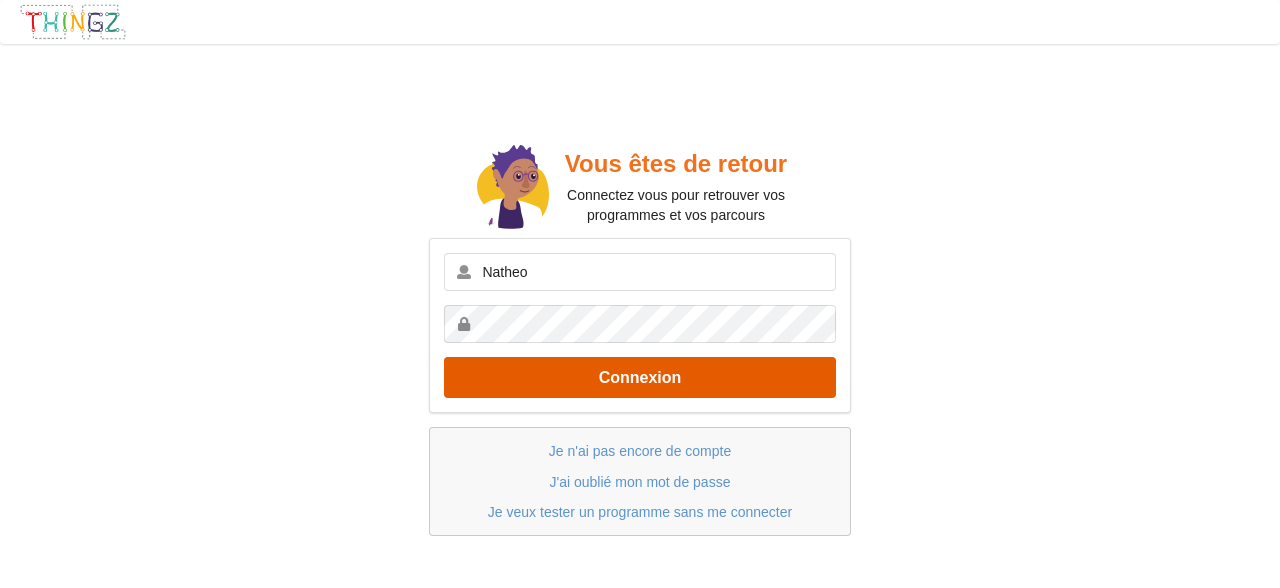 click on "Connexion" at bounding box center [640, 377] 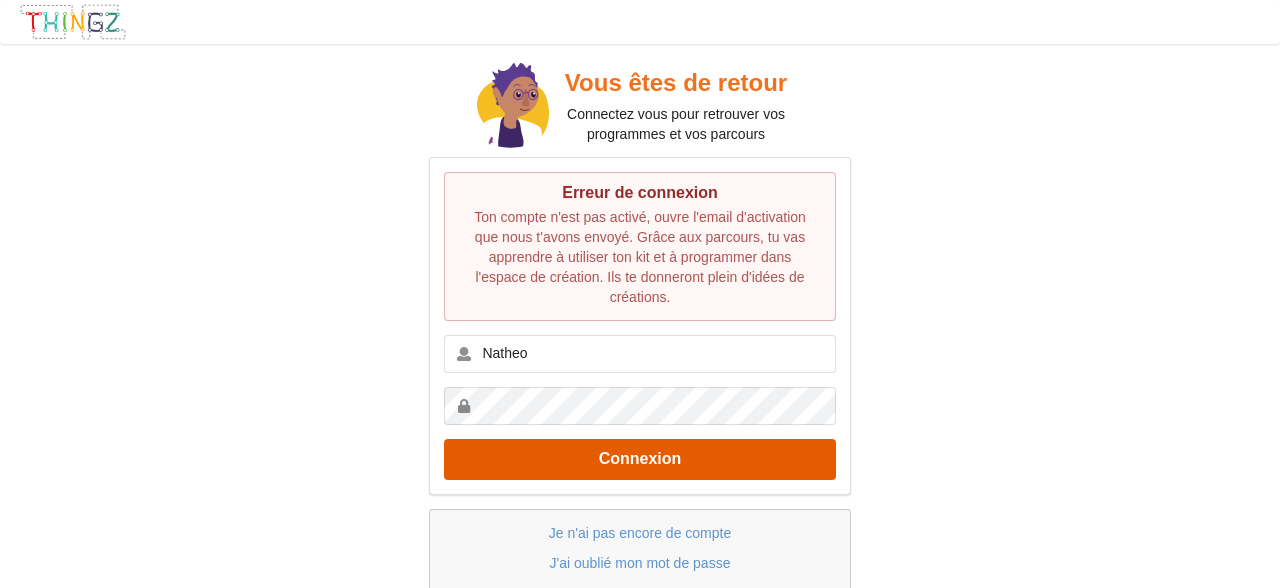 click on "Connexion" at bounding box center (640, 459) 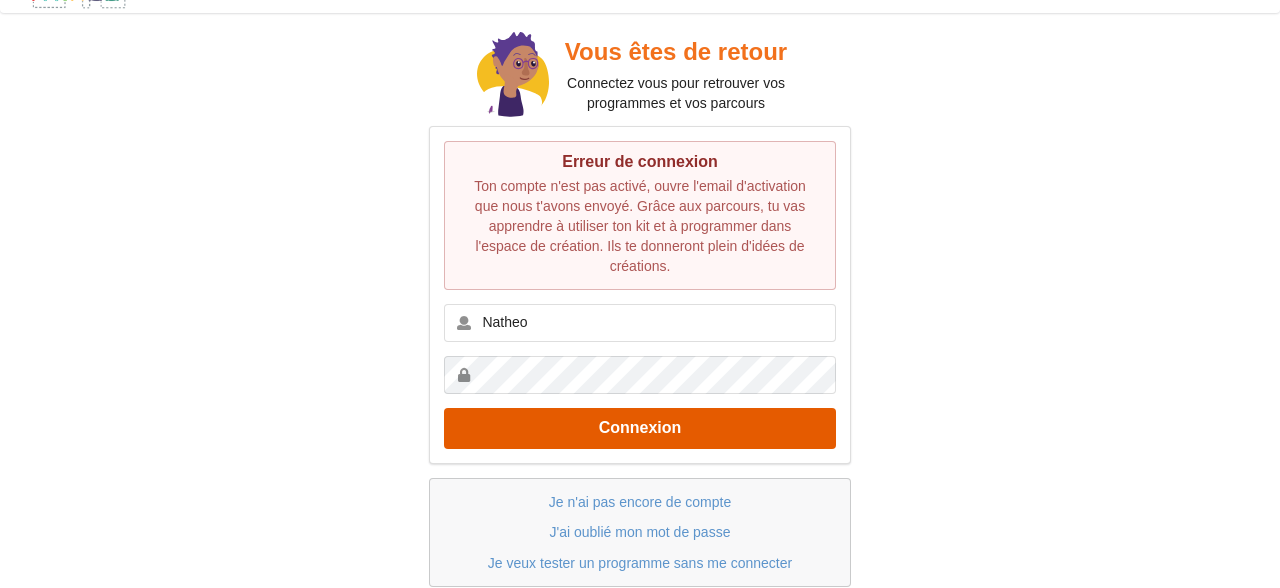 scroll, scrollTop: 58, scrollLeft: 0, axis: vertical 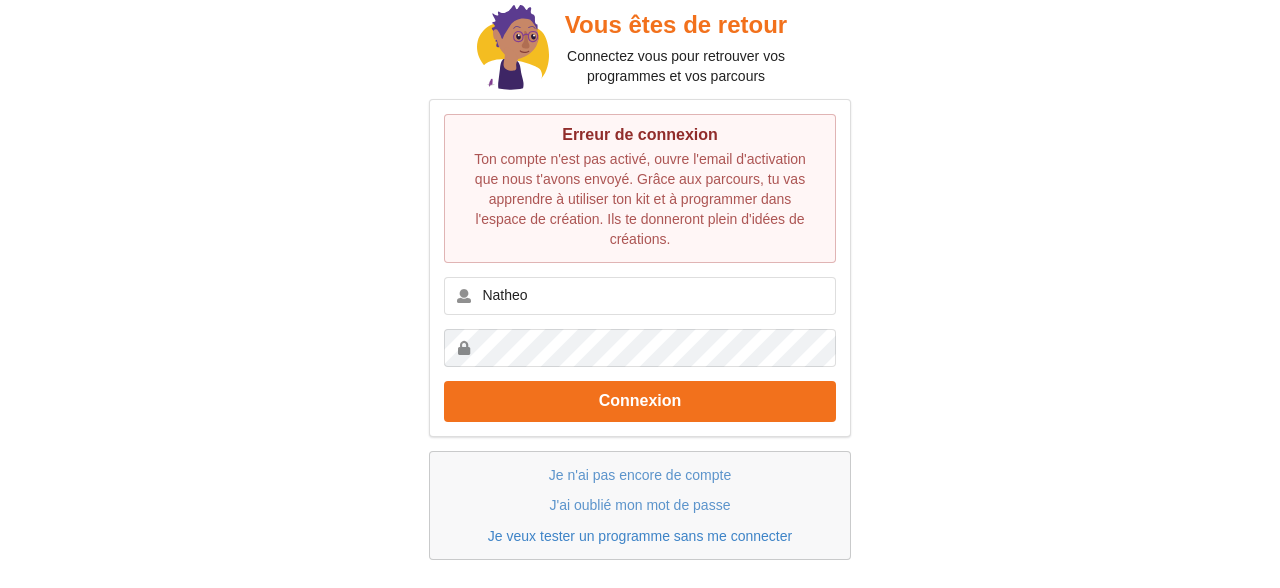 click on "Je veux tester un programme sans me connecter" at bounding box center [640, 536] 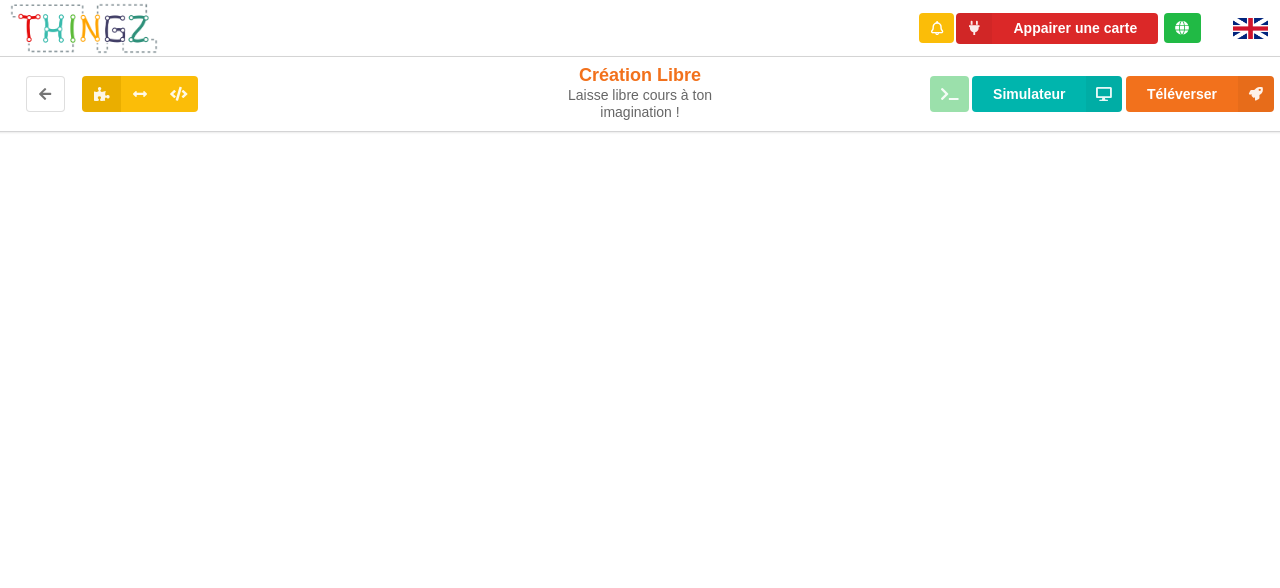 scroll, scrollTop: 0, scrollLeft: 0, axis: both 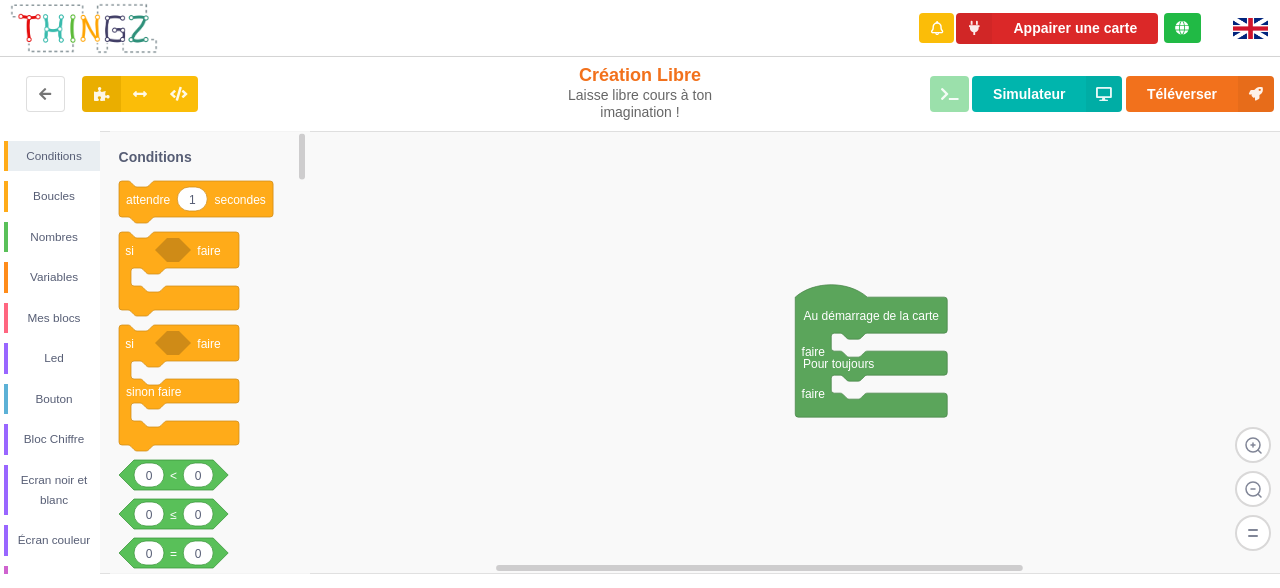 click 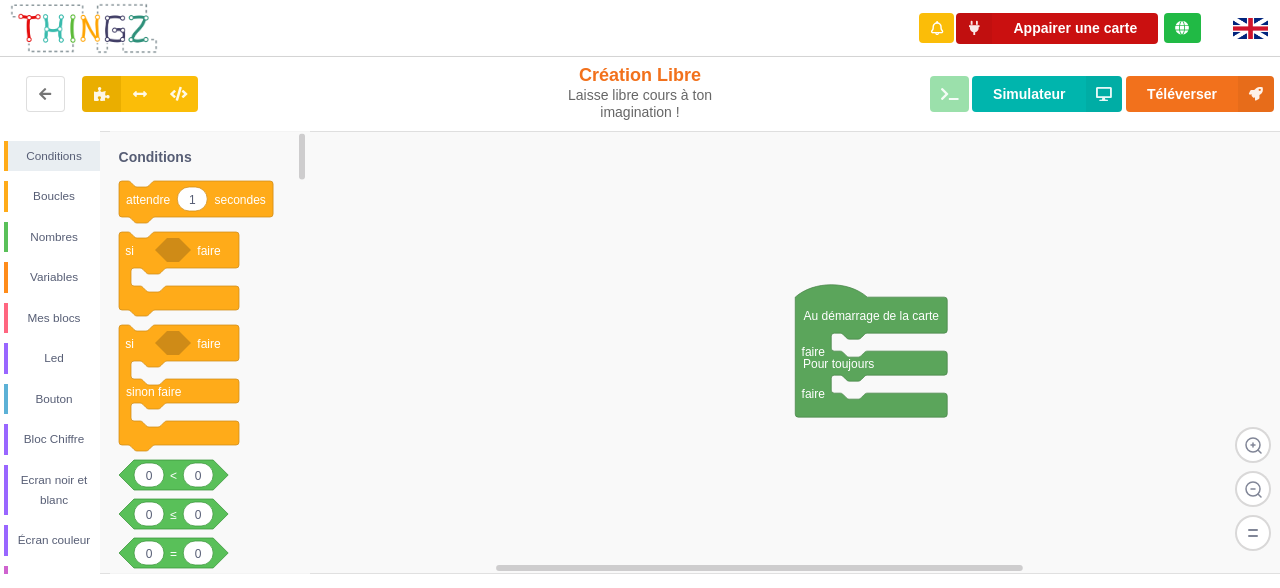 click on "Appairer une carte" at bounding box center [1057, 28] 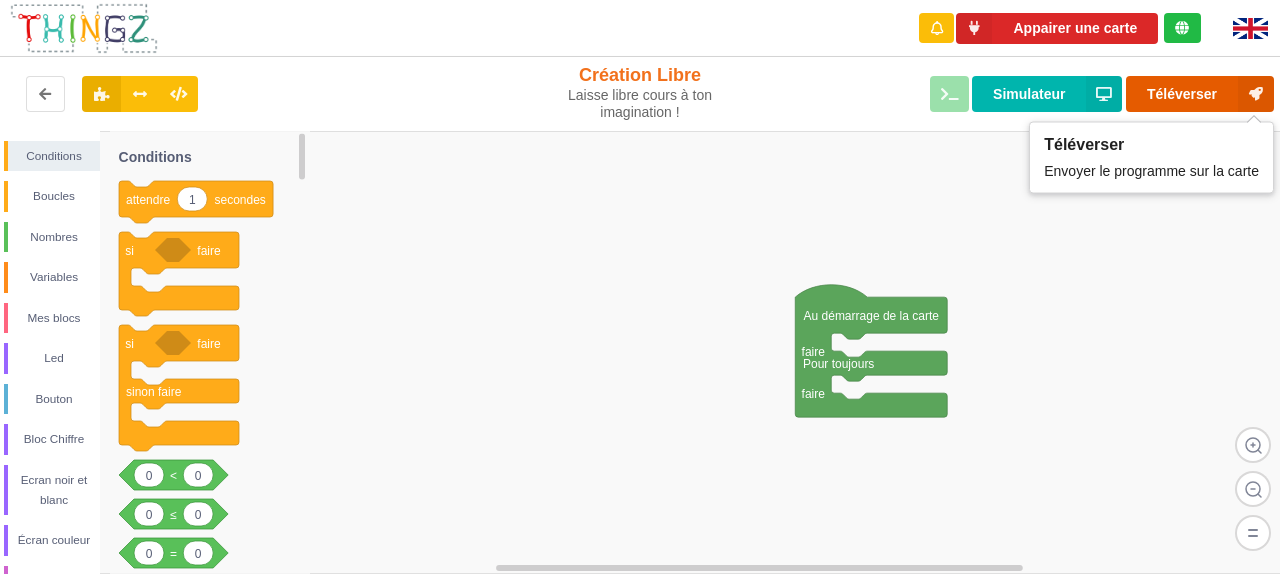 click on "Téléverser" at bounding box center (1200, 94) 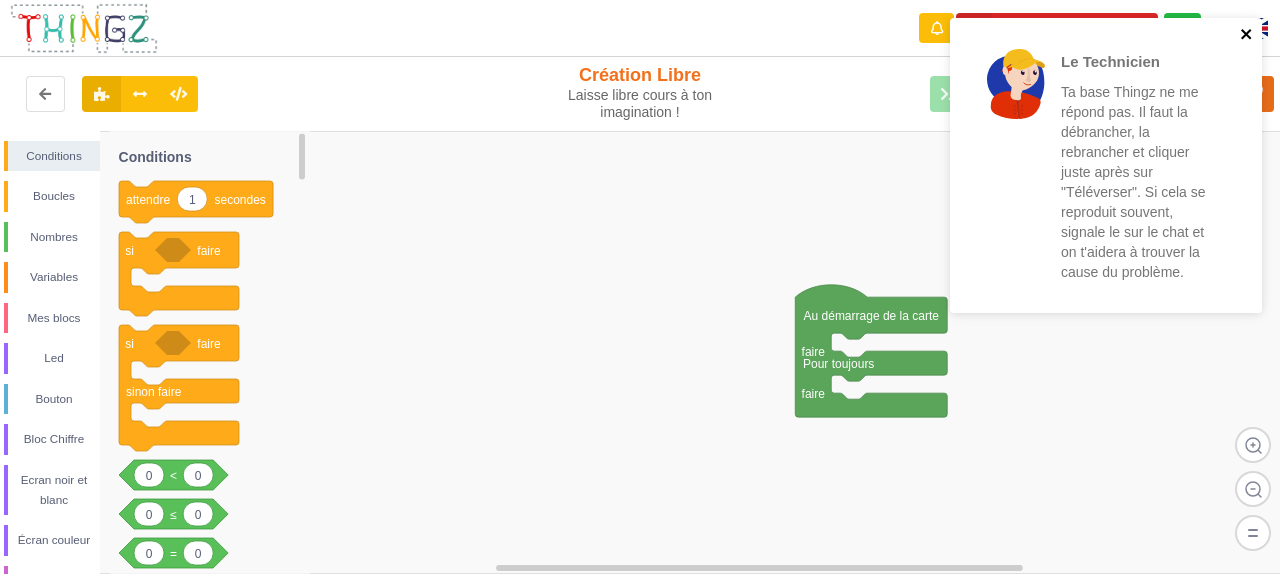 click 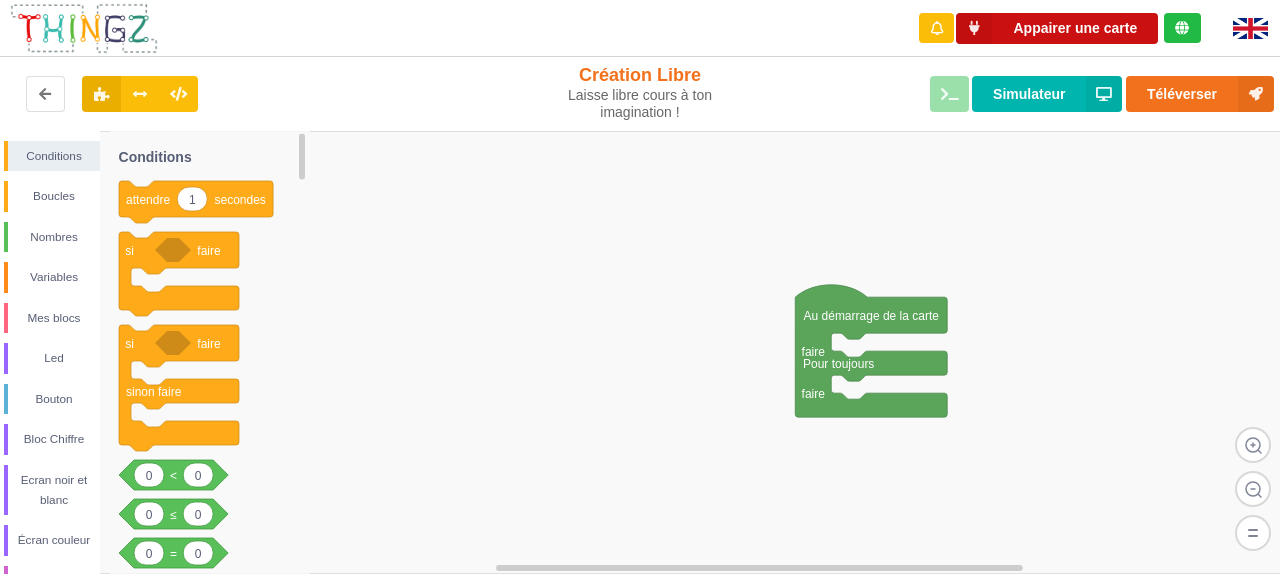 click on "Appairer une carte" at bounding box center (1057, 28) 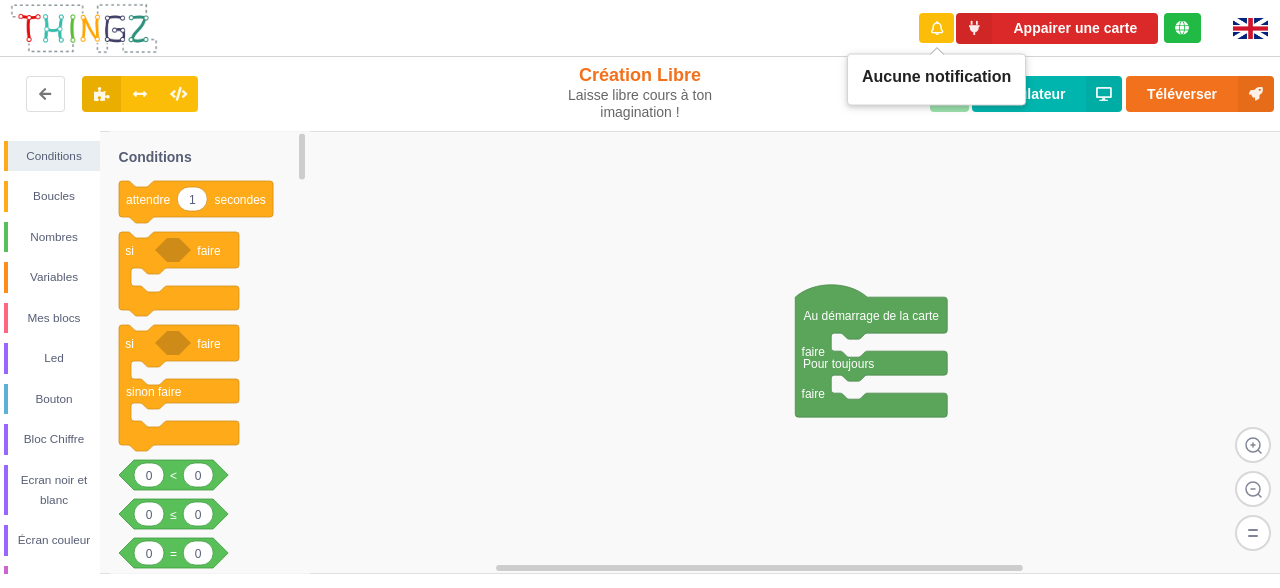 click at bounding box center (936, 28) 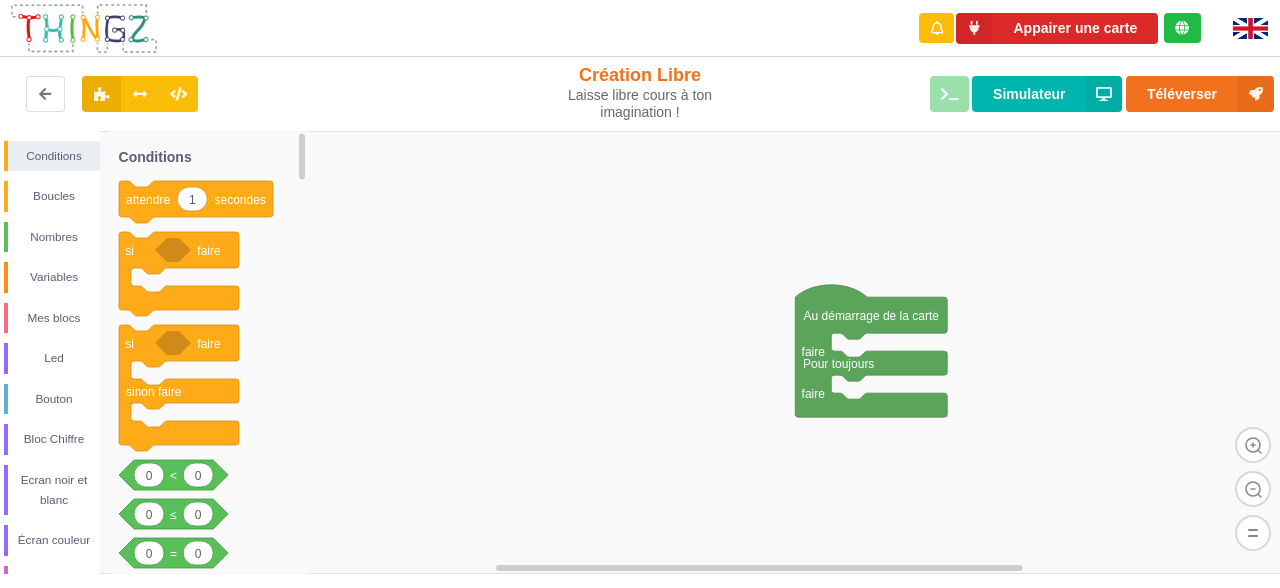 click at bounding box center [936, 28] 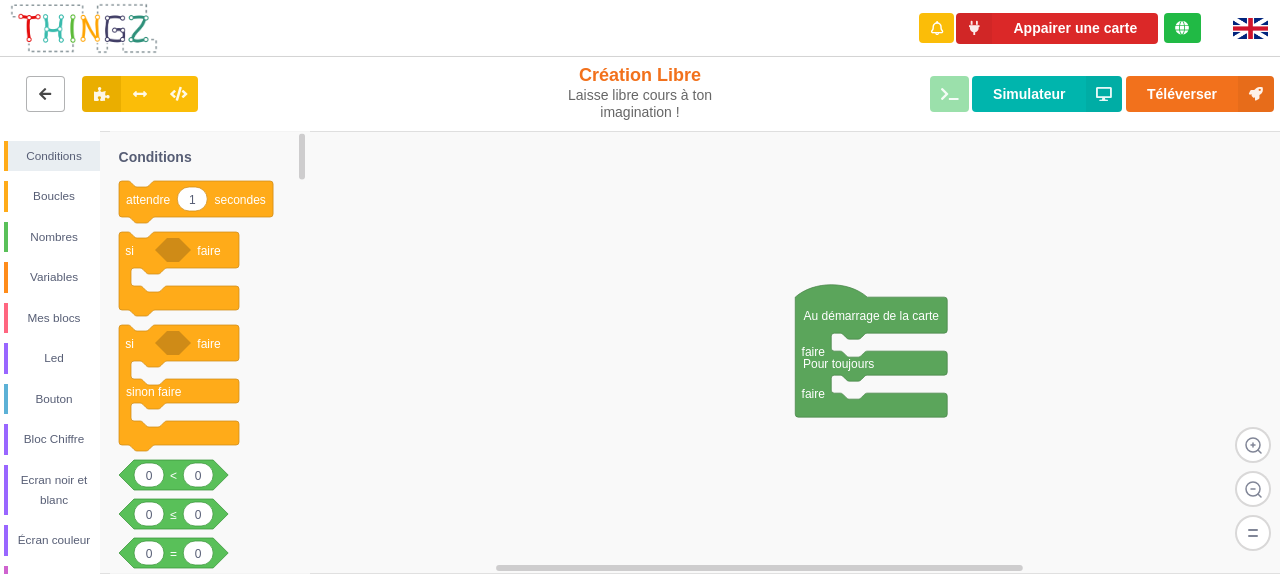 click at bounding box center (45, 93) 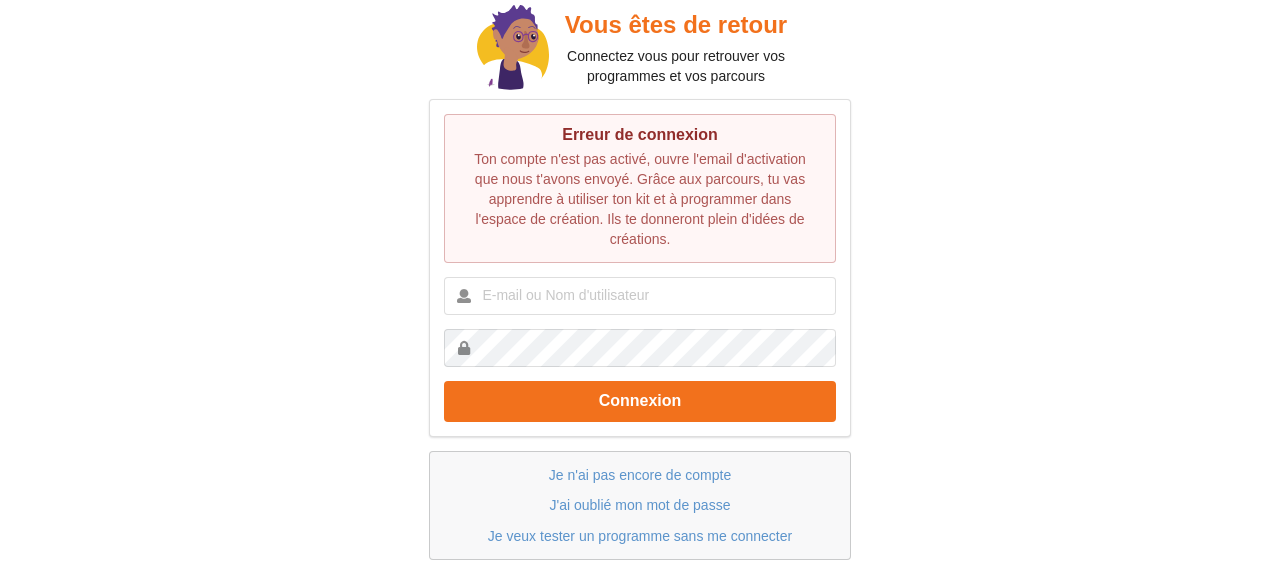 click on "Ton compte n'est pas activé, ouvre l'email d'activation que nous t'avons envoyé.
Grâce aux parcours, tu vas apprendre à utiliser ton kit et à programmer dans l'espace de création. Ils te donneront plein d'idées de créations." at bounding box center (640, 199) 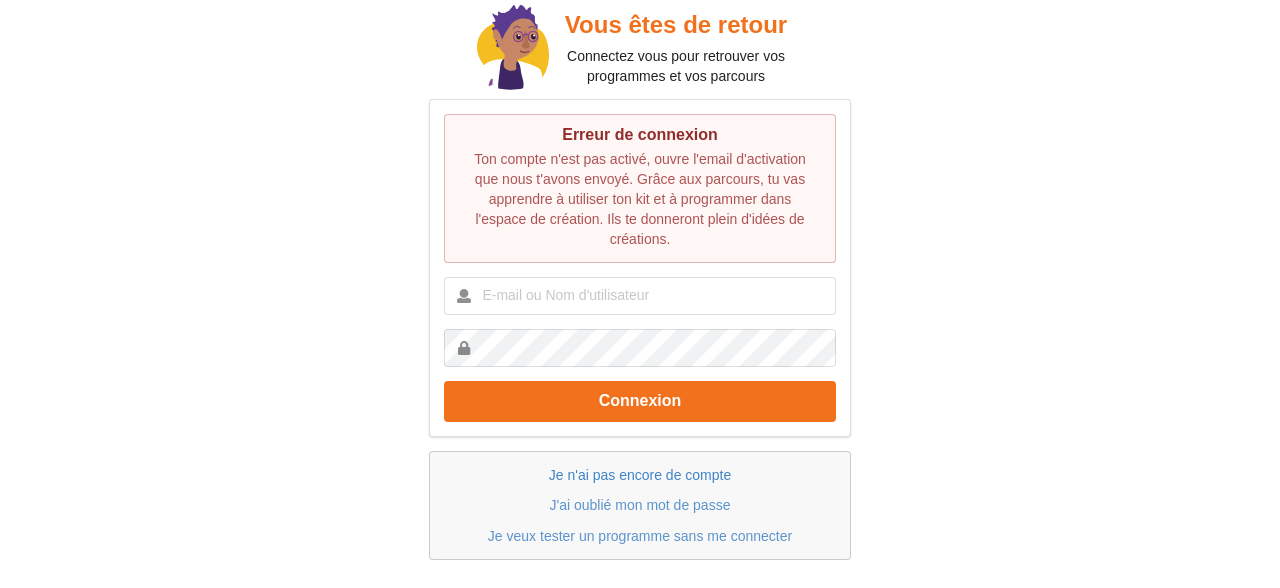 click on "Je n'ai pas encore de compte" at bounding box center (640, 475) 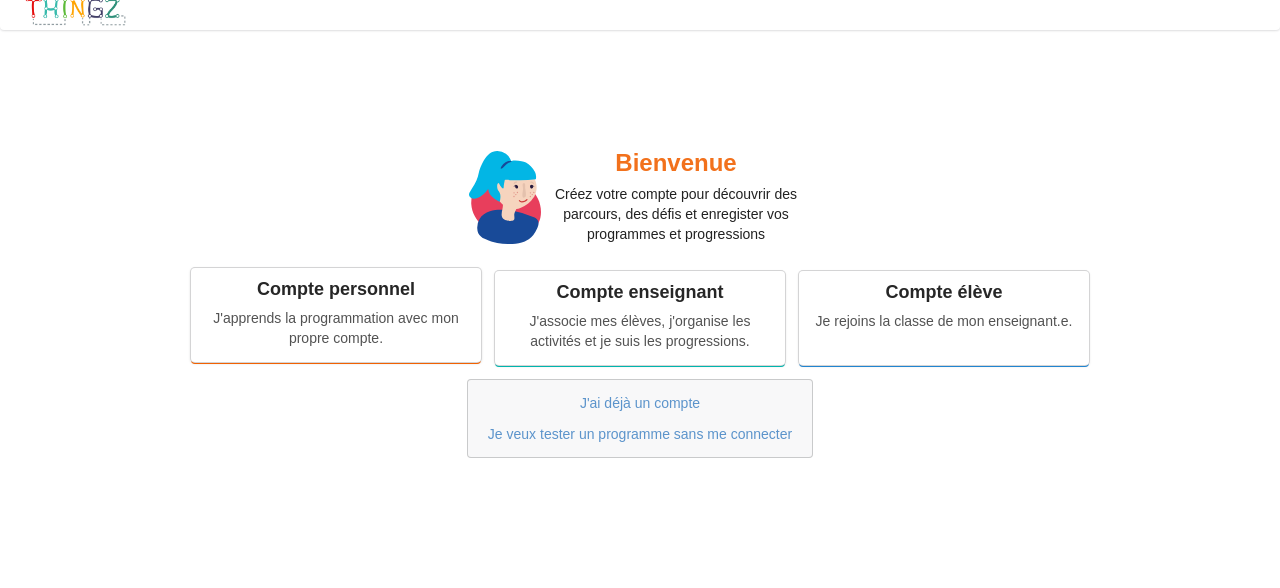 click on "J'apprends la programmation avec mon propre compte." at bounding box center (336, 328) 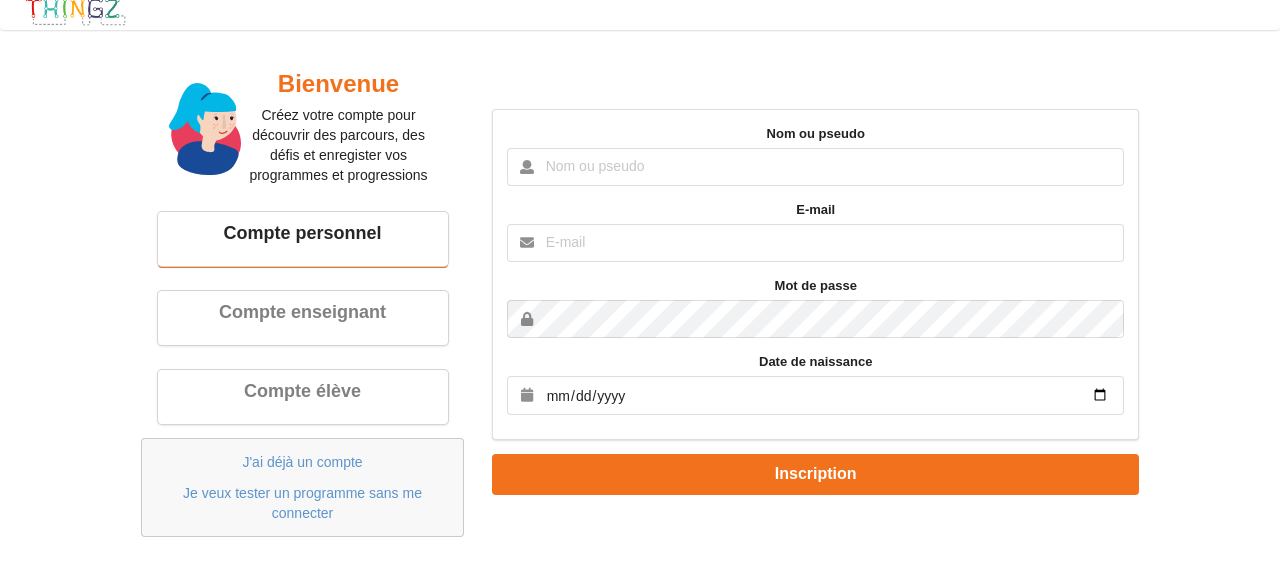 scroll, scrollTop: 0, scrollLeft: 0, axis: both 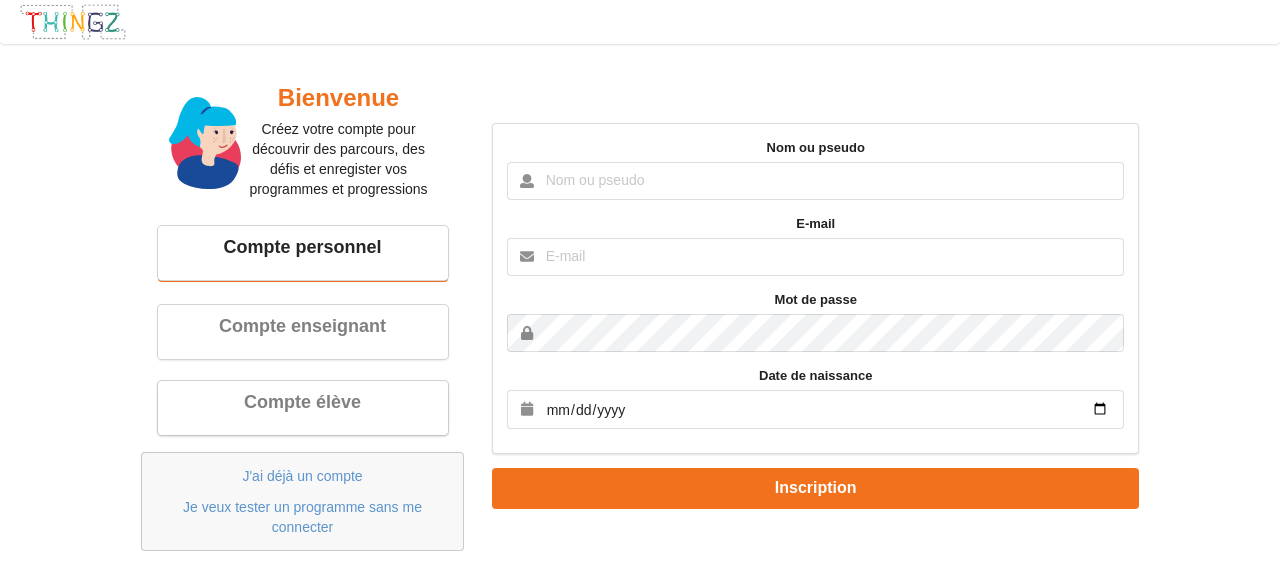 click on "Compte élève" at bounding box center (303, 408) 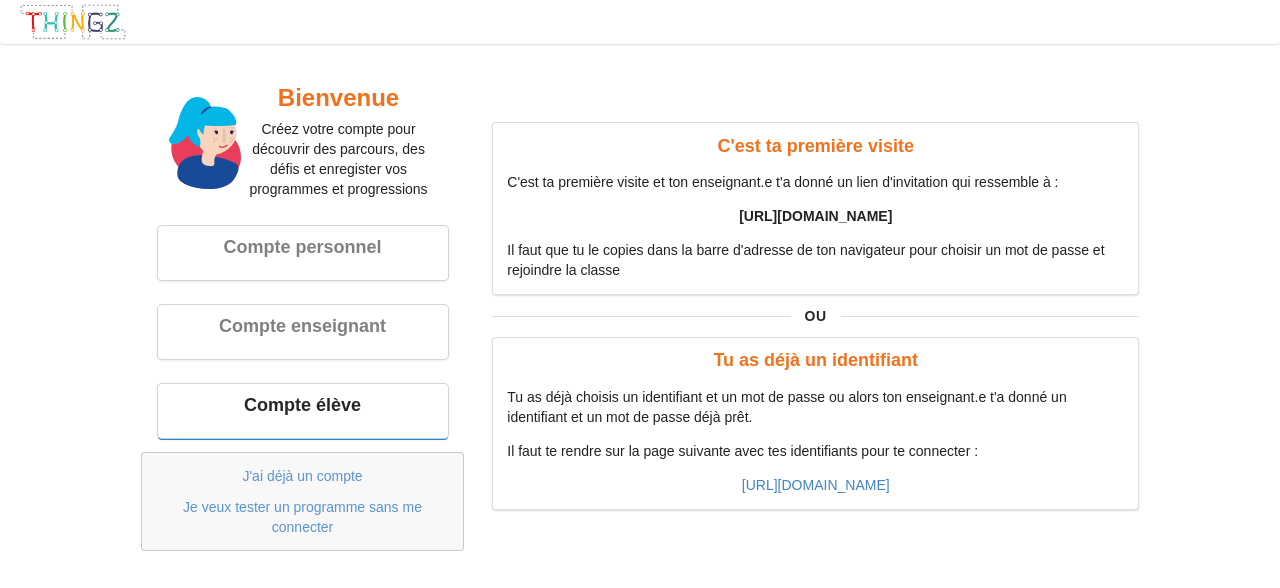 click on "Tu as déjà choisis un identifiant et un mot de passe ou alors ton enseignant.e t'a donné un identifiant et un mot de passe déjà prêt." at bounding box center (815, 407) 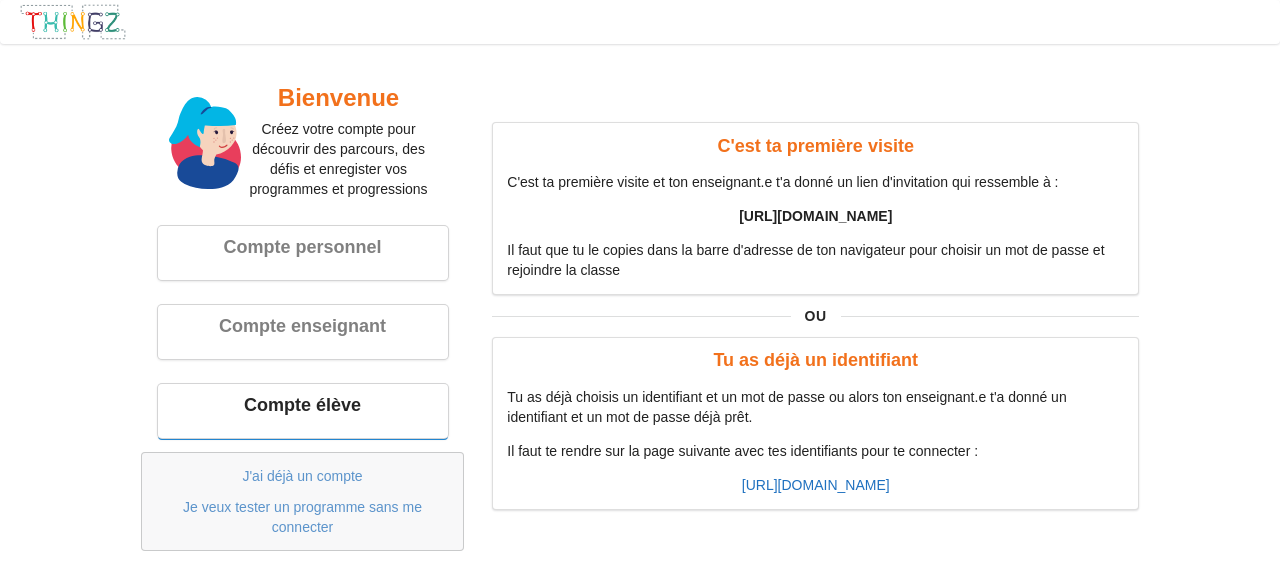 click on "https://play.thingz.co/login" at bounding box center (816, 485) 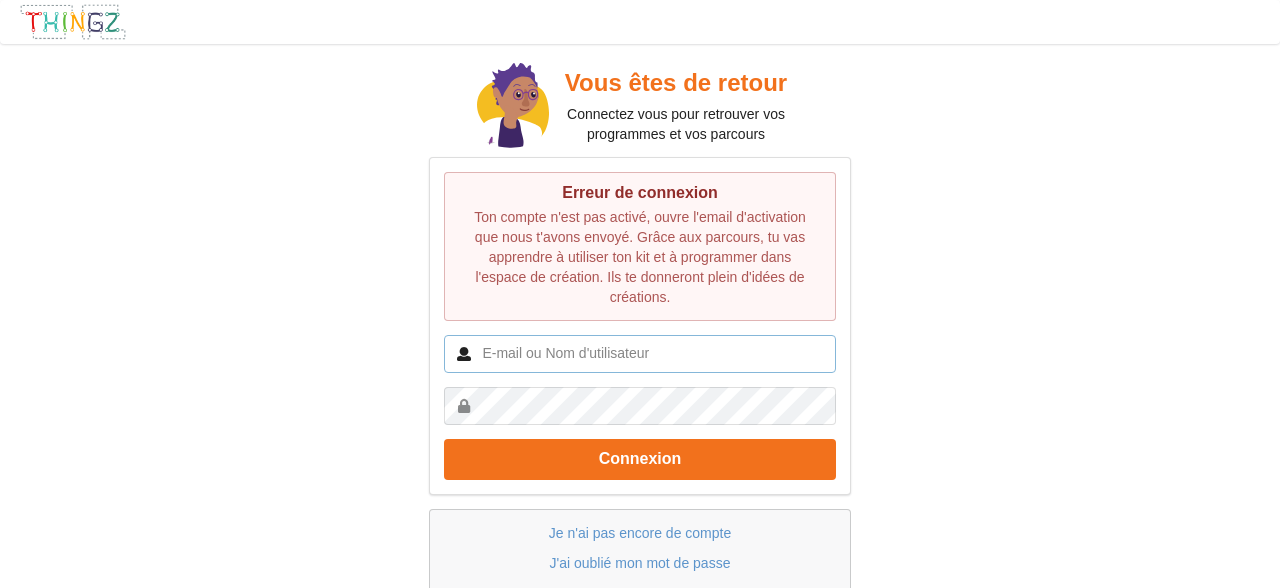 click at bounding box center [640, 354] 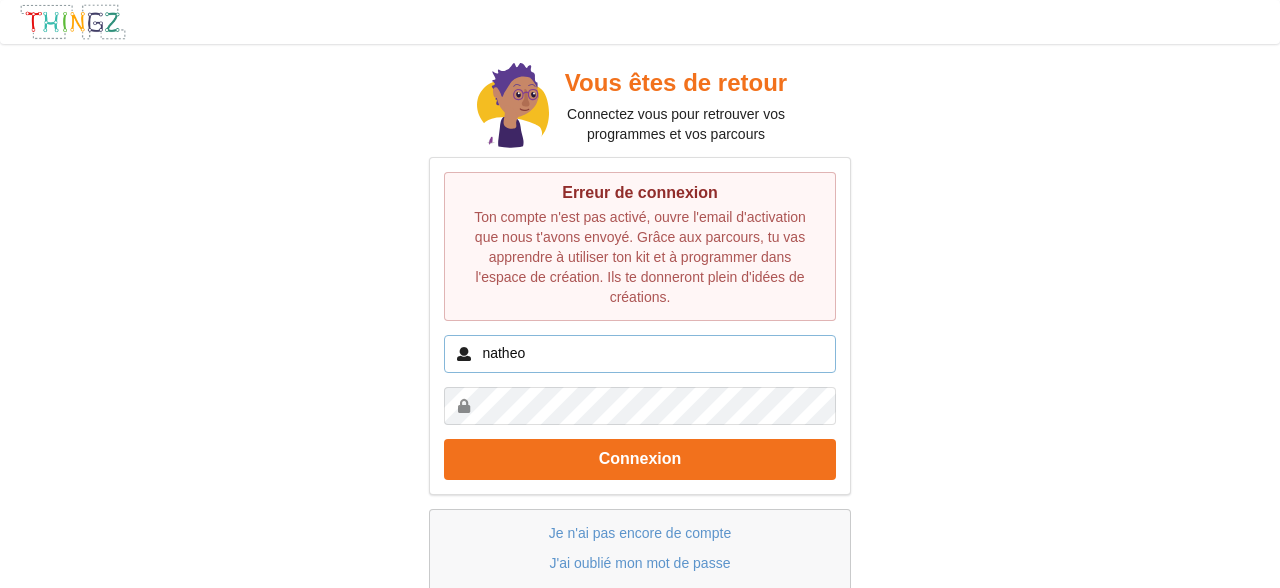 type on "natheo" 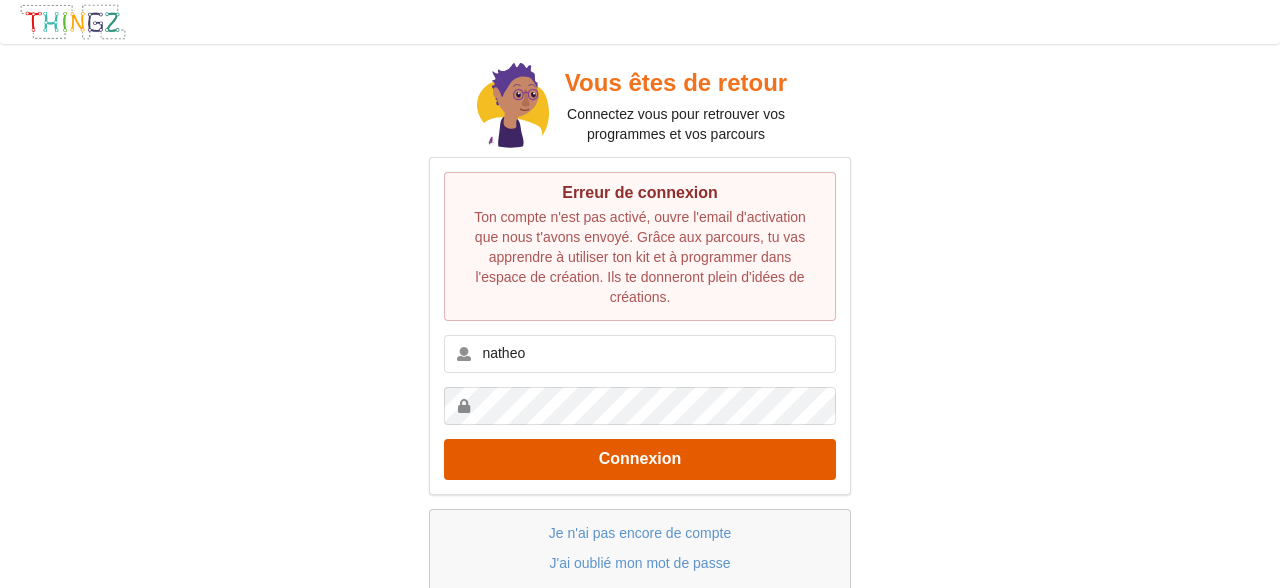 click on "Connexion" at bounding box center (640, 459) 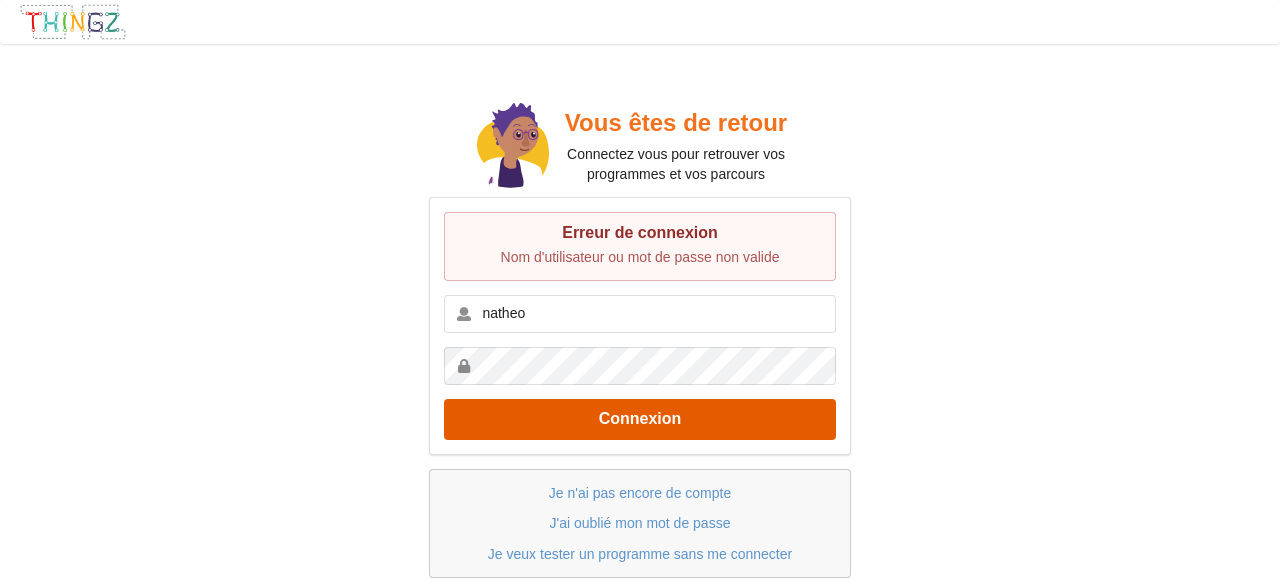 click on "Connexion" at bounding box center (640, 419) 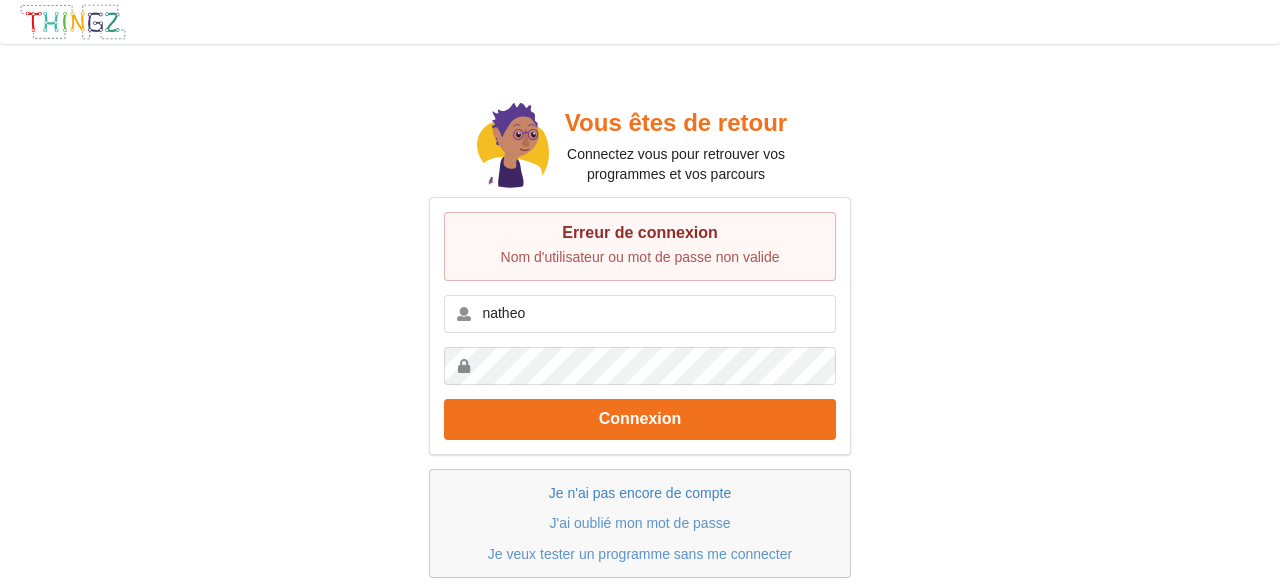 click on "Je n'ai pas encore de compte" at bounding box center [640, 493] 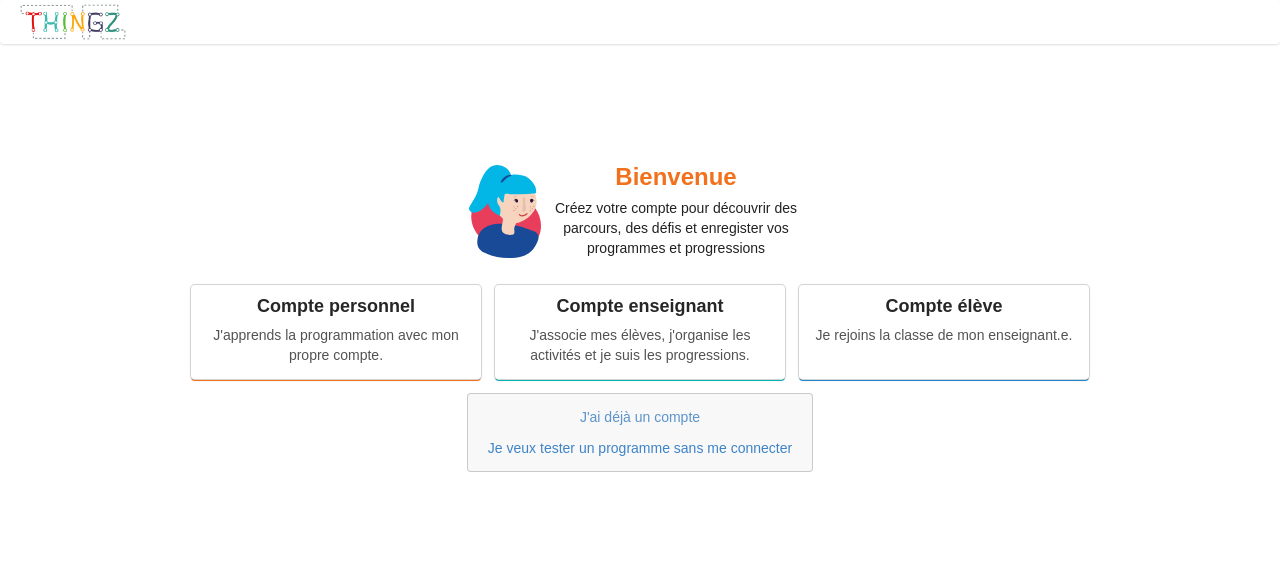 click on "Je veux tester un programme sans me connecter" at bounding box center (640, 448) 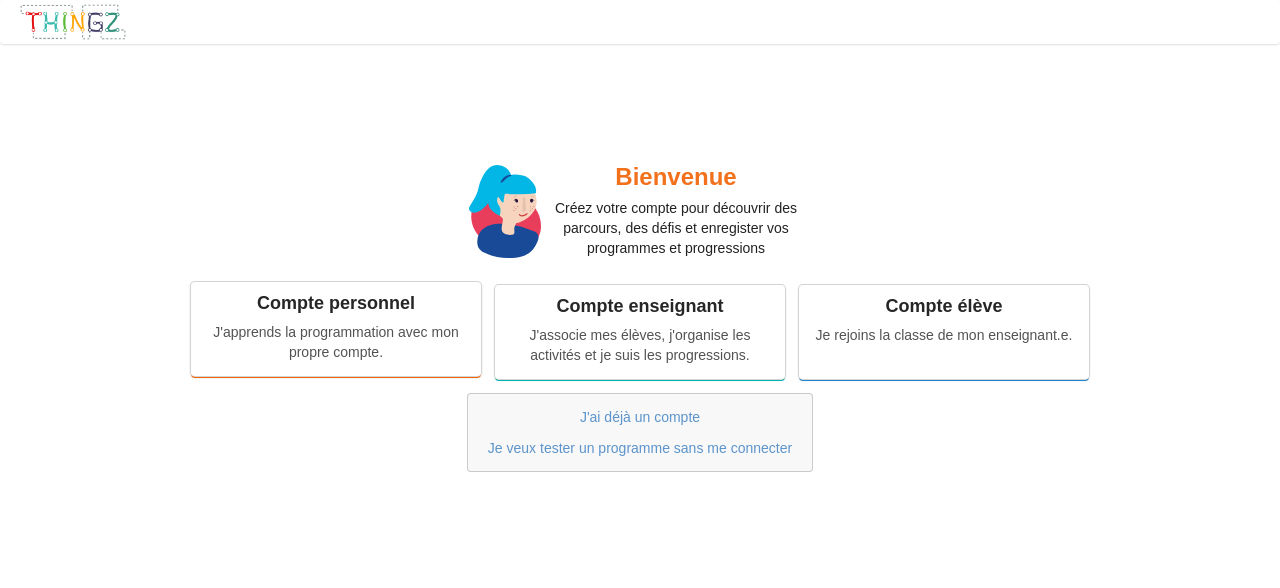 click on "J'apprends la programmation avec mon propre compte." at bounding box center (336, 342) 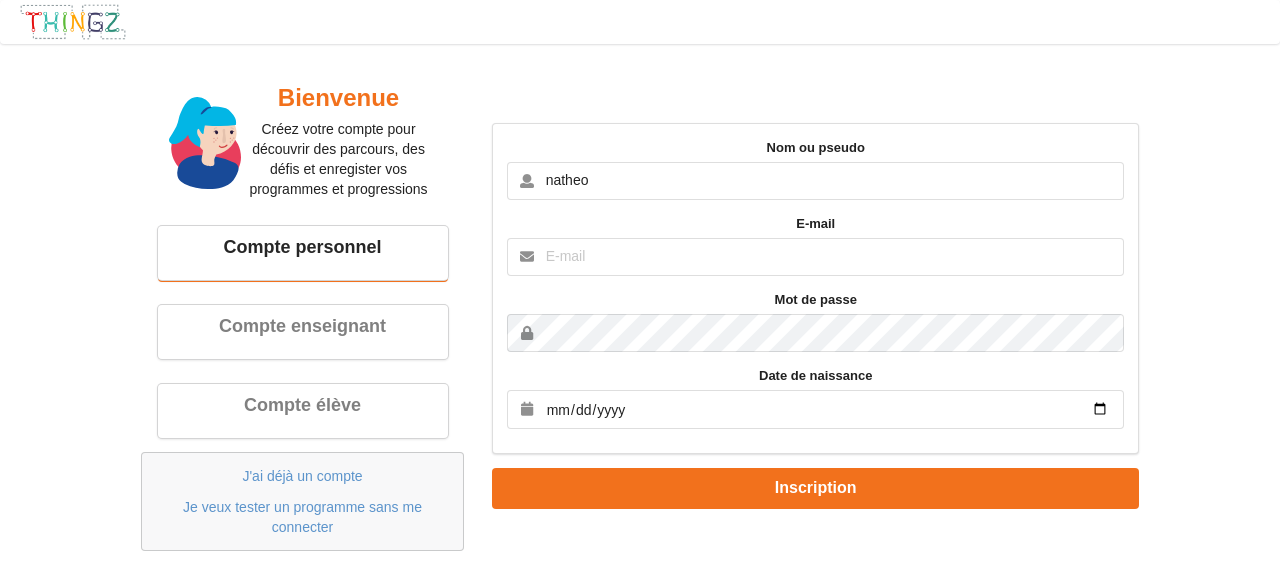 type on "natheo" 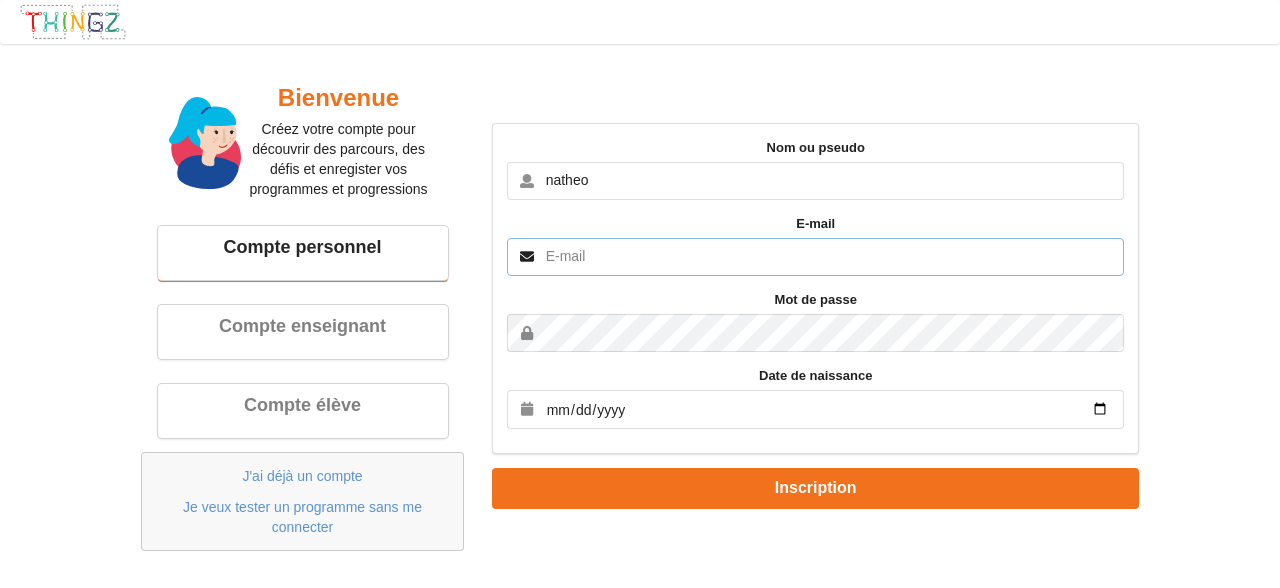 click at bounding box center [815, 257] 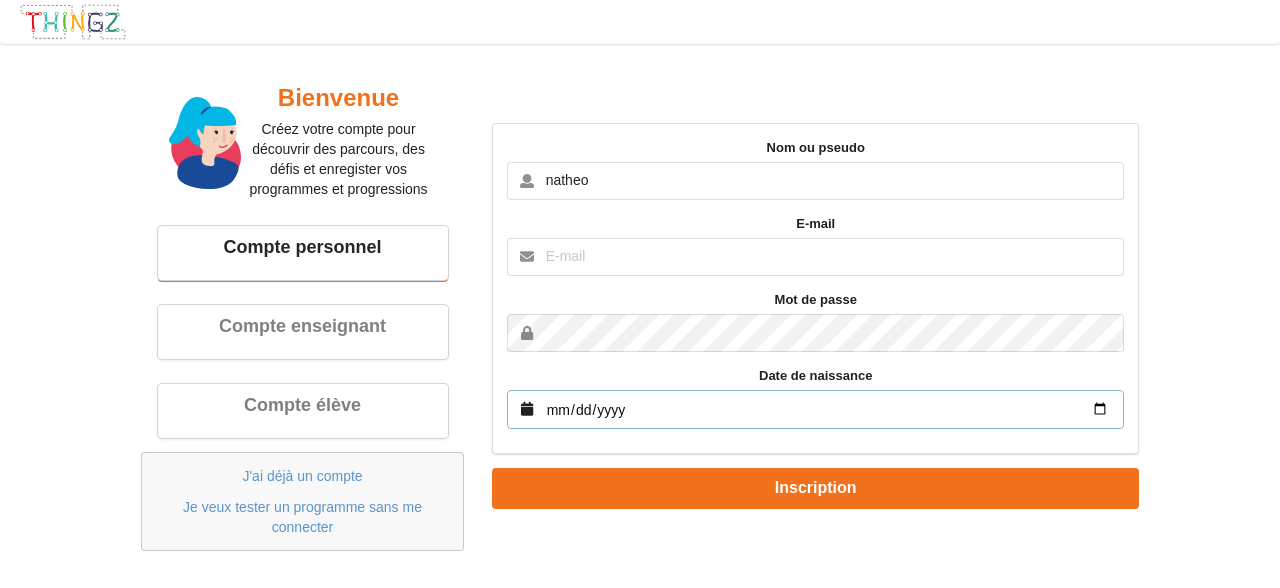 click at bounding box center (815, 409) 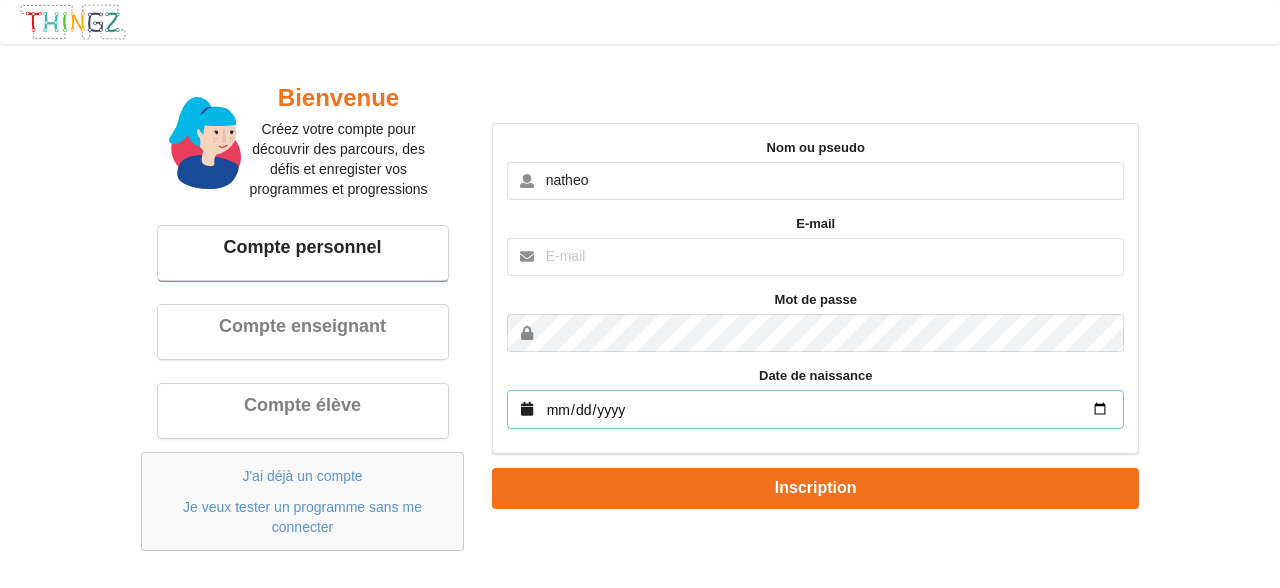 drag, startPoint x: 768, startPoint y: 413, endPoint x: 756, endPoint y: 404, distance: 15 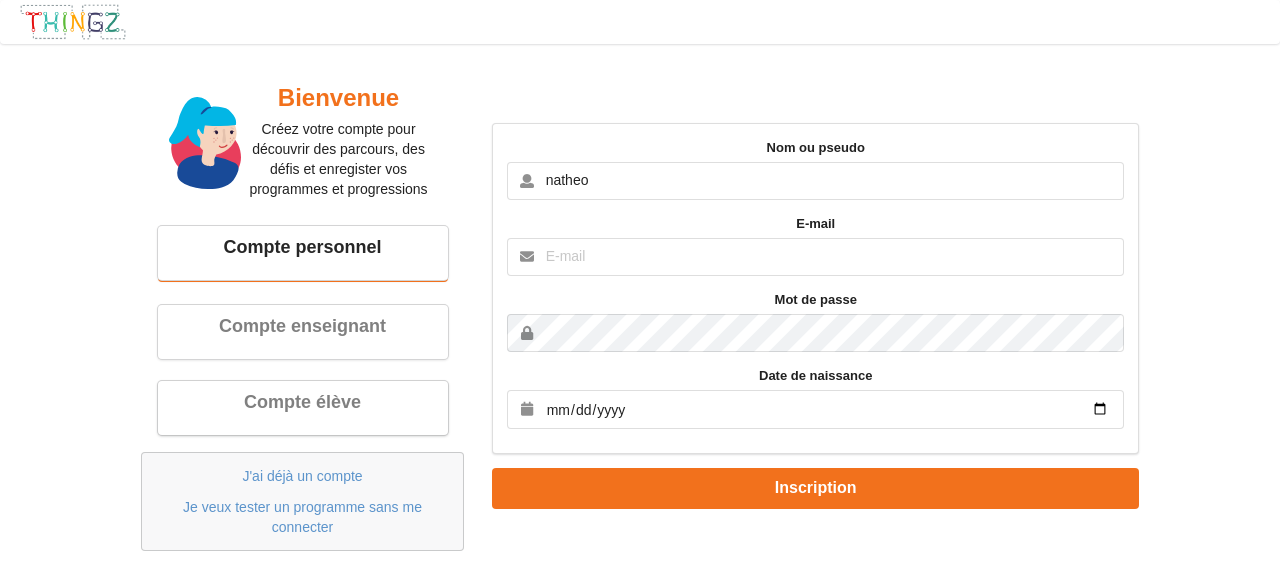 click on "Compte élève" at bounding box center [303, 402] 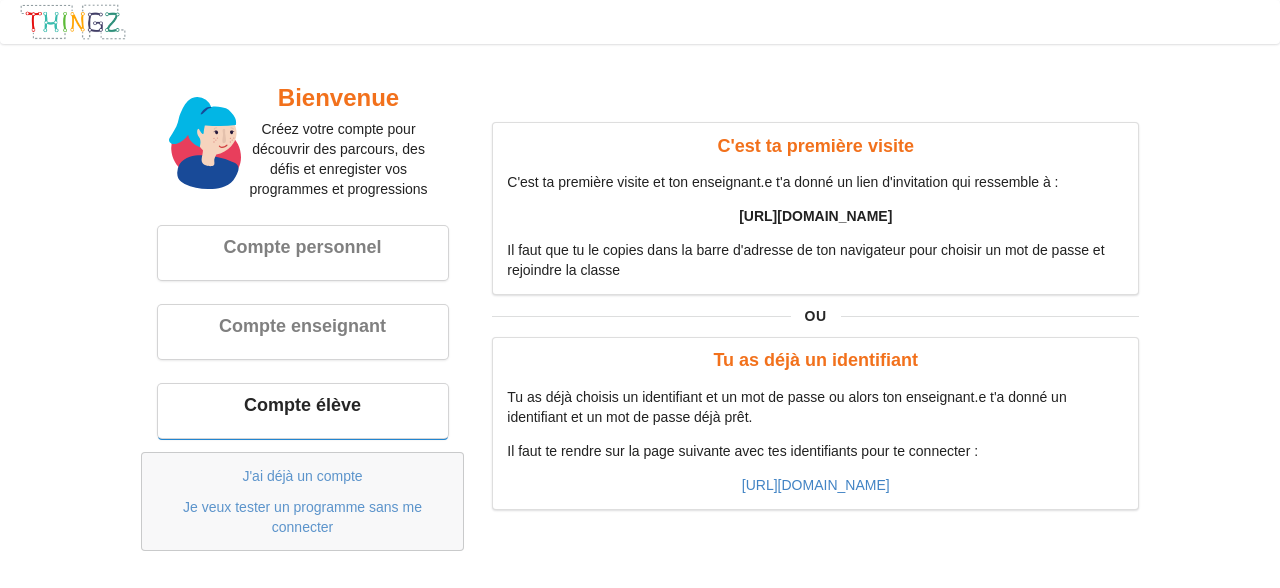 click on "https://play.thingz.co/g/XYZ0" at bounding box center [815, 216] 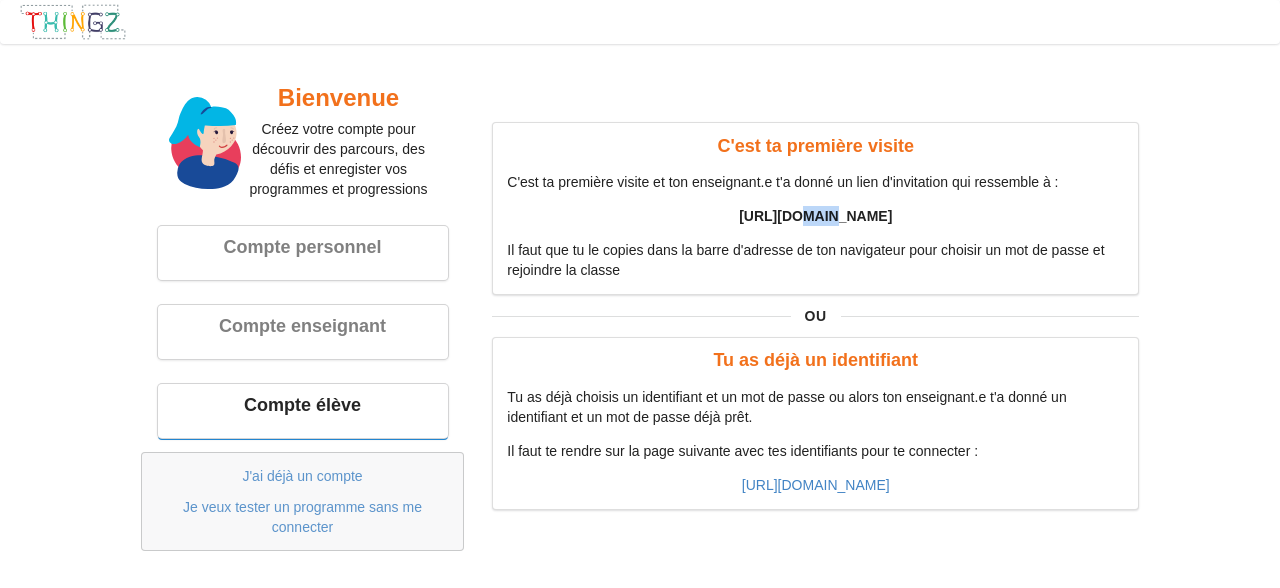 click on "https://play.thingz.co/g/XYZ0" at bounding box center (815, 216) 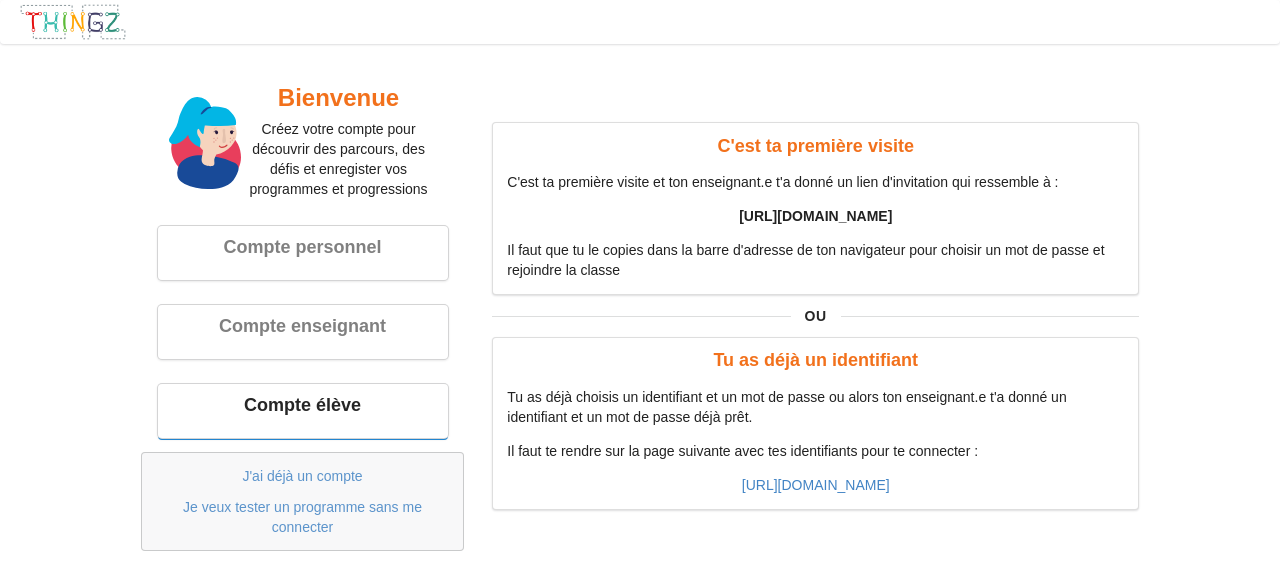 click on "C'est ta première visite C'est ta première visite et ton enseignant.e t'a donné un lien d'invitation qui ressemble à : https://play.thingz.co/g/XYZ0 Il faut que tu le copies dans la barre d'adresse de ton navigateur pour choisir un mot de passe et rejoindre la classe" at bounding box center [815, 208] 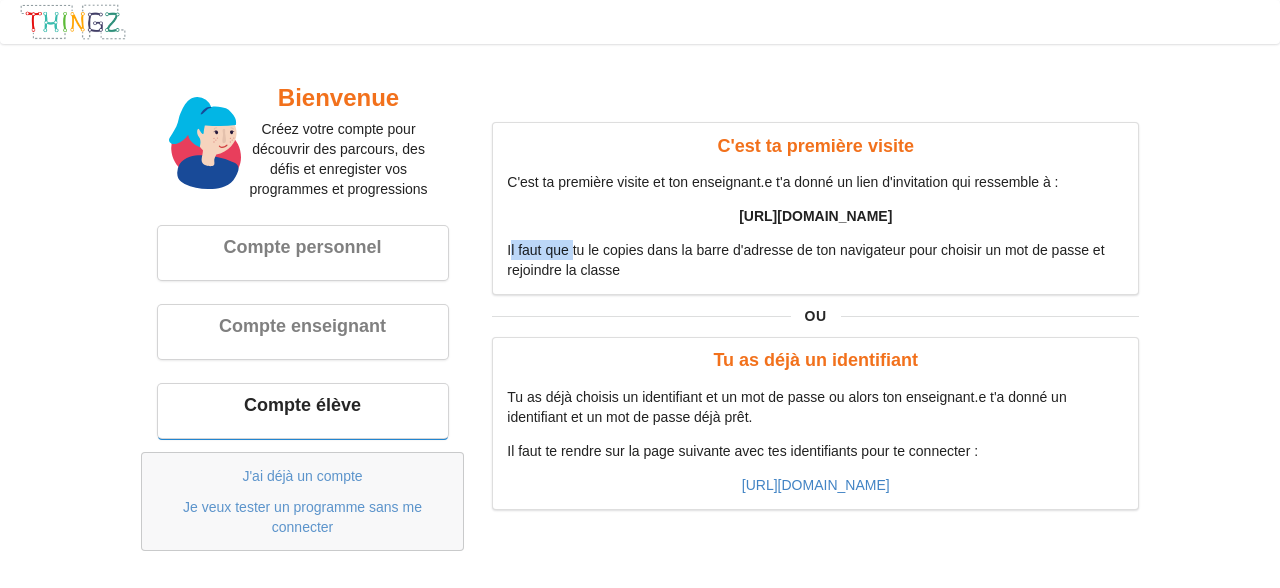 drag, startPoint x: 511, startPoint y: 258, endPoint x: 591, endPoint y: 244, distance: 81.21576 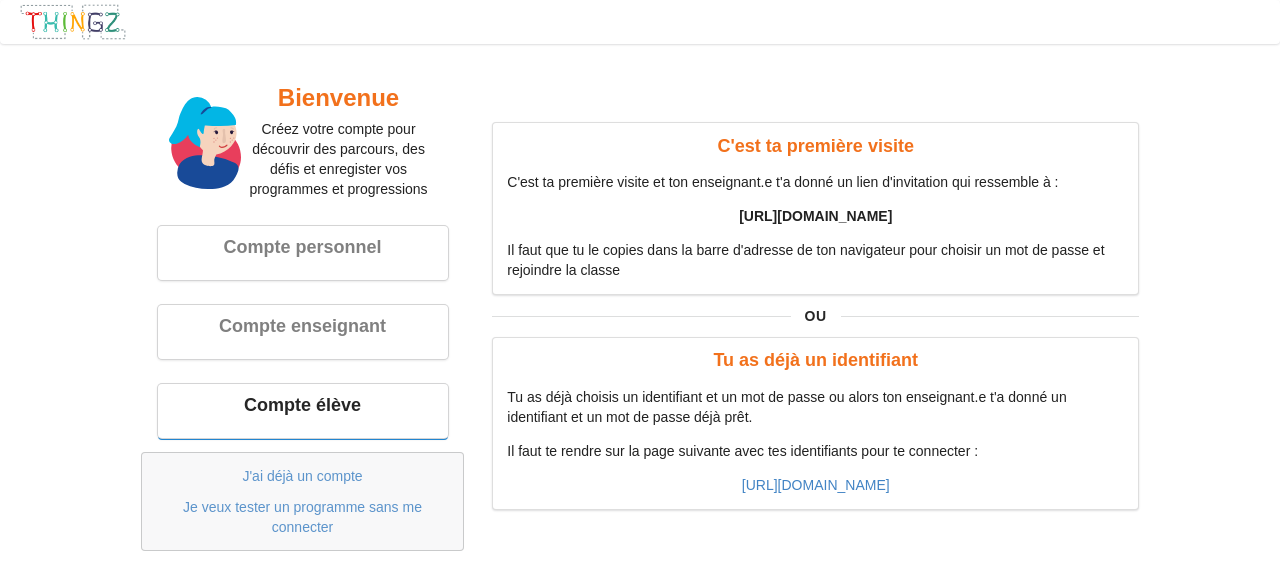 click on "C'est ta première visite" at bounding box center (815, 146) 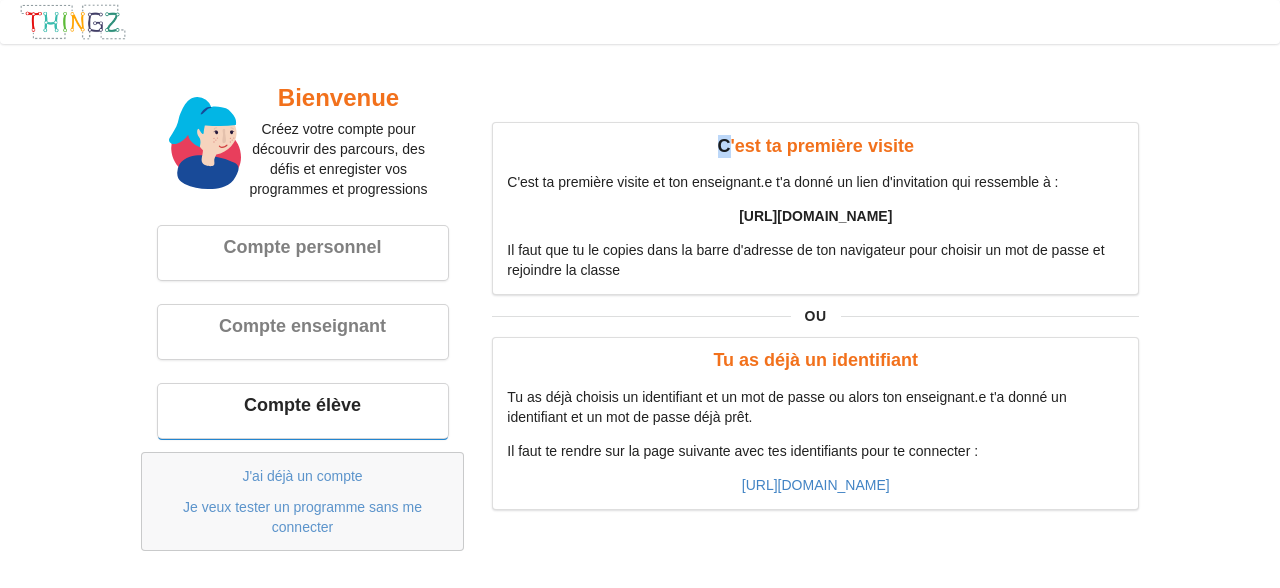 click on "C'est ta première visite" at bounding box center (815, 146) 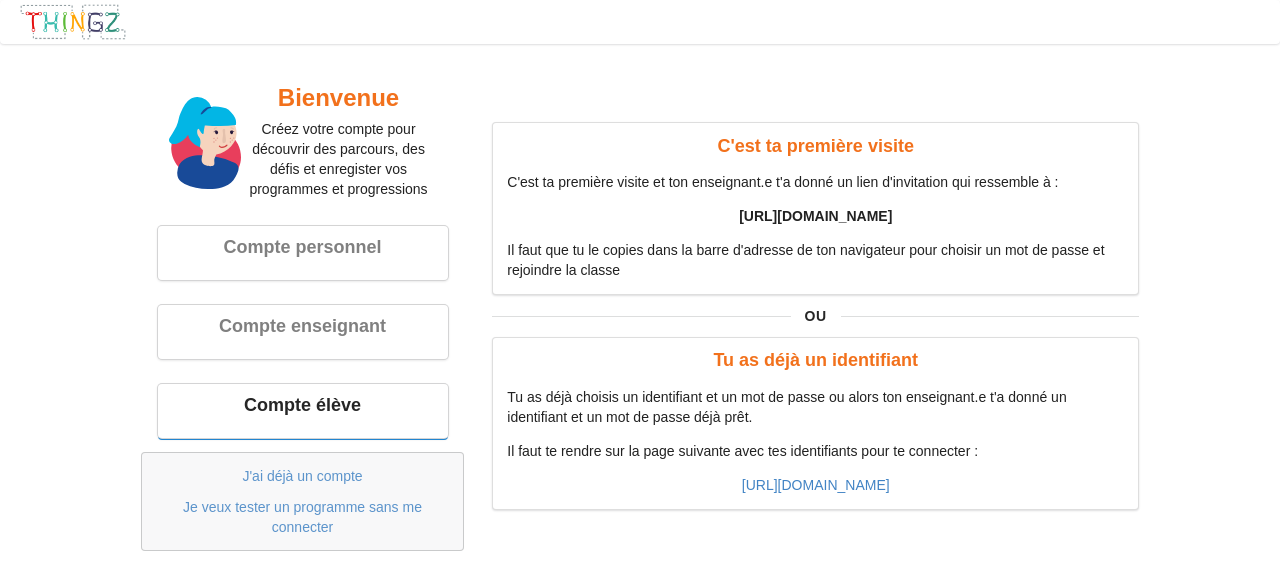 click on "C'est ta première visite" at bounding box center (815, 146) 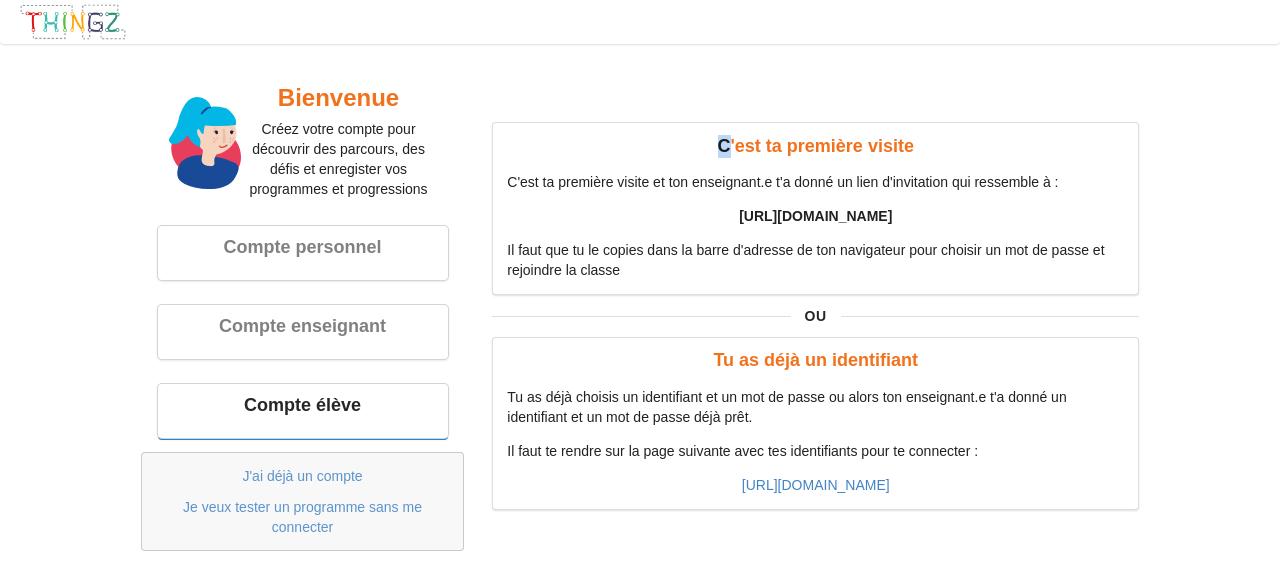 click on "C'est ta première visite" at bounding box center (815, 146) 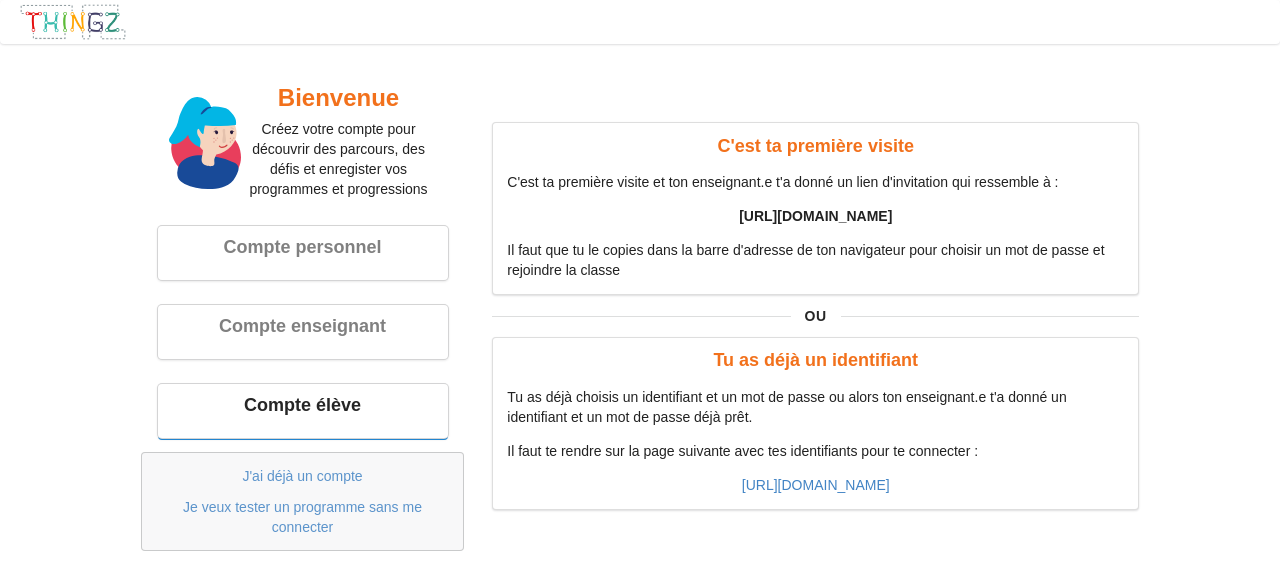 click on "C'est ta première visite" at bounding box center [815, 146] 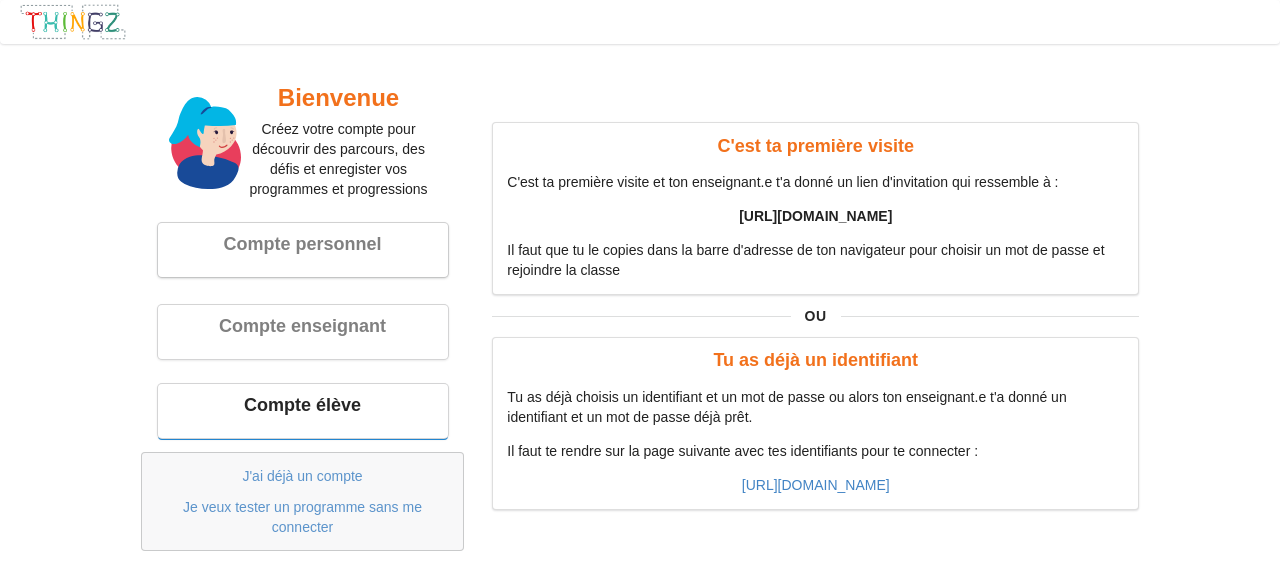 click on "Compte personnel" at bounding box center (303, 244) 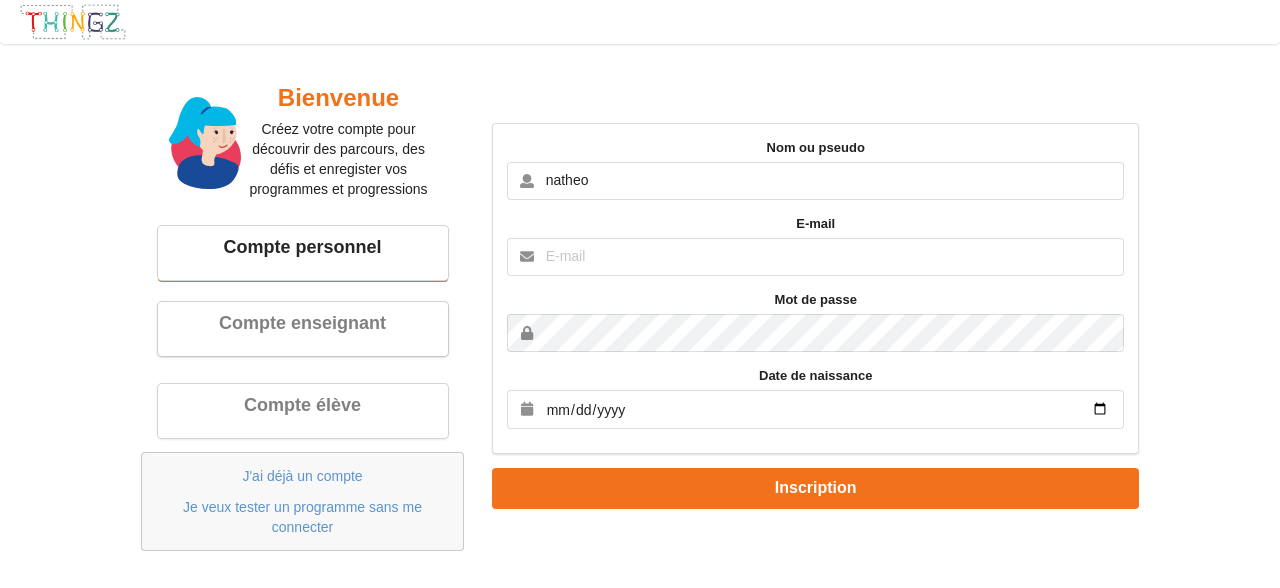 type on "natheo" 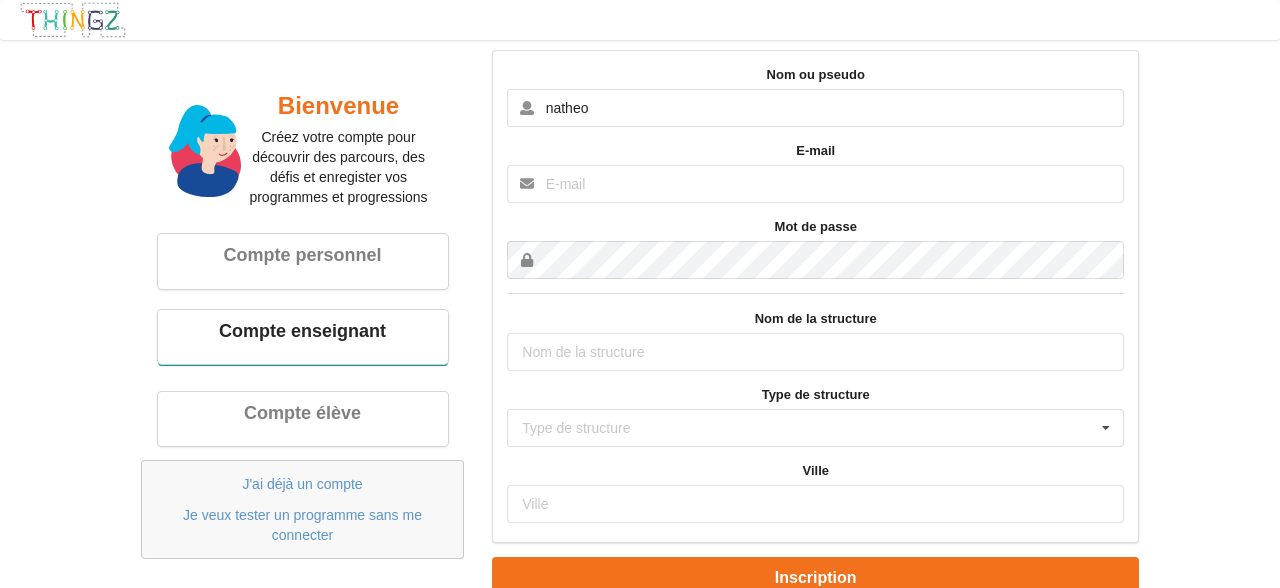 scroll, scrollTop: 10, scrollLeft: 0, axis: vertical 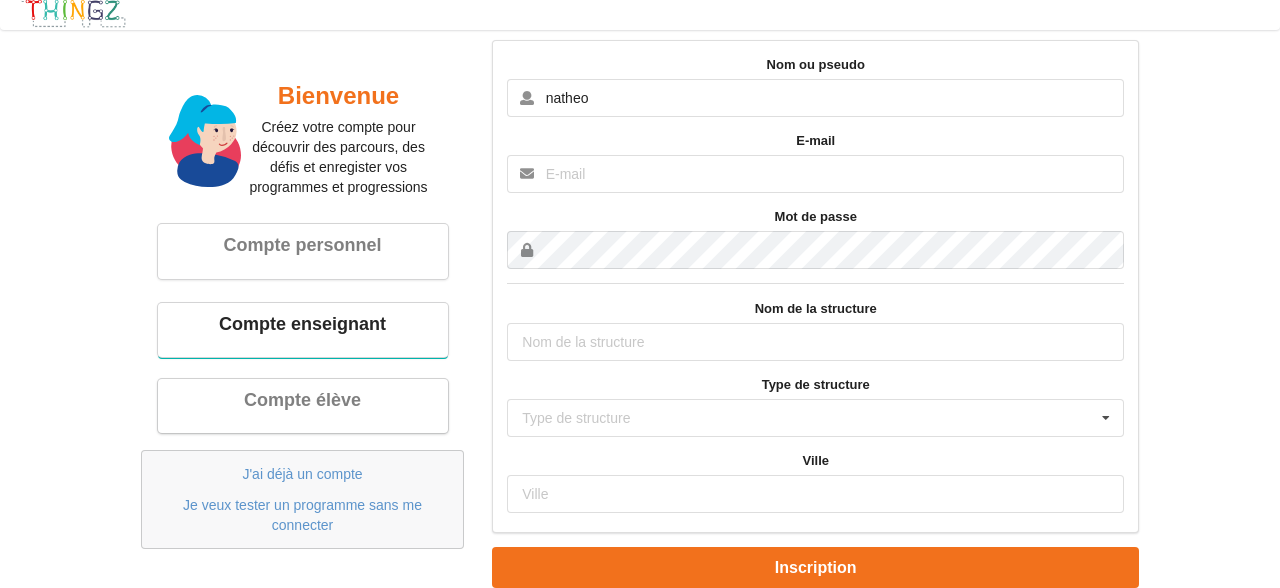 type on "natheo" 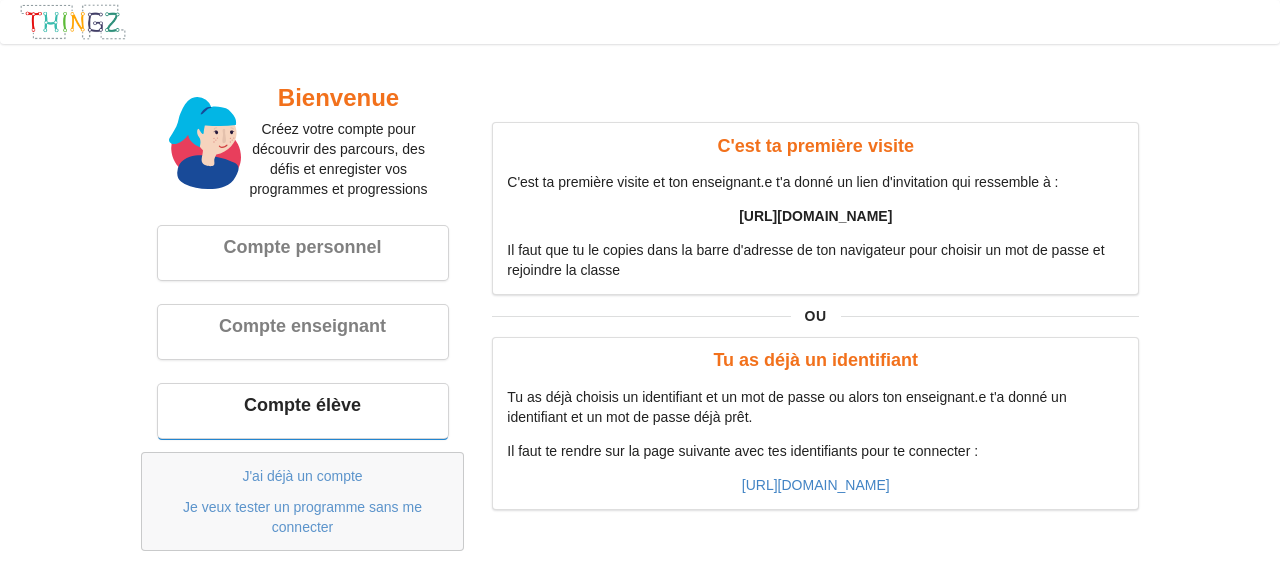 click on "C'est ta première visite C'est ta première visite et ton enseignant.e t'a donné un lien d'invitation qui ressemble à : https://play.thingz.co/g/XYZ0 Il faut que tu le copies dans la barre d'adresse de ton navigateur pour choisir un mot de passe et rejoindre la classe" at bounding box center (815, 208) 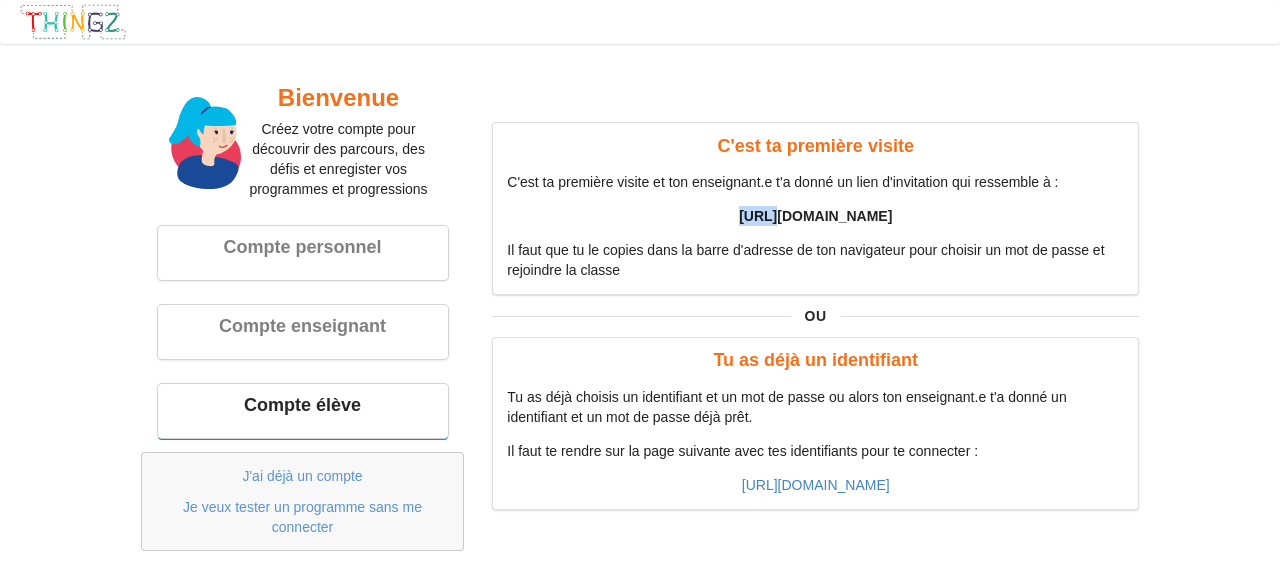click on "C'est ta première visite C'est ta première visite et ton enseignant.e t'a donné un lien d'invitation qui ressemble à : https://play.thingz.co/g/XYZ0 Il faut que tu le copies dans la barre d'adresse de ton navigateur pour choisir un mot de passe et rejoindre la classe" at bounding box center [815, 208] 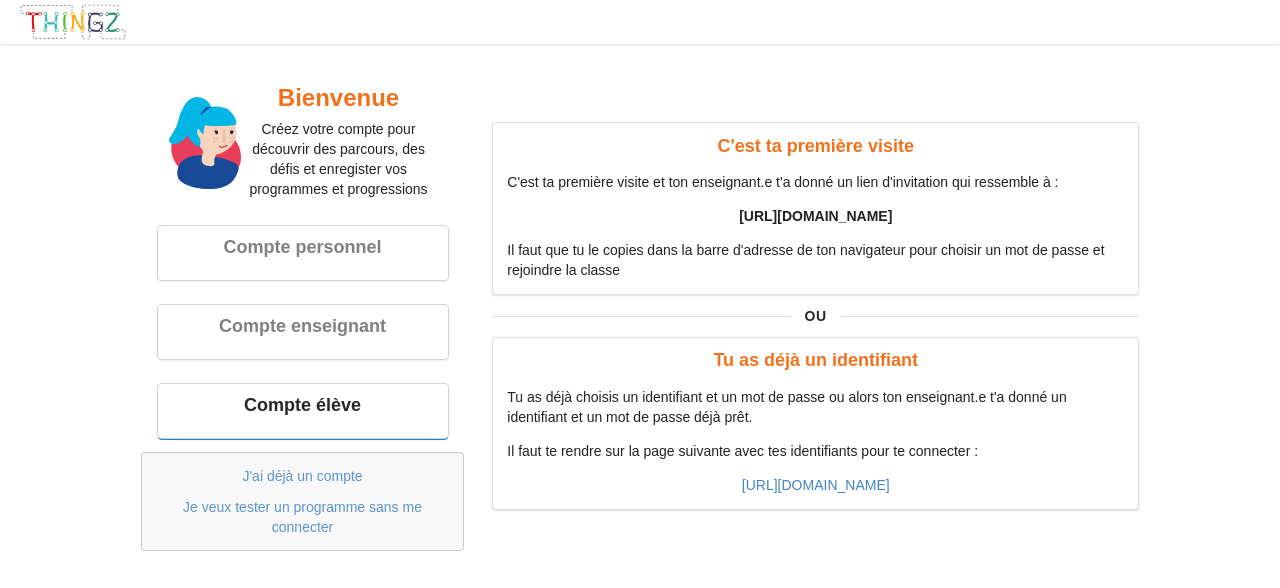 click on "C'est ta première visite et ton enseignant.e t'a donné un lien d'invitation qui ressemble à :" at bounding box center [815, 182] 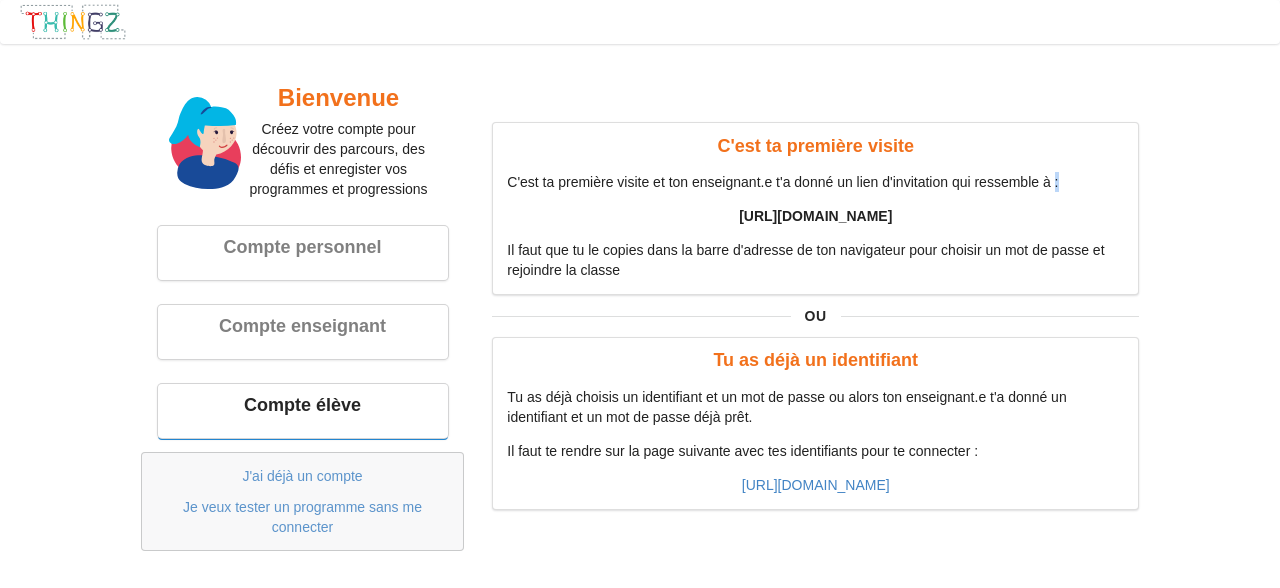click on "C'est ta première visite et ton enseignant.e t'a donné un lien d'invitation qui ressemble à :" at bounding box center [815, 182] 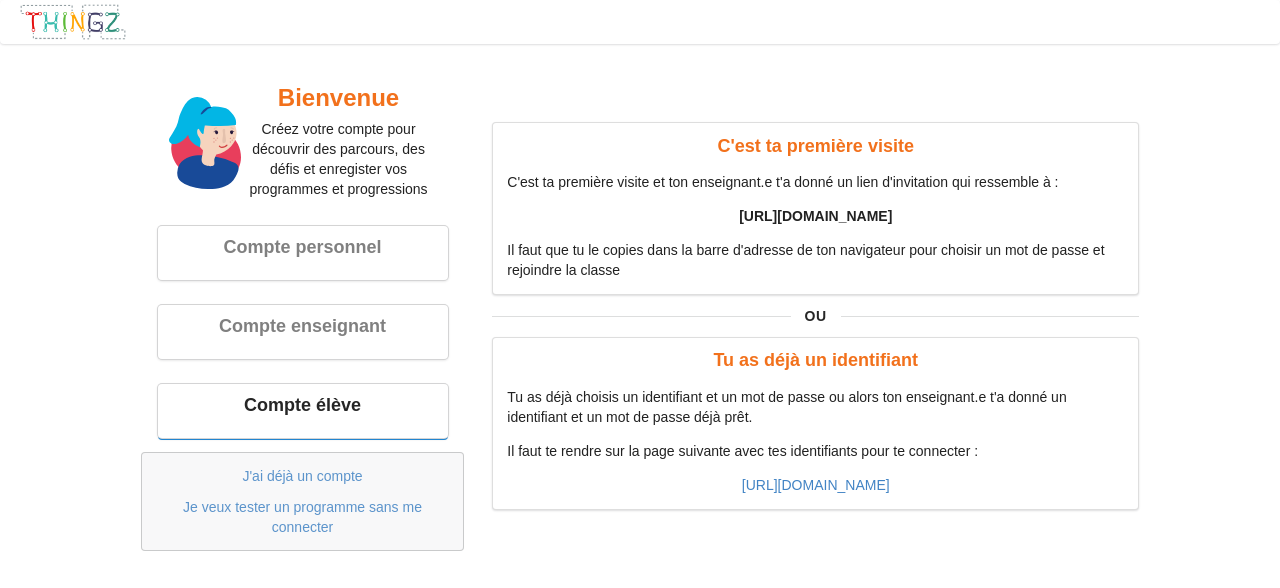 click on "Tu as déjà choisis un identifiant et un mot de passe ou alors ton enseignant.e t'a donné un identifiant et un mot de passe déjà prêt." at bounding box center (815, 407) 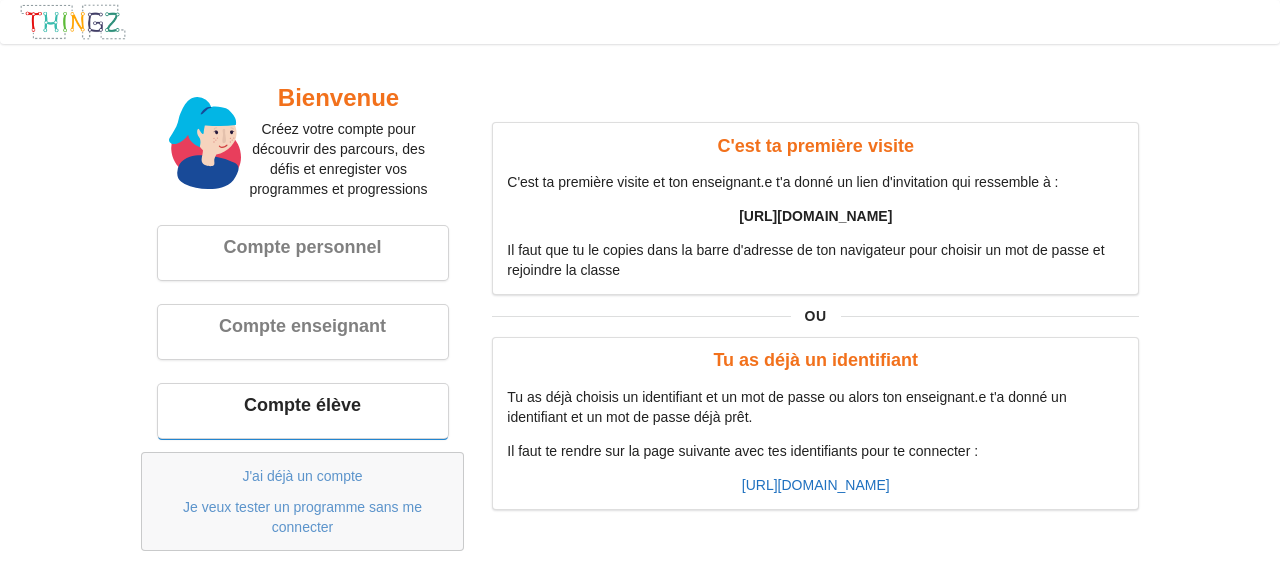 click on "https://play.thingz.co/login" at bounding box center (816, 485) 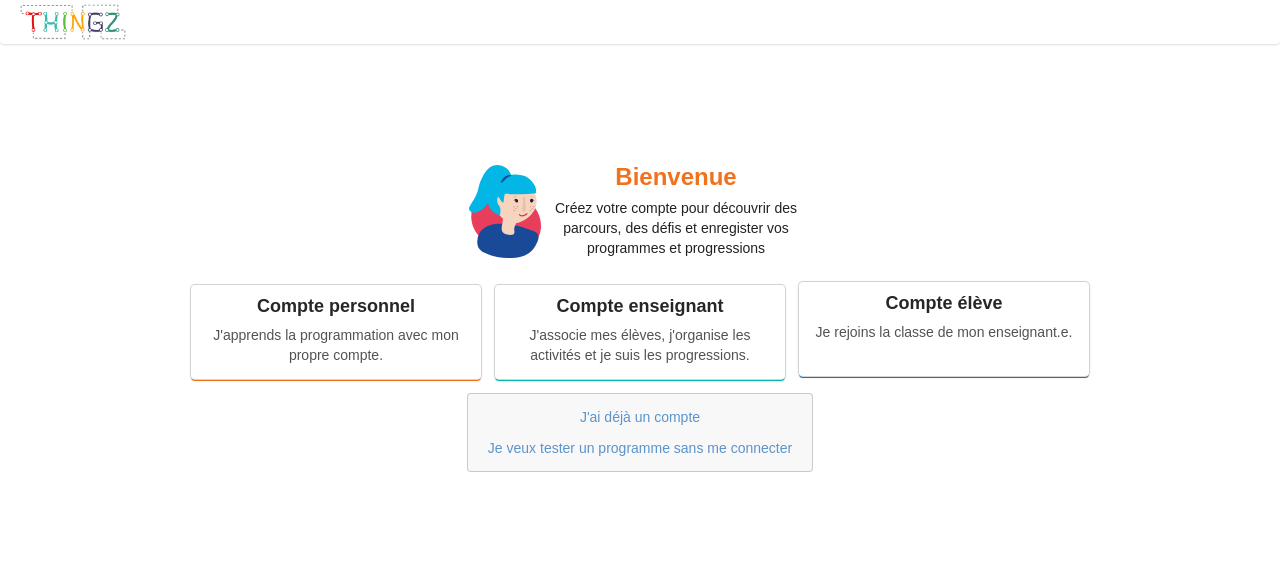 click on "Compte personnel J'apprends la programmation avec mon propre compte. Compte enseignant J'associe mes élèves, j'organise les activités et je suis les progressions. Compte élève Je rejoins la classe de mon enseignant.e." at bounding box center (640, 332) 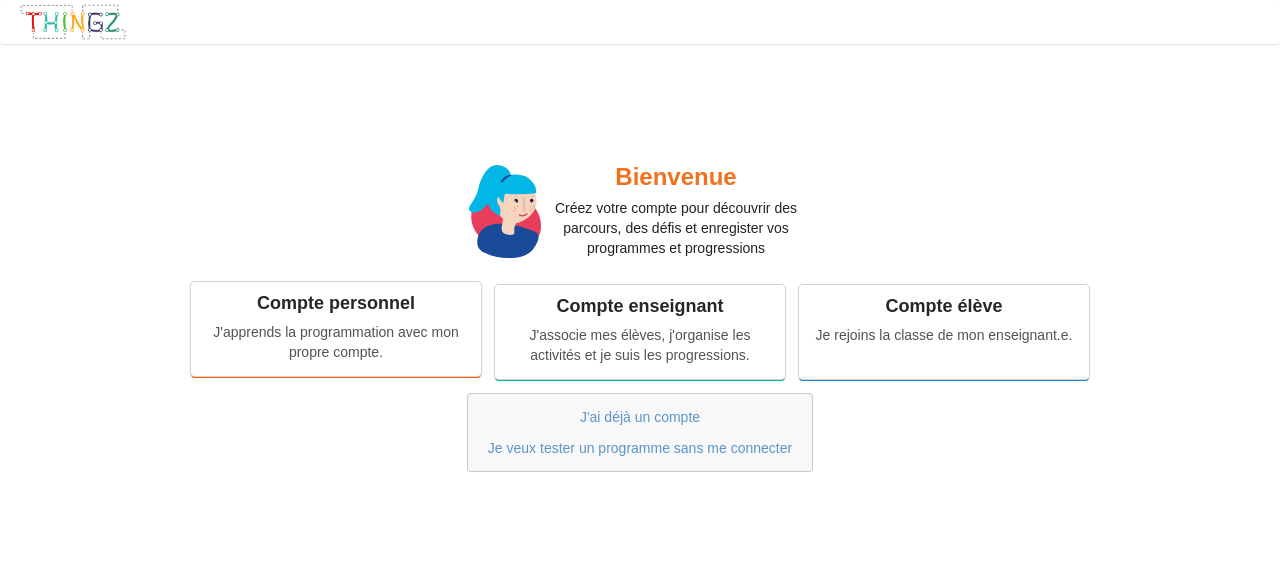 click on "J'apprends la programmation avec mon propre compte." at bounding box center (336, 342) 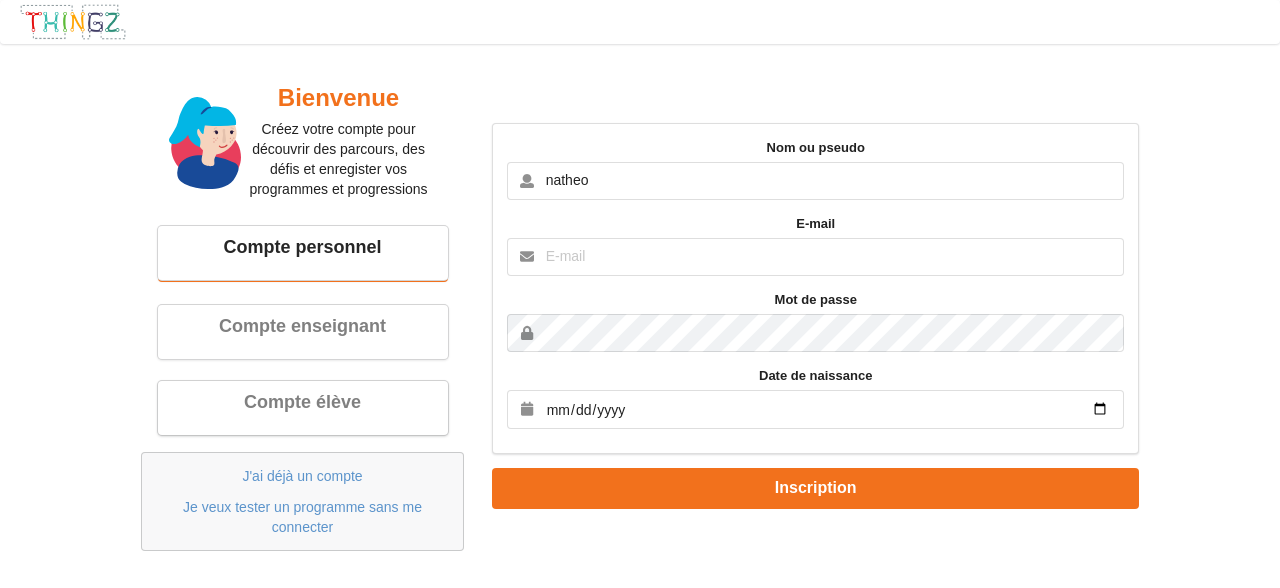 type on "natheo" 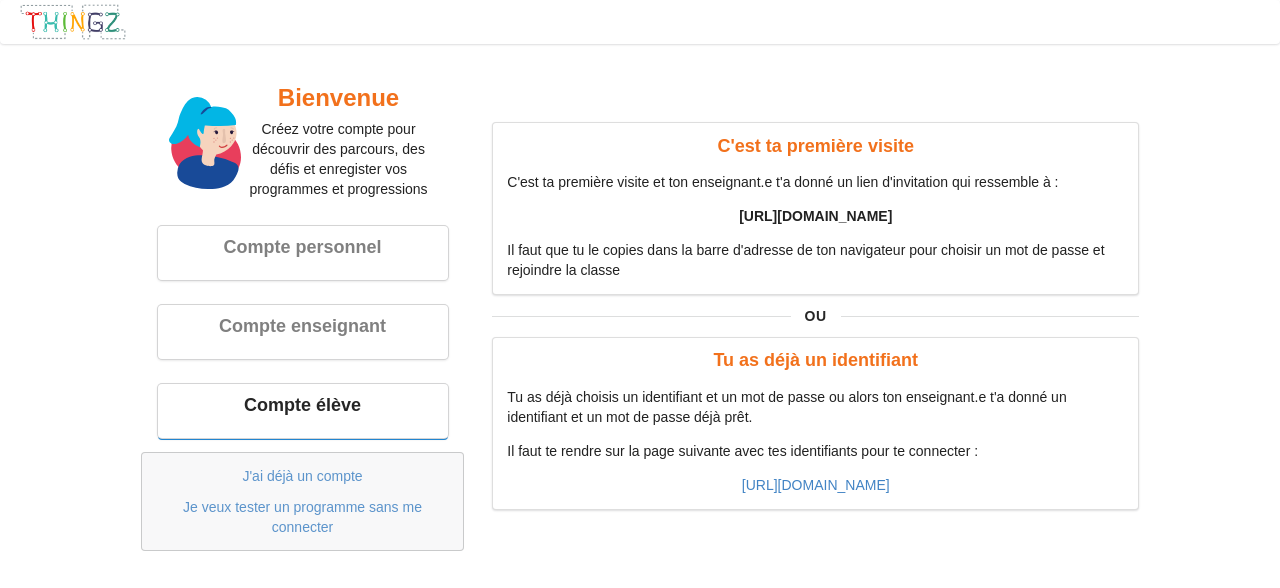 click on "https://play.thingz.co/g/XYZ0" at bounding box center (815, 216) 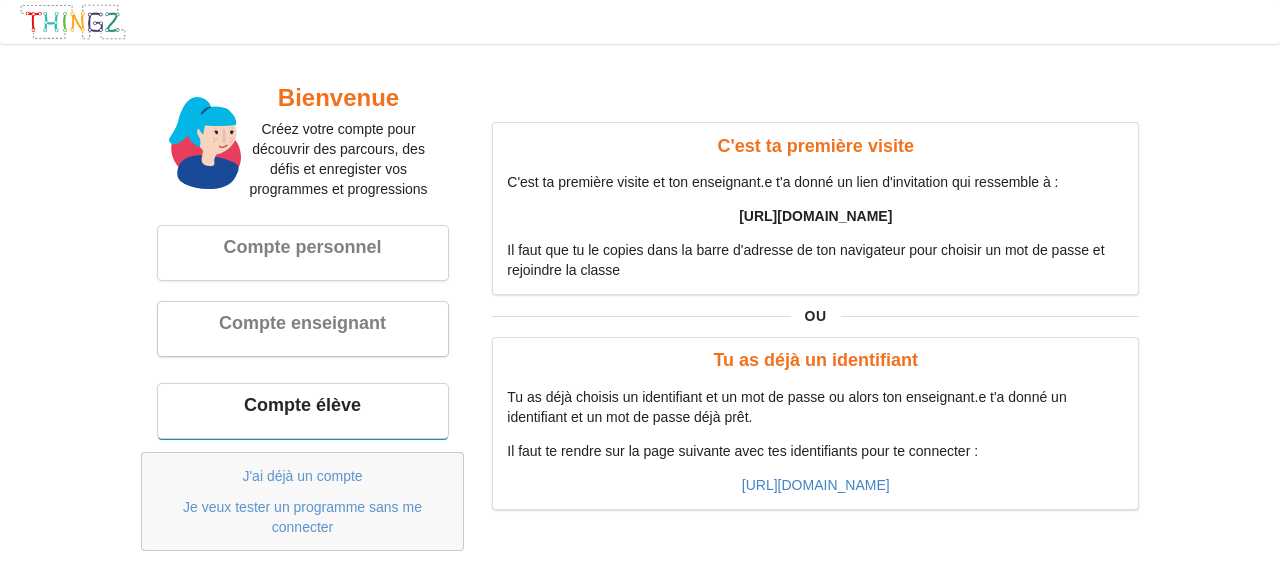 click on "Compte enseignant" at bounding box center [303, 323] 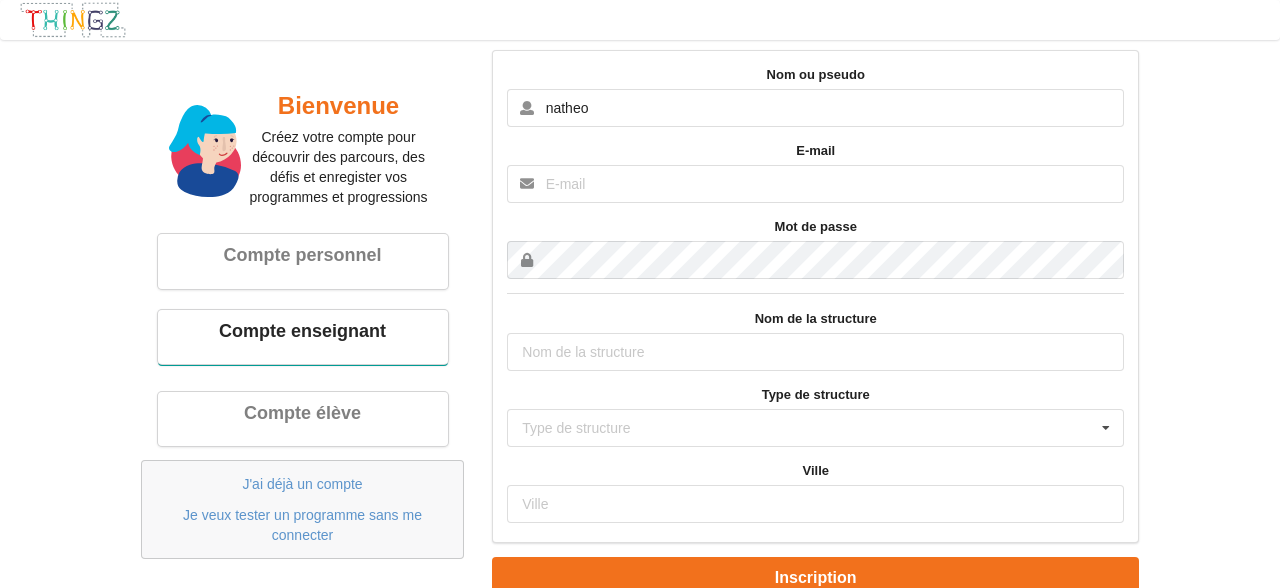 scroll, scrollTop: 10, scrollLeft: 0, axis: vertical 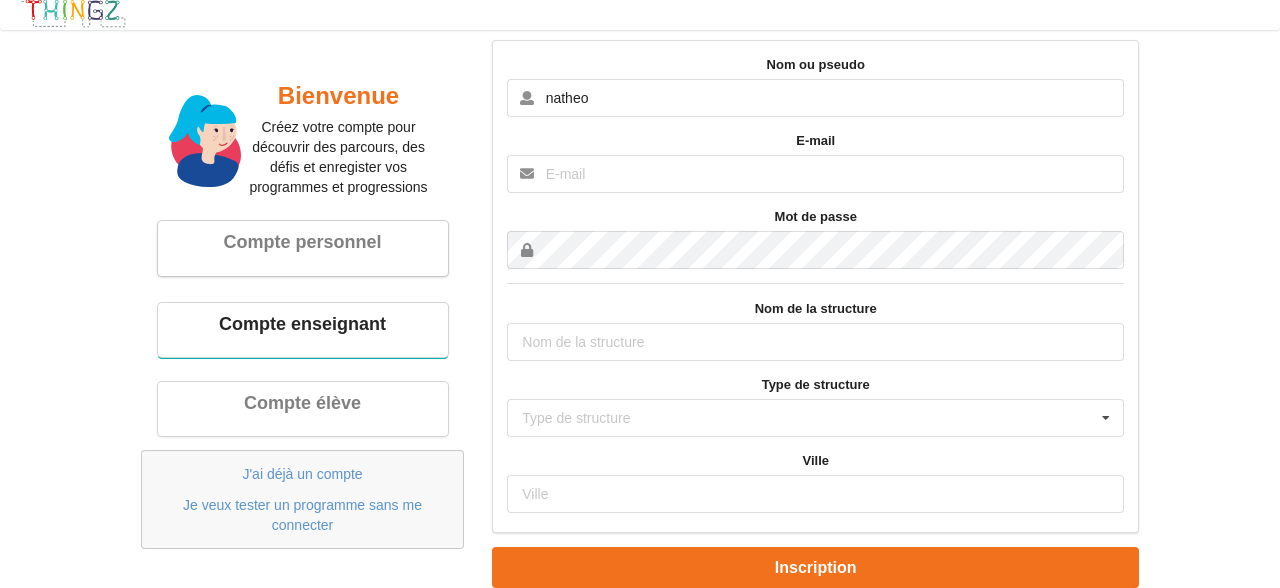 type on "natheo" 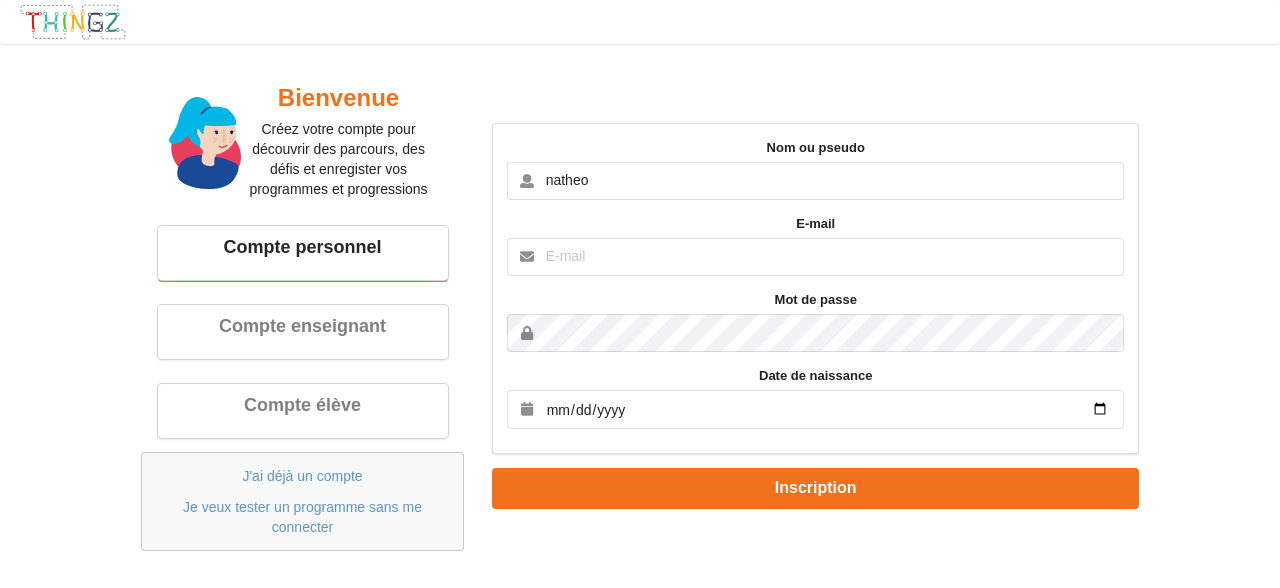 type on "natheo" 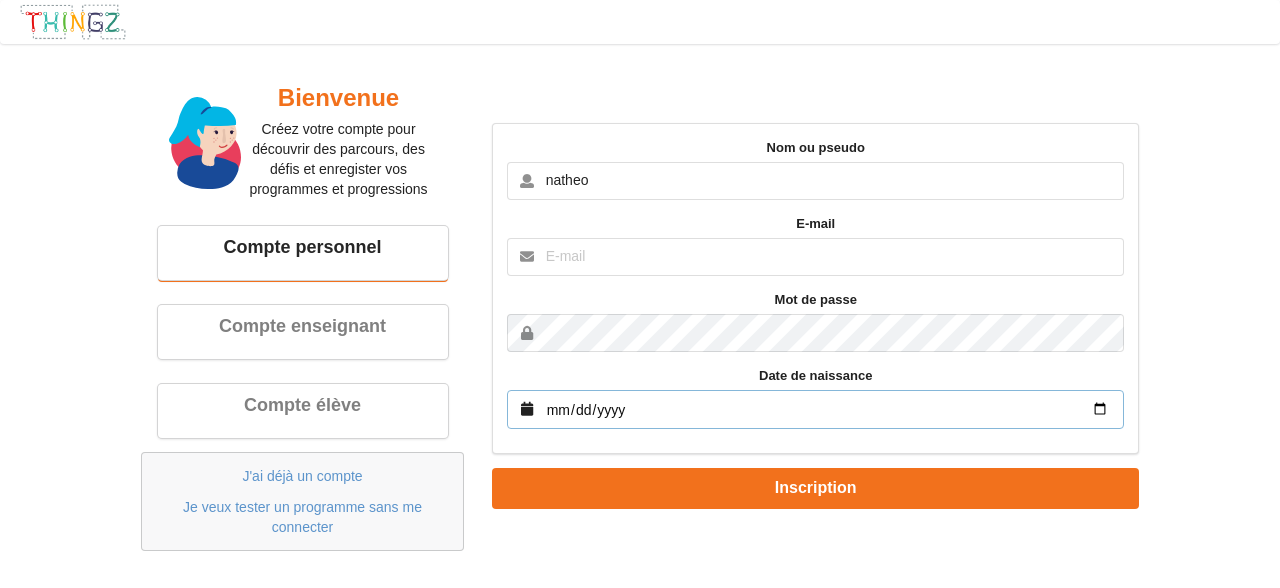 click at bounding box center (815, 409) 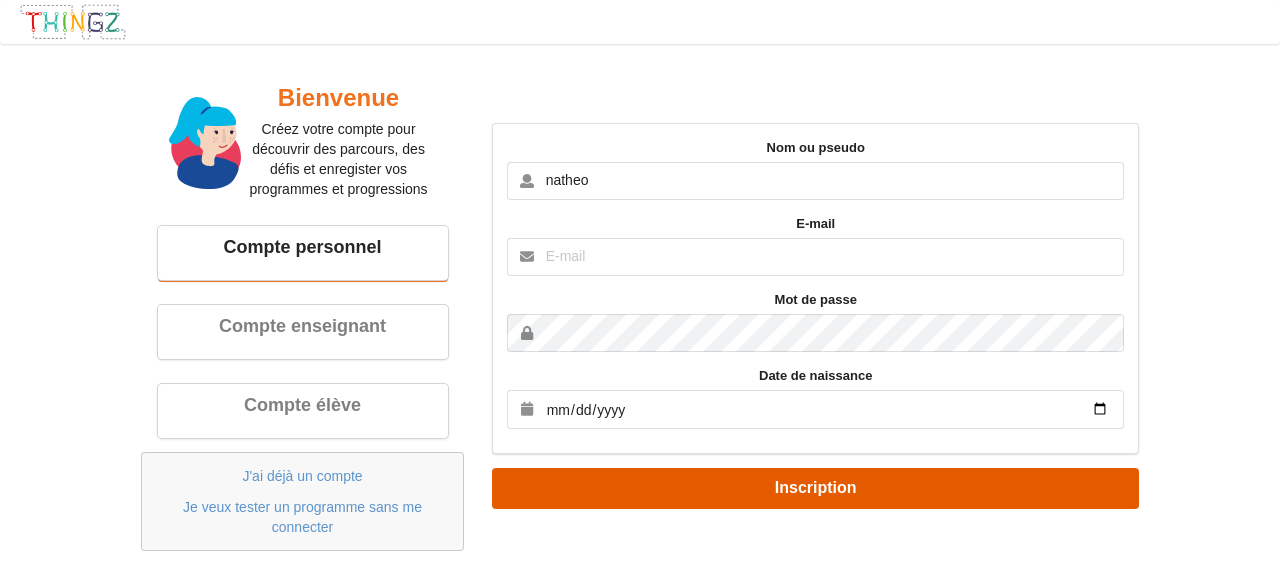 click on "Inscription" at bounding box center (815, 488) 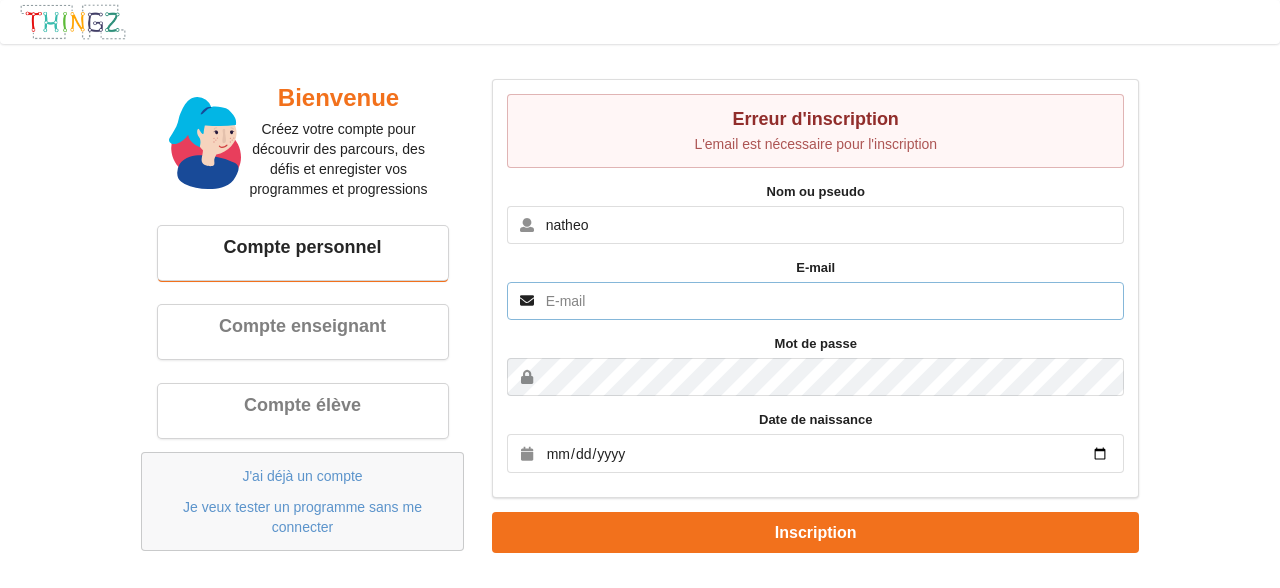 click at bounding box center [815, 301] 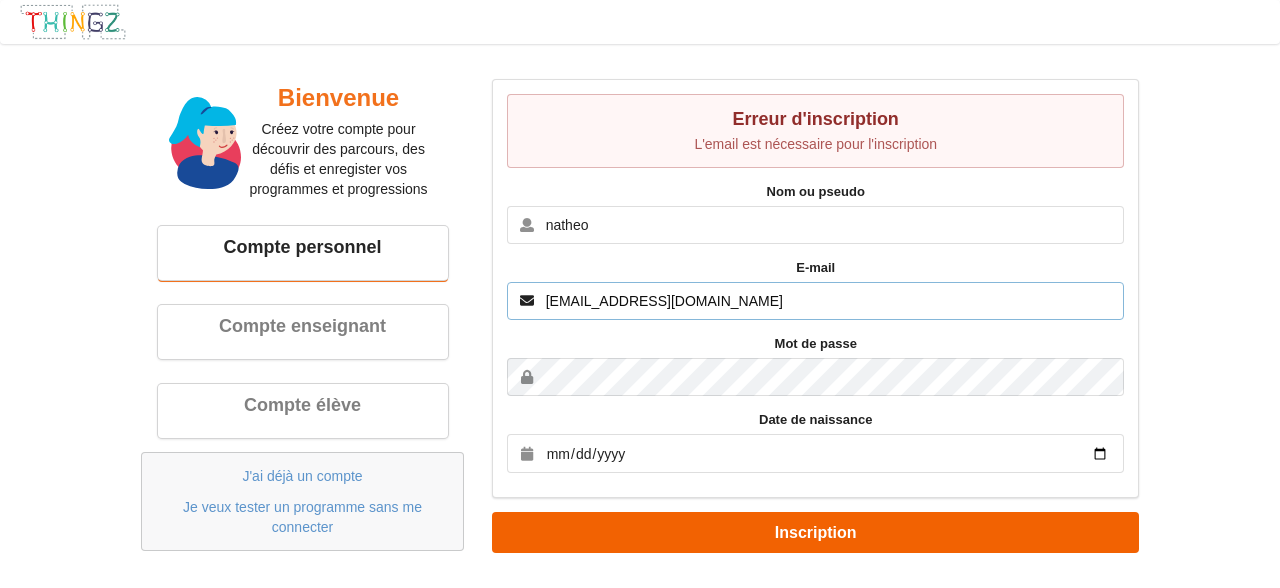 type on "[EMAIL_ADDRESS][DOMAIN_NAME]" 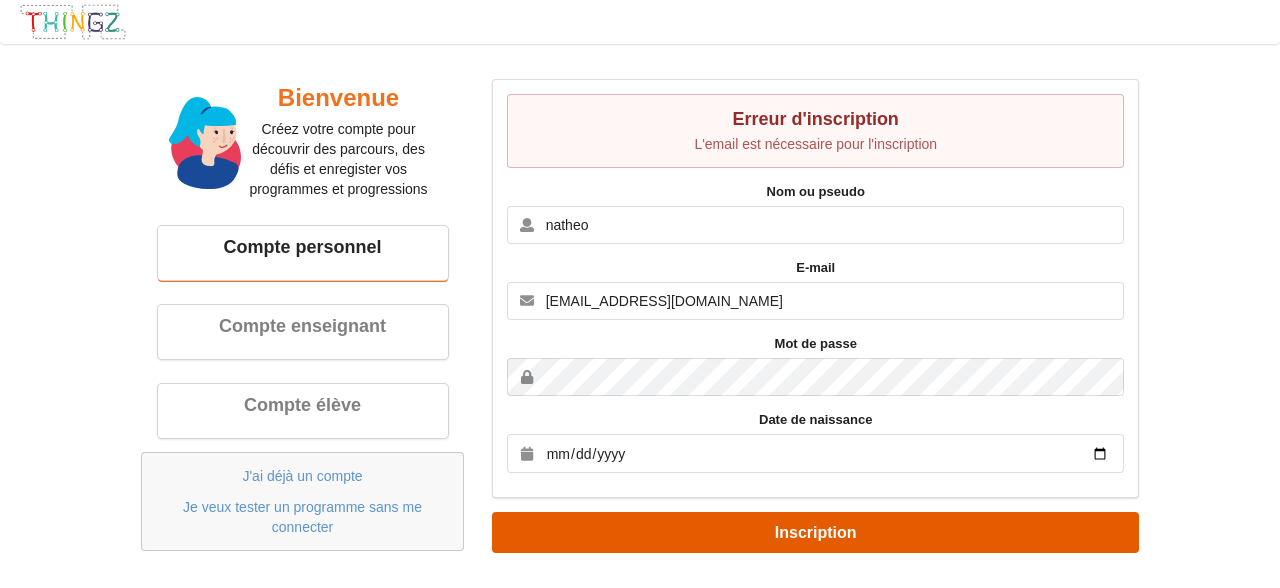 click on "Inscription" at bounding box center (815, 532) 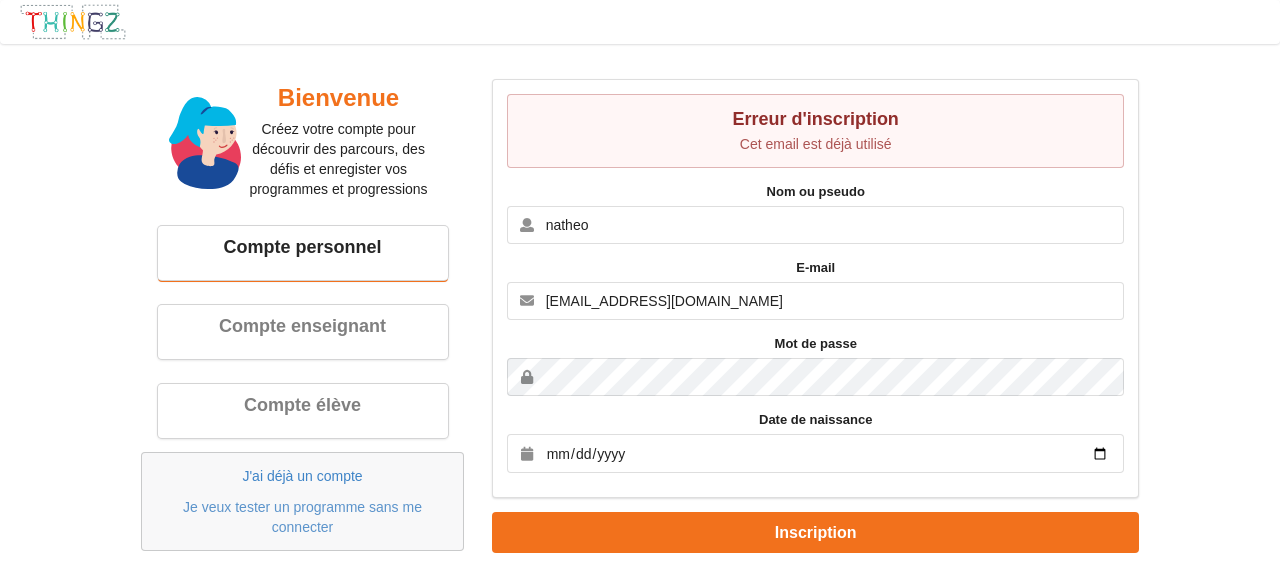 click on "J'ai déjà un compte" at bounding box center [302, 476] 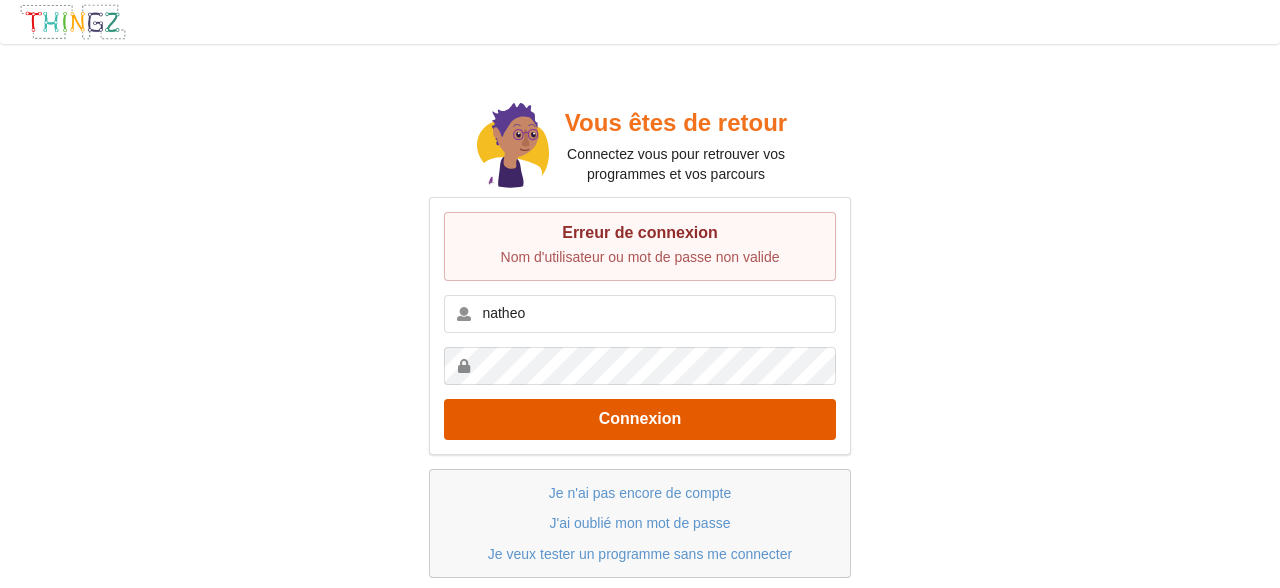 click on "Connexion" at bounding box center (640, 419) 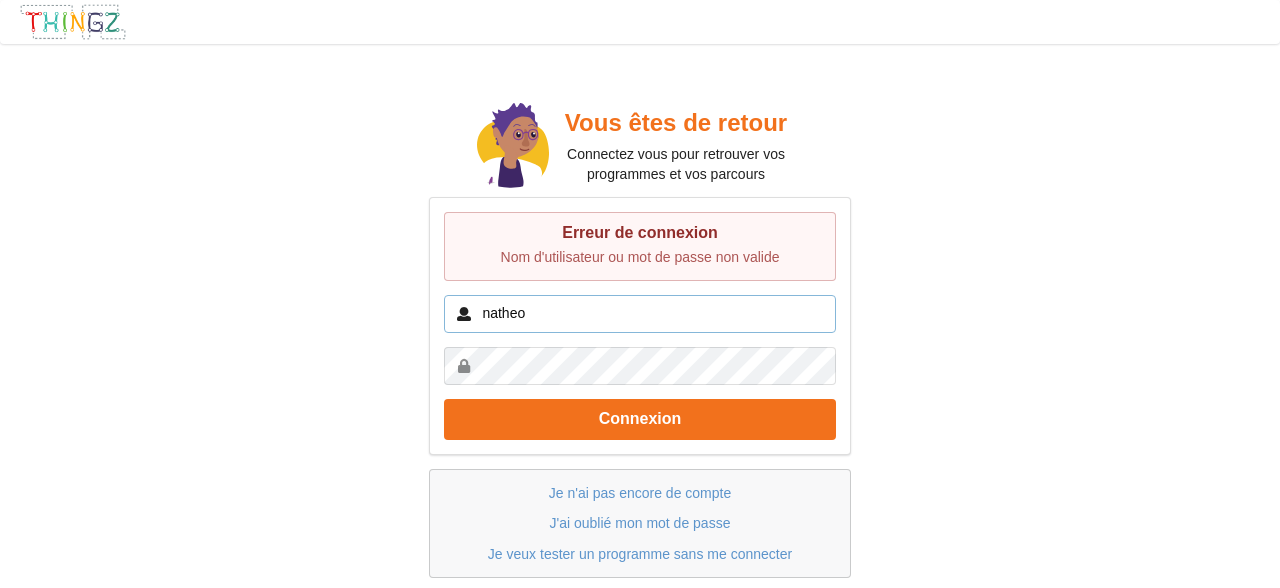 click on "natheo" at bounding box center [640, 314] 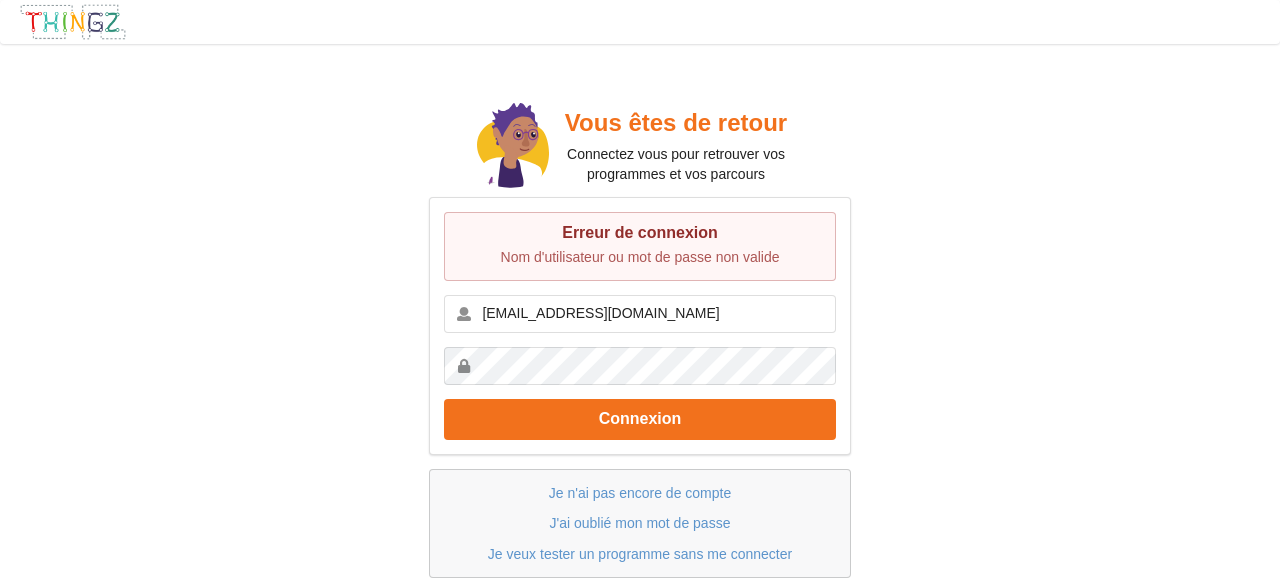 click on "Vous êtes de retour Connectez vous pour retrouver vos programmes et vos parcours Erreur de connexion Nom d'utilisateur ou mot de passe non valide yann.bonnet@gmail.com Connexion Je n'ai pas encore de compte J'ai oublié mon mot de passe Je veux tester un programme sans me connecter" at bounding box center (640, 338) 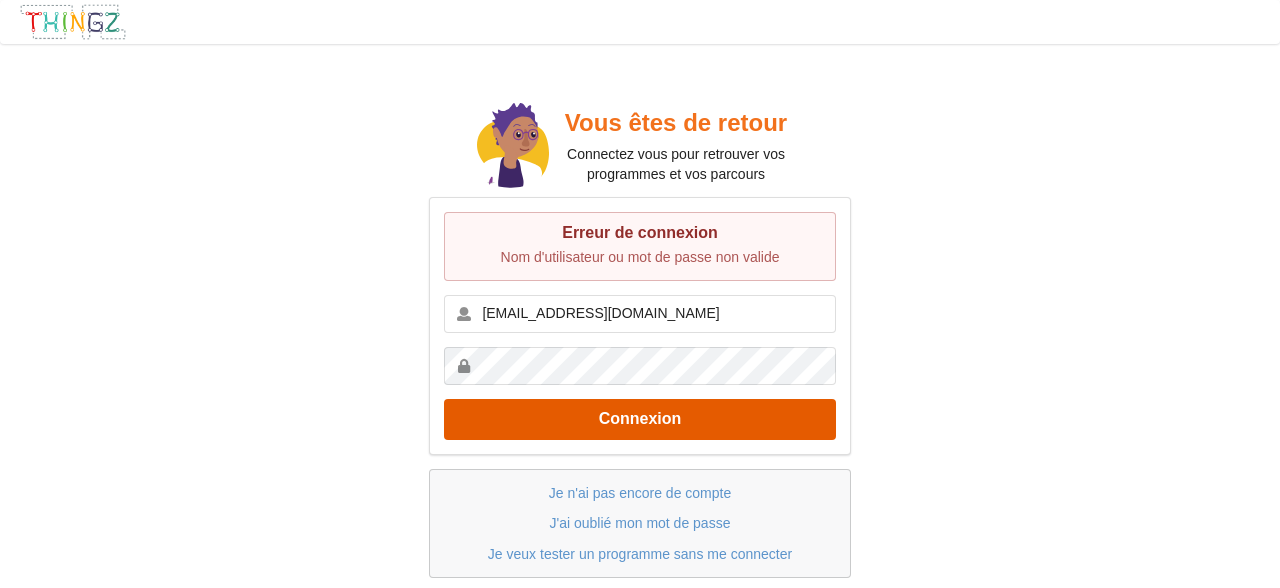 click on "Connexion" at bounding box center [640, 419] 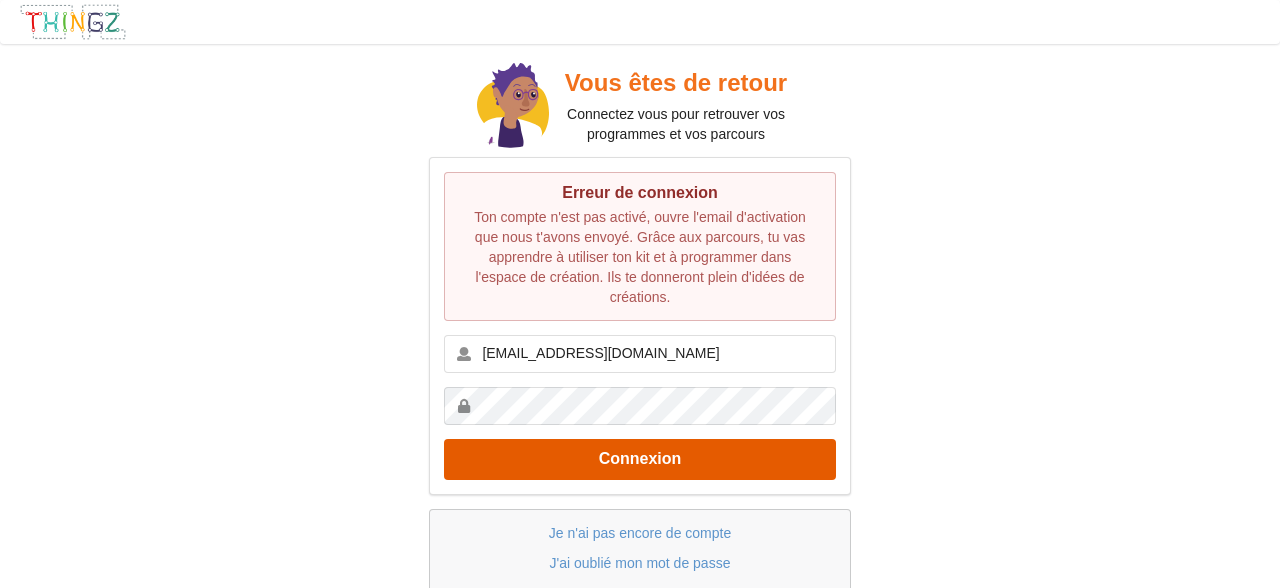 click on "Connexion" at bounding box center [640, 459] 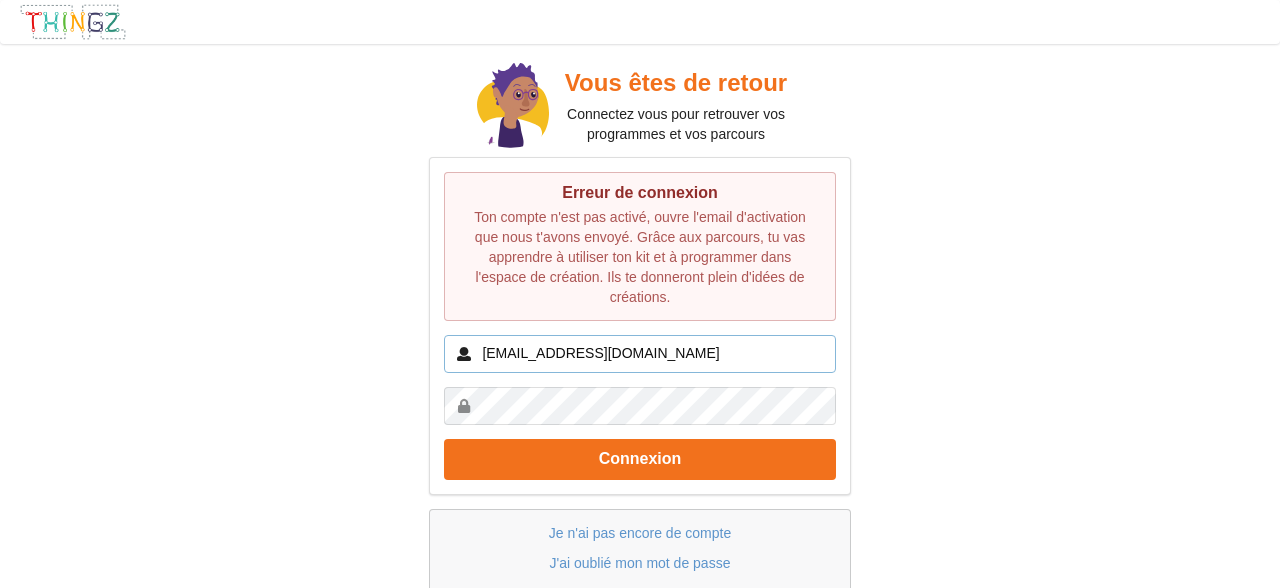 click on "[EMAIL_ADDRESS][DOMAIN_NAME]" at bounding box center (640, 354) 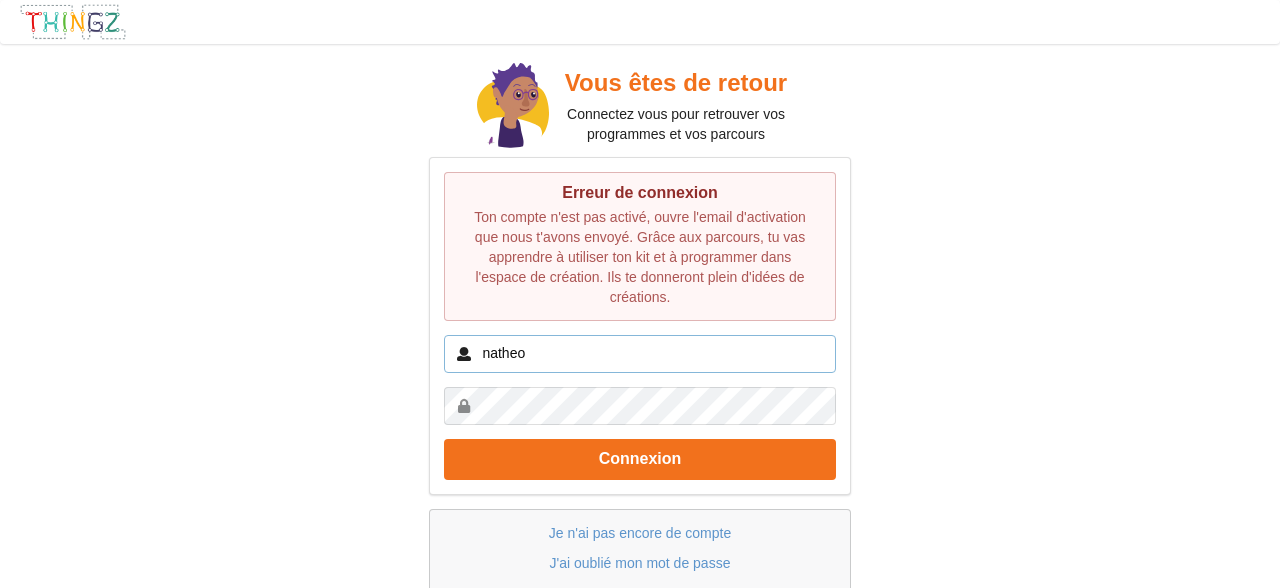 type on "natheo" 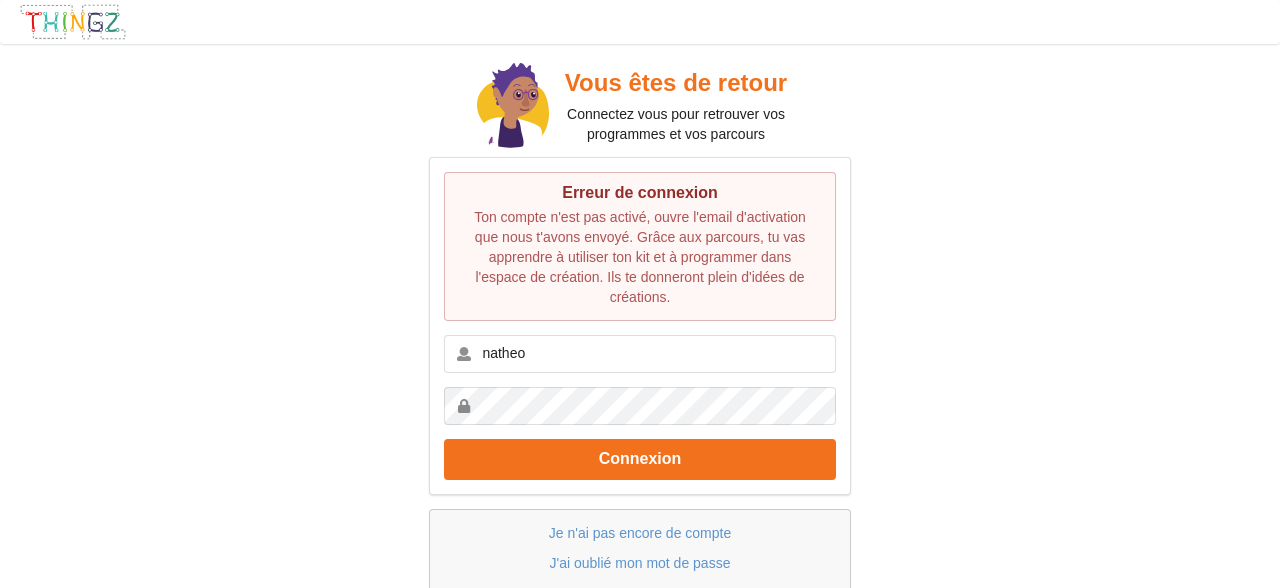 click on "Vous êtes de retour Connectez vous pour retrouver vos programmes et vos parcours Erreur de connexion Ton compte n'est pas activé, ouvre l'email d'activation que nous t'avons envoyé.
Grâce aux parcours, tu vas apprendre à utiliser ton kit et à programmer dans l'espace de création. Ils te donneront plein d'idées de créations. natheo Connexion Je n'ai pas encore de compte J'ai oublié mon mot de passe Je veux tester un programme sans me connecter" at bounding box center [640, 338] 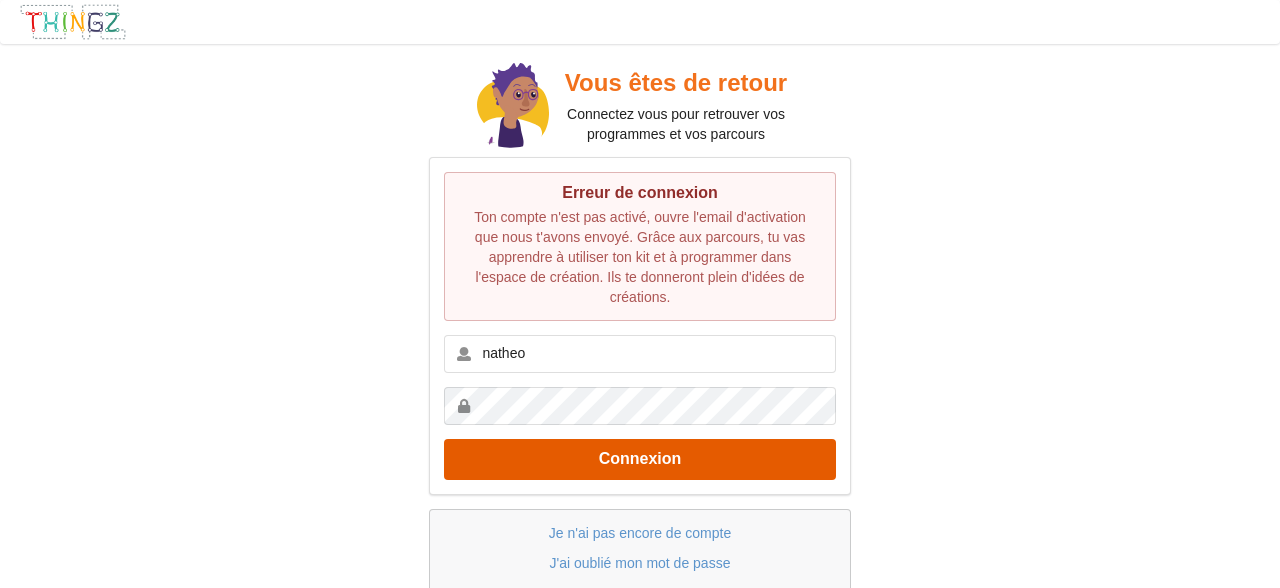 click on "Connexion" at bounding box center [640, 459] 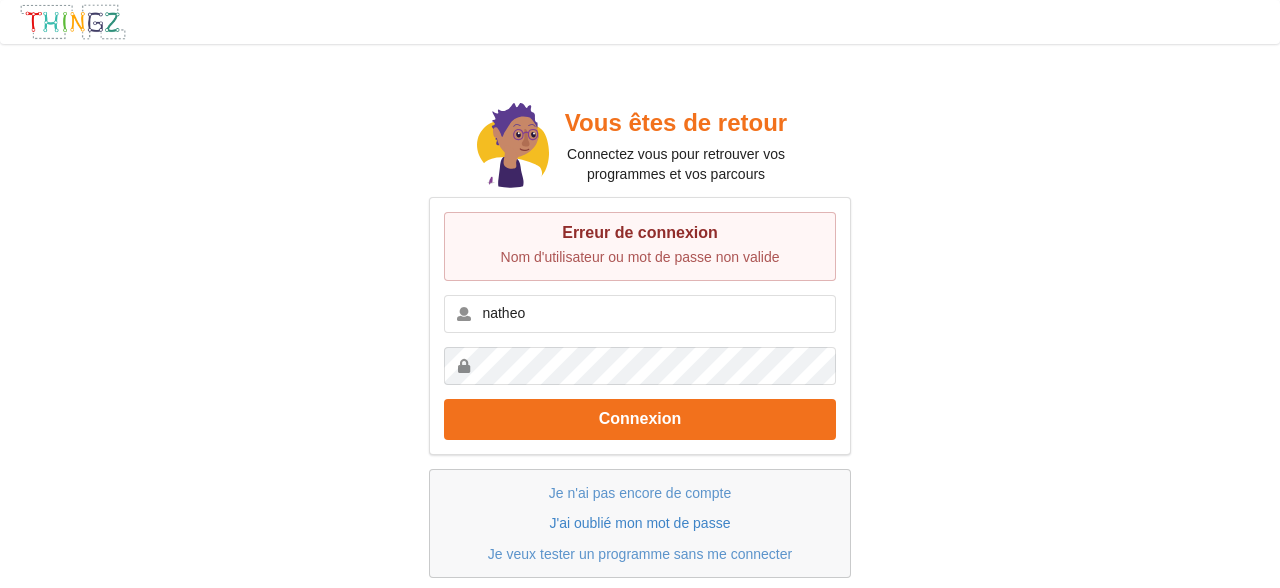 click on "J'ai oublié mon mot de passe" at bounding box center [640, 523] 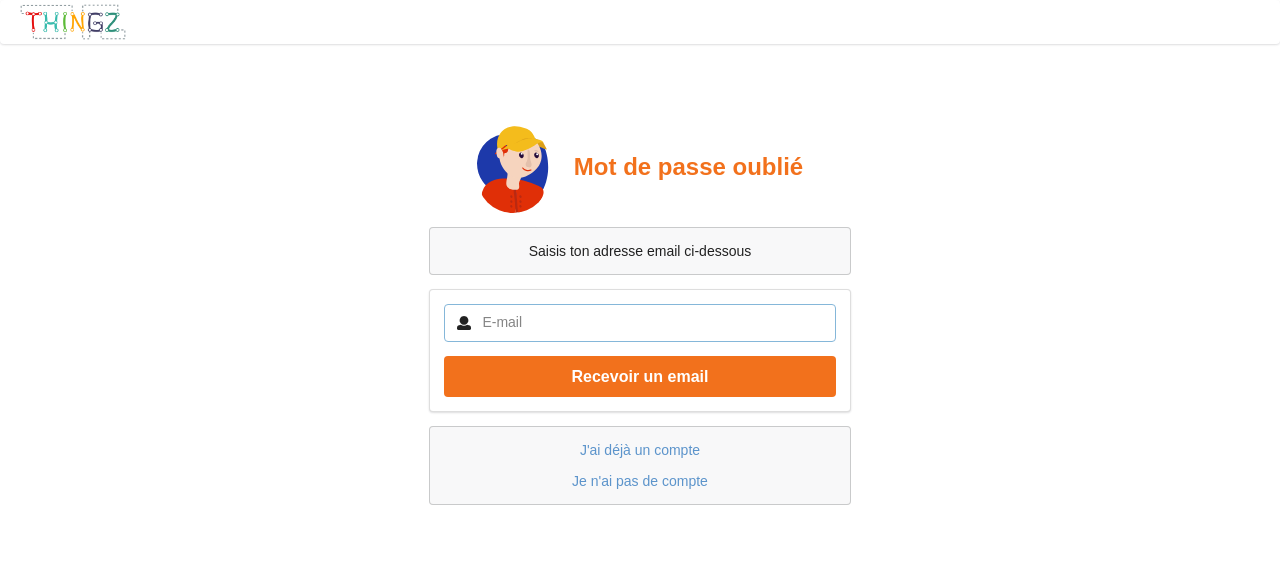 click at bounding box center (640, 323) 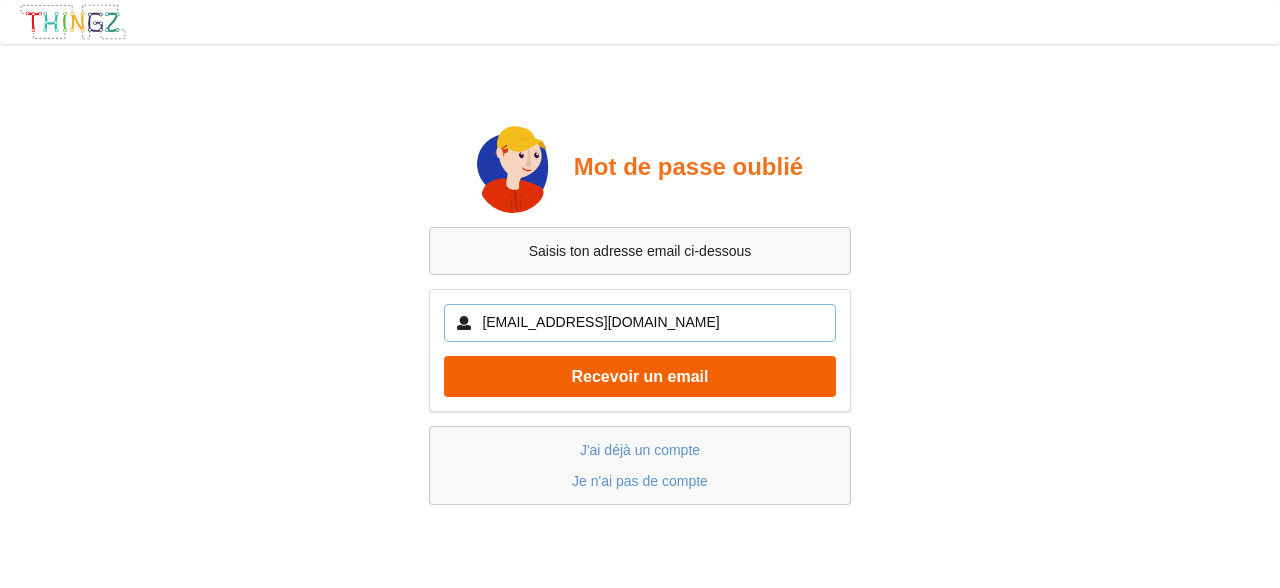 type on "[EMAIL_ADDRESS][DOMAIN_NAME]" 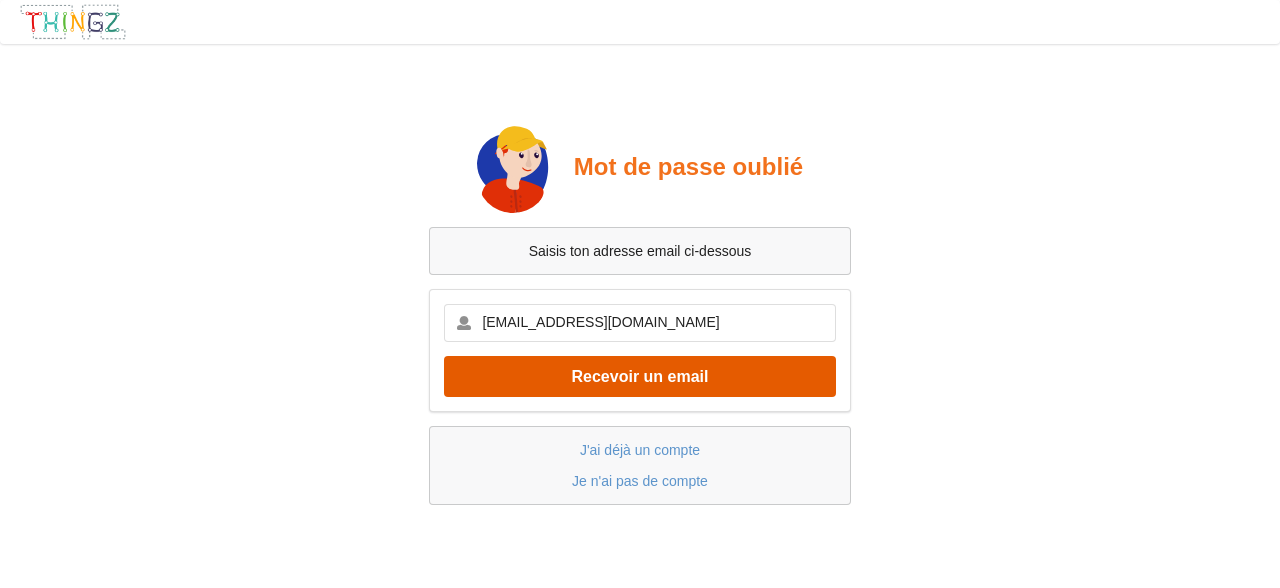click on "Recevoir un email" at bounding box center [640, 376] 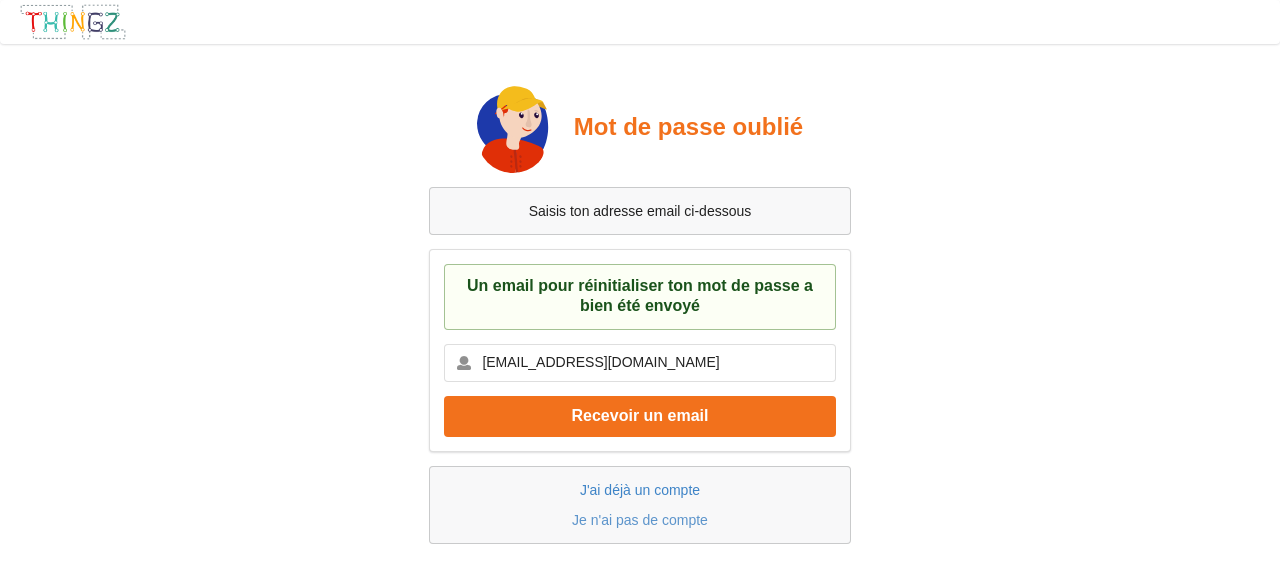 click on "J'ai déjà un compte" at bounding box center [640, 490] 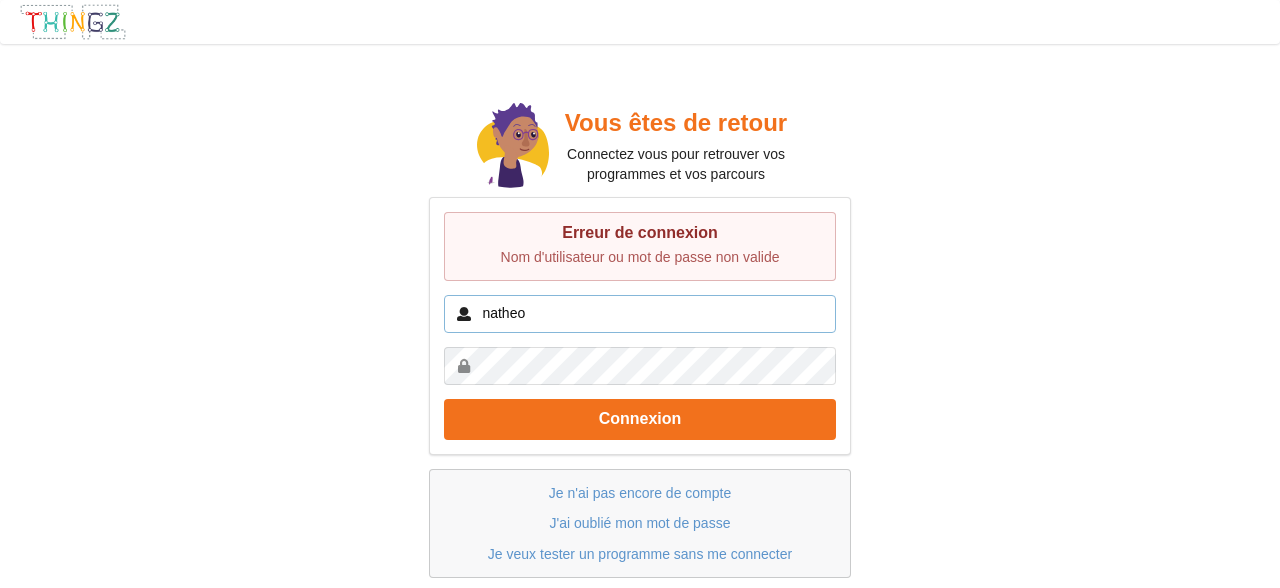 click on "natheo" at bounding box center [640, 314] 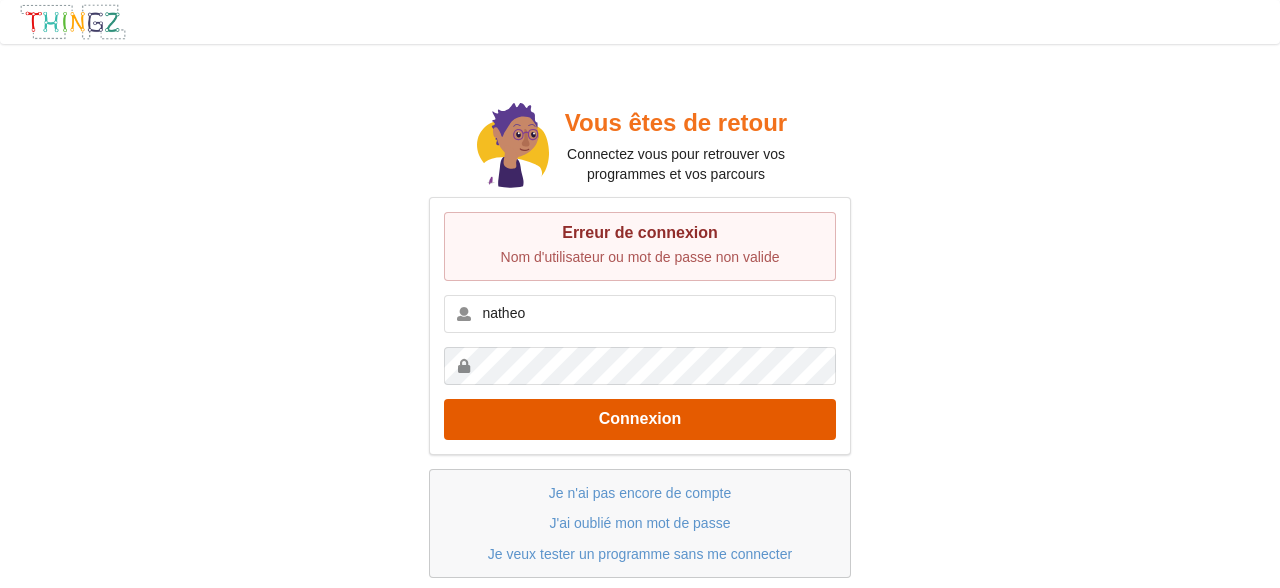 click on "Connexion" at bounding box center [640, 419] 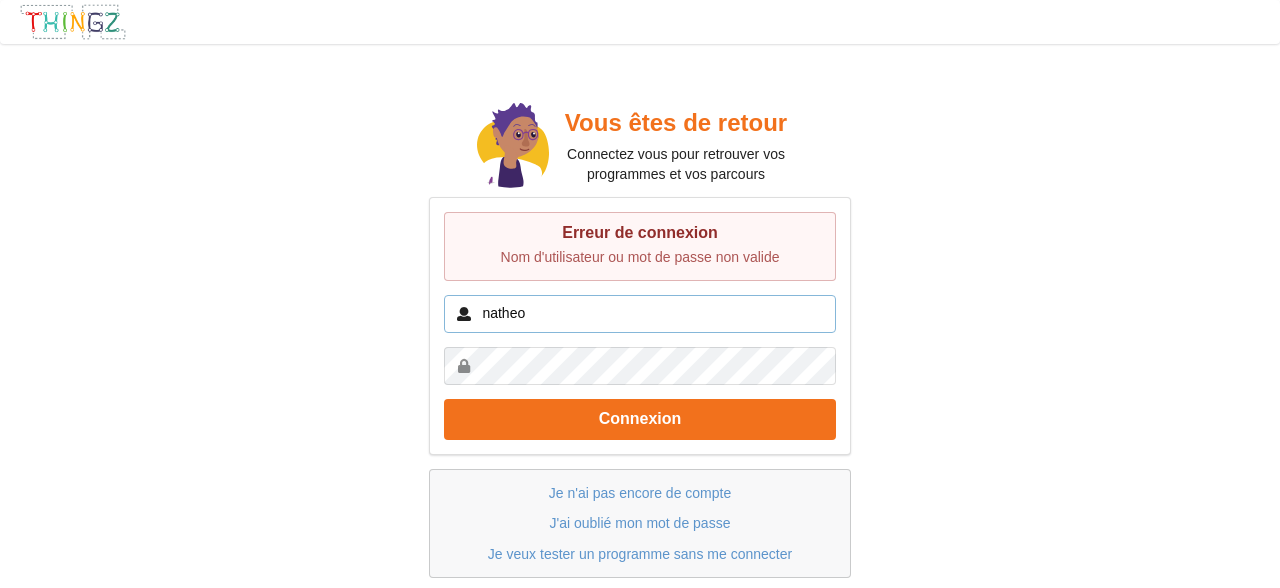 click on "natheo" at bounding box center (640, 314) 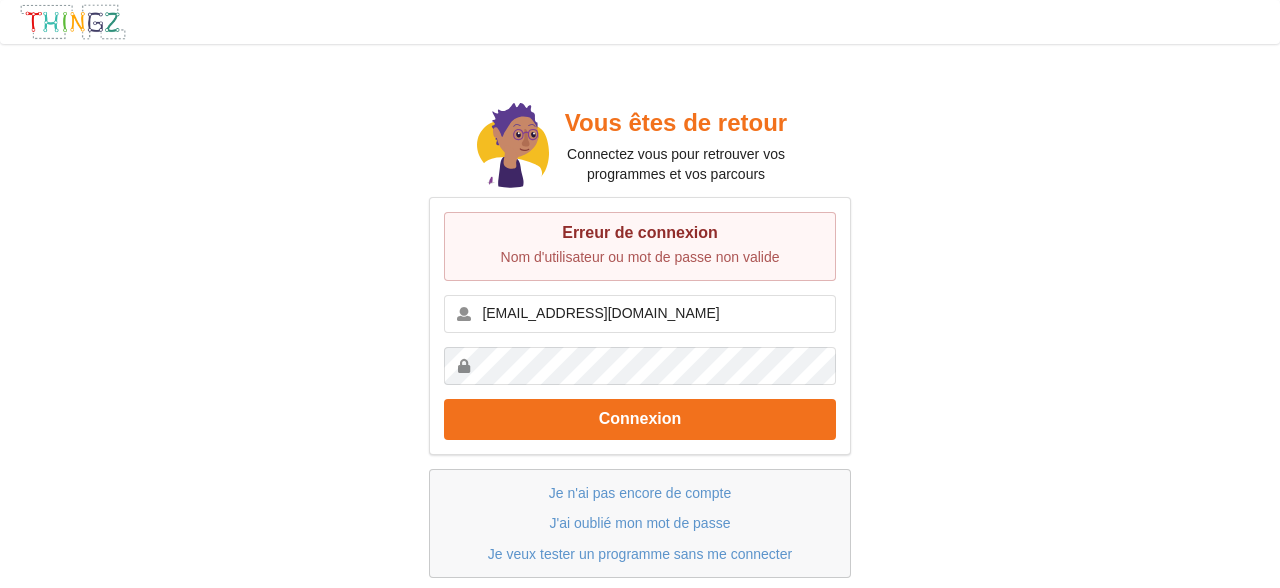 click on "Vous êtes de retour Connectez vous pour retrouver vos programmes et vos parcours Erreur de connexion Nom d'utilisateur ou mot de passe non valide yann.bonnet@gmail.com Connexion Je n'ai pas encore de compte J'ai oublié mon mot de passe Je veux tester un programme sans me connecter" at bounding box center [640, 338] 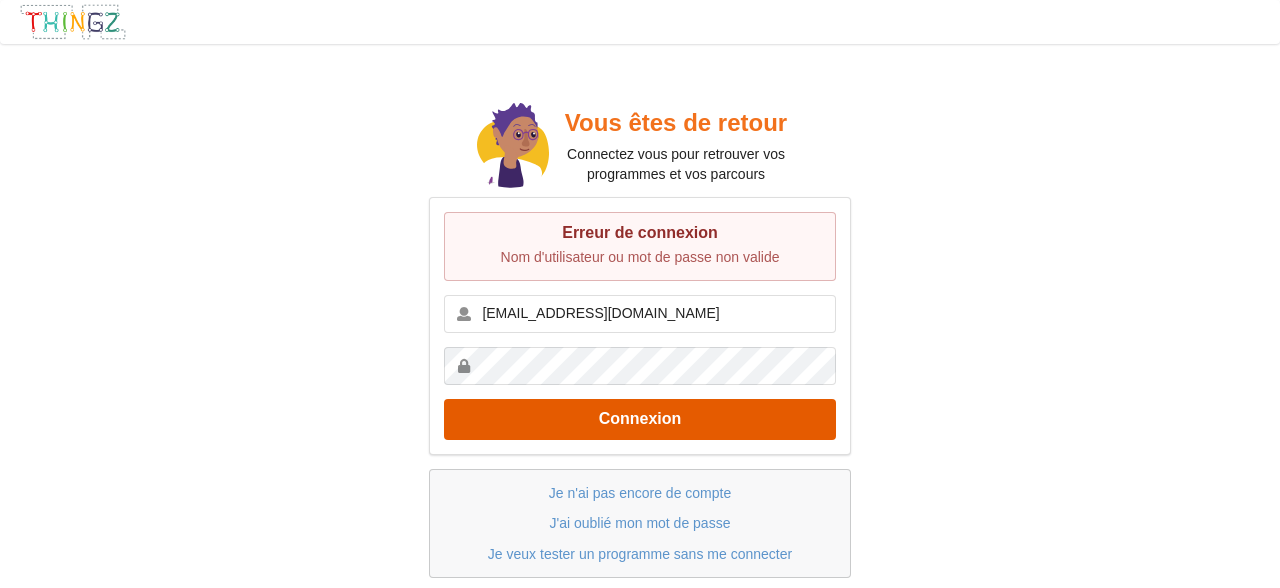 click on "Connexion" at bounding box center (640, 419) 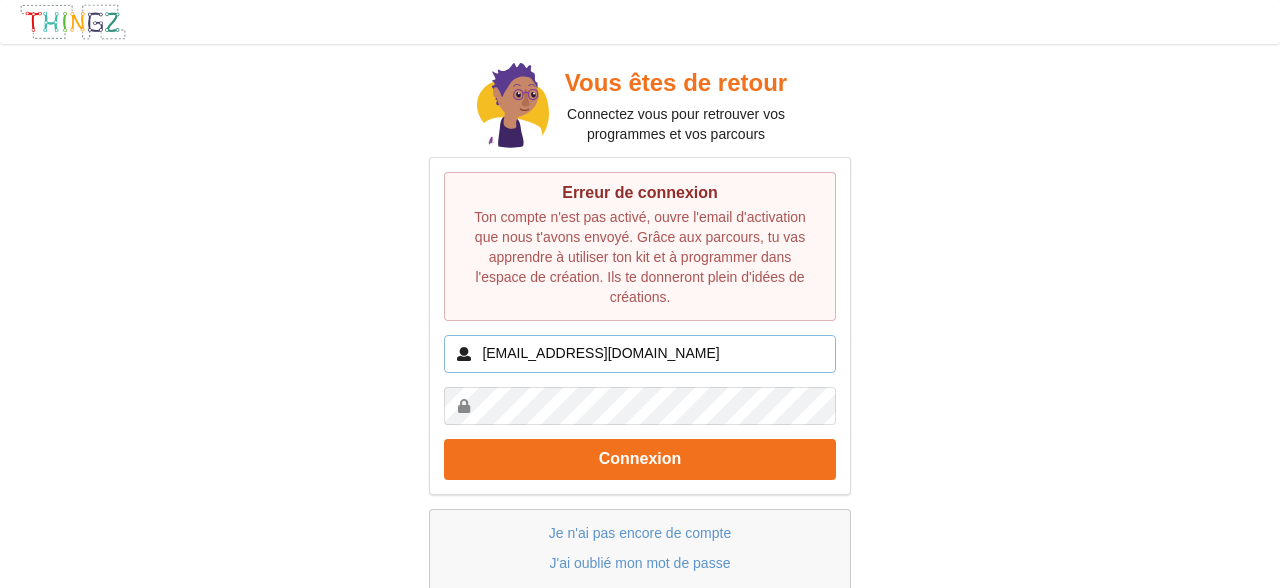 click on "[EMAIL_ADDRESS][DOMAIN_NAME]" at bounding box center (640, 354) 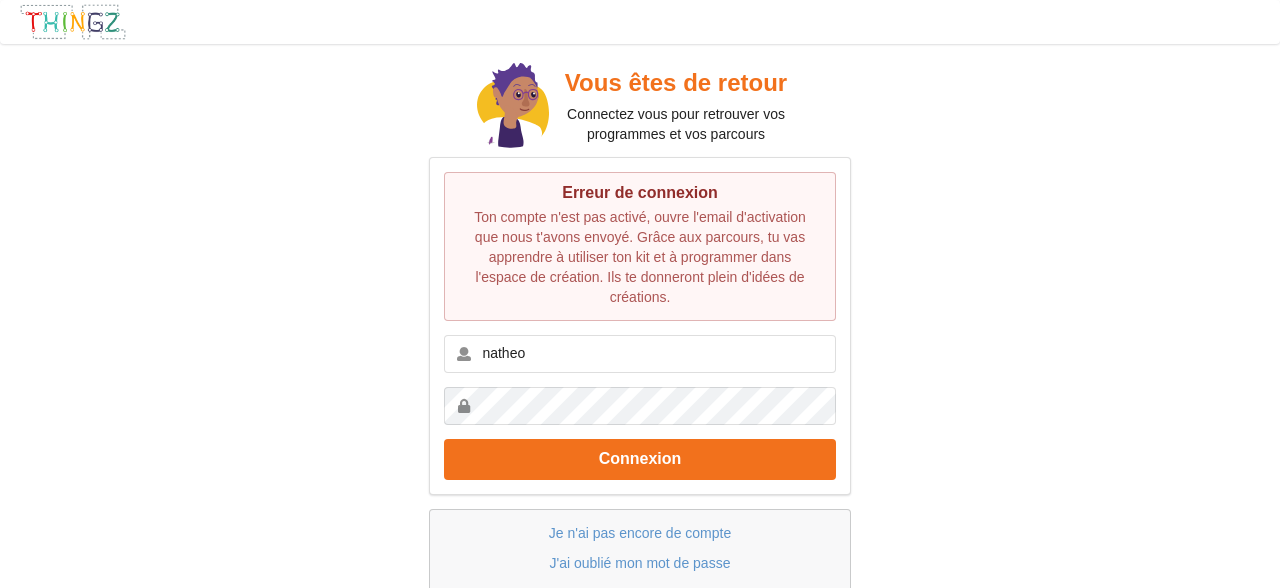 click on "Vous êtes de retour Connectez vous pour retrouver vos programmes et vos parcours Erreur de connexion Ton compte n'est pas activé, ouvre l'email d'activation que nous t'avons envoyé.
Grâce aux parcours, tu vas apprendre à utiliser ton kit et à programmer dans l'espace de création. Ils te donneront plein d'idées de créations. natheo Connexion Je n'ai pas encore de compte J'ai oublié mon mot de passe Je veux tester un programme sans me connecter" at bounding box center [640, 338] 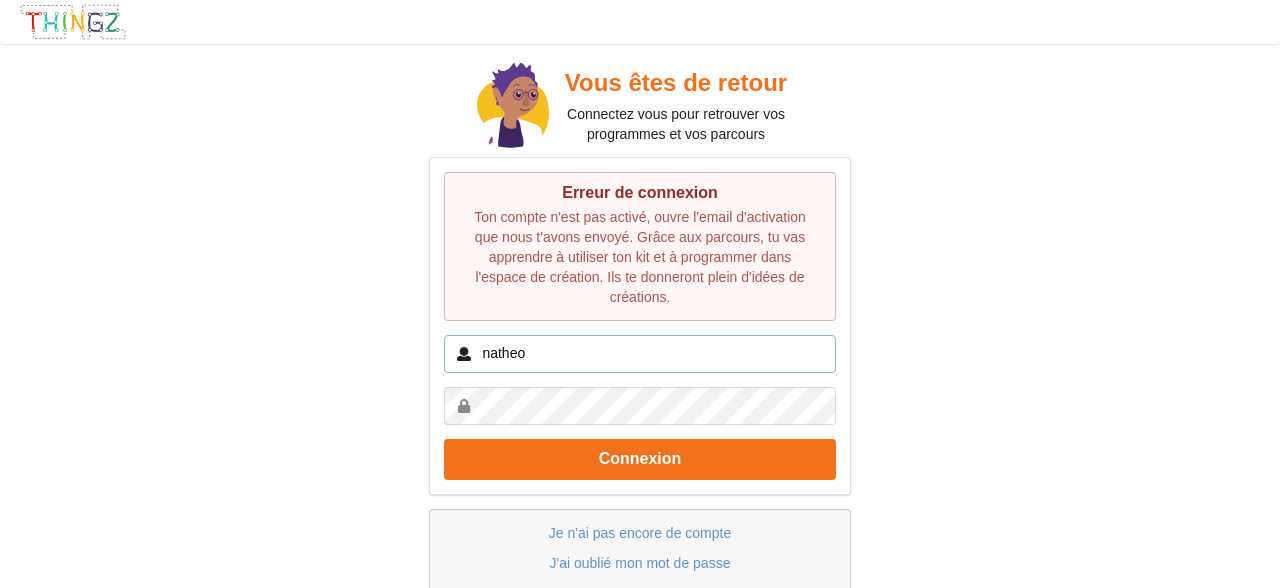 click on "natheo" at bounding box center [640, 354] 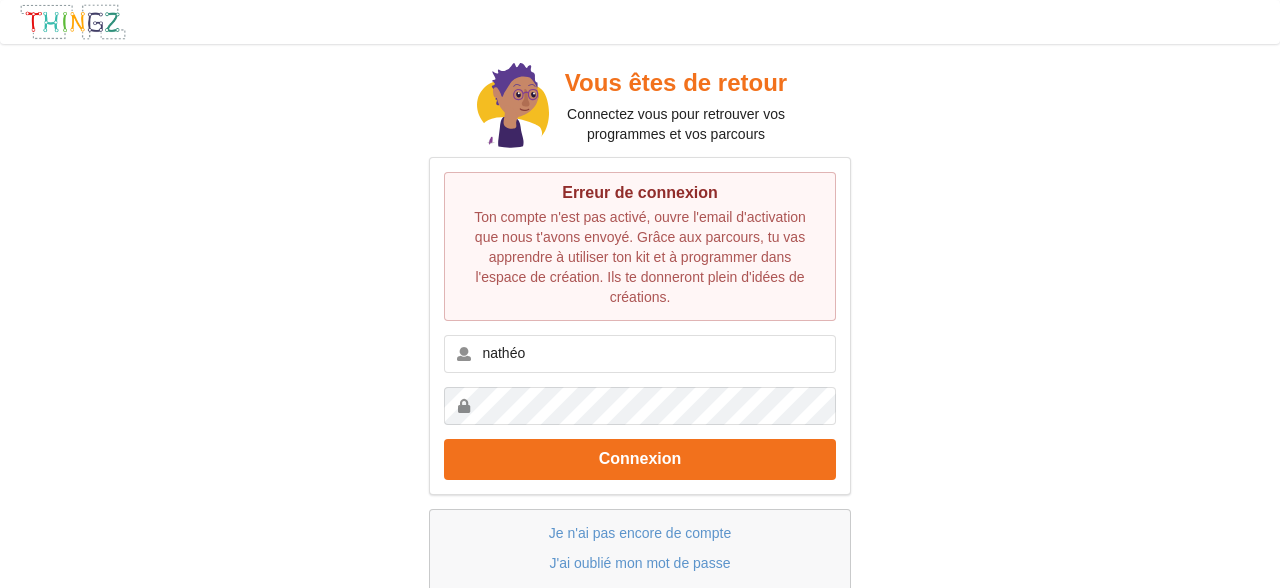 click on "Vous êtes de retour Connectez vous pour retrouver vos programmes et vos parcours Erreur de connexion Ton compte n'est pas activé, ouvre l'email d'activation que nous t'avons envoyé.
Grâce aux parcours, tu vas apprendre à utiliser ton kit et à programmer dans l'espace de création. Ils te donneront plein d'idées de créations. nathéo Connexion Je n'ai pas encore de compte J'ai oublié mon mot de passe Je veux tester un programme sans me connecter" at bounding box center (640, 338) 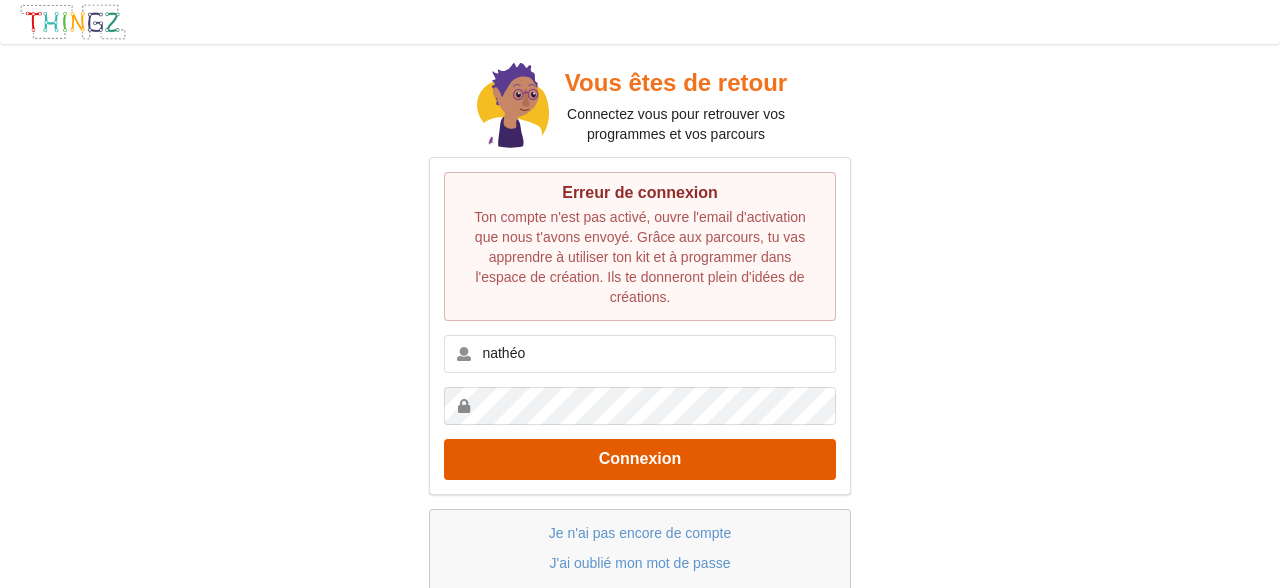 click on "Connexion" at bounding box center (640, 459) 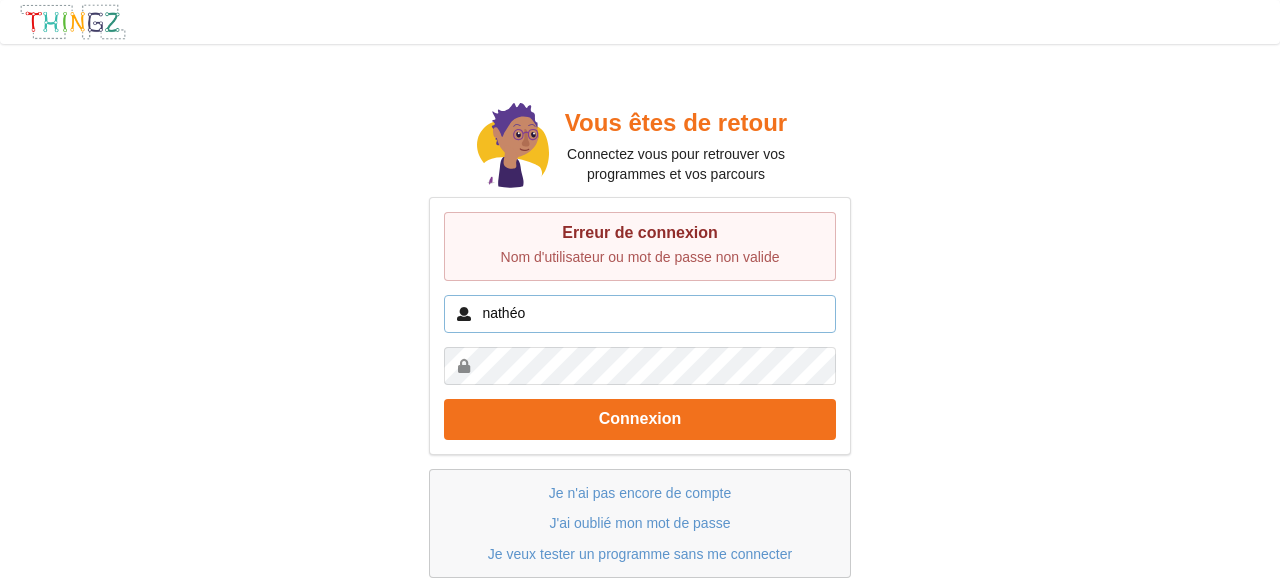 click on "nathéo" at bounding box center (640, 314) 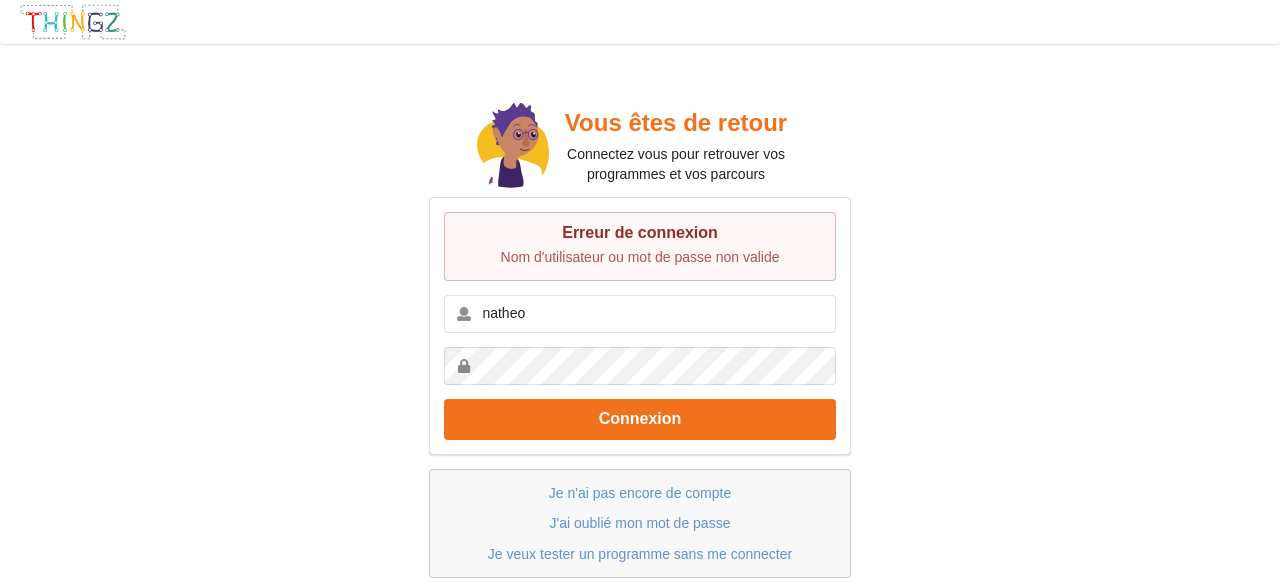click on "Vous êtes de retour Connectez vous pour retrouver vos programmes et vos parcours Erreur de connexion Nom d'utilisateur ou mot de passe non valide natheo Connexion Je n'ai pas encore de compte J'ai oublié mon mot de passe Je veux tester un programme sans me connecter" at bounding box center (640, 338) 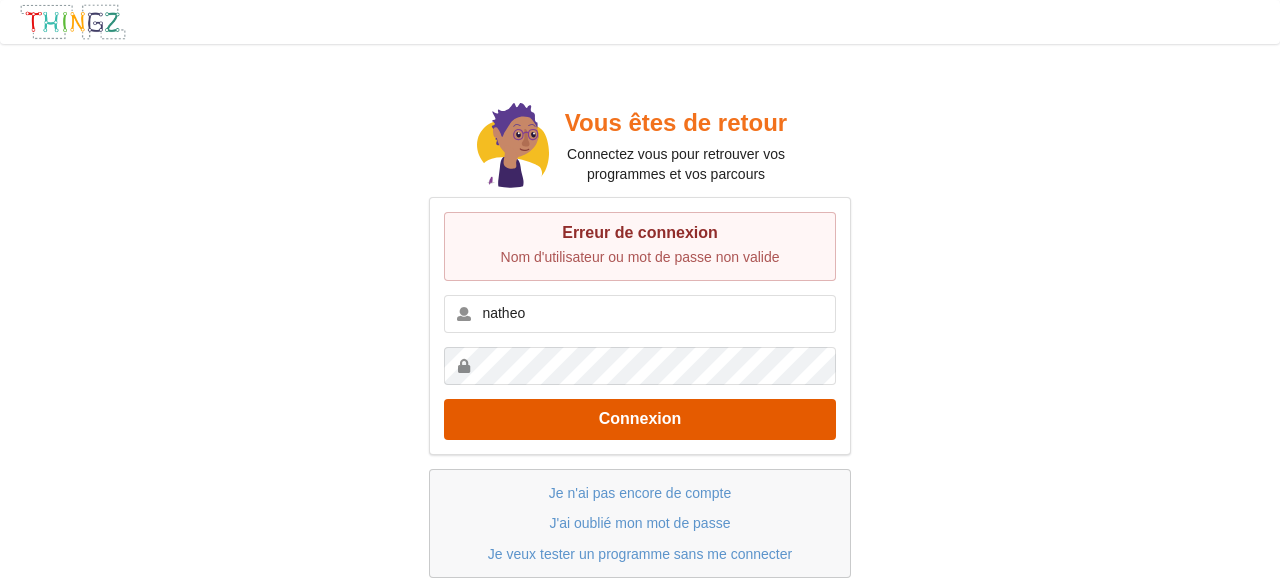 click on "Connexion" at bounding box center [640, 419] 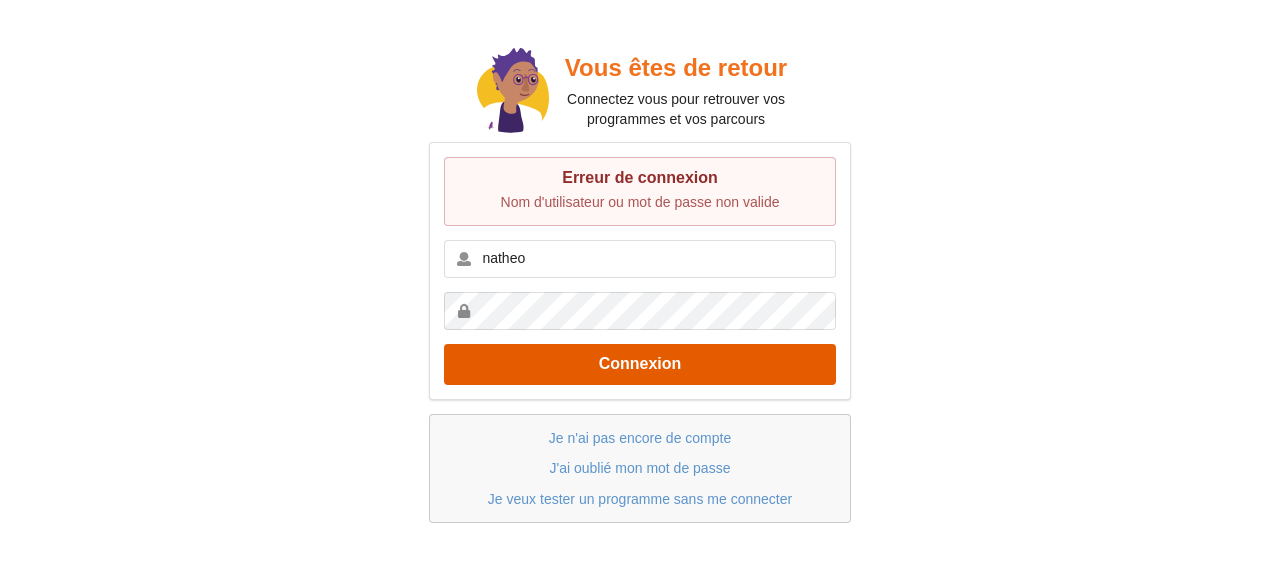 scroll, scrollTop: 54, scrollLeft: 0, axis: vertical 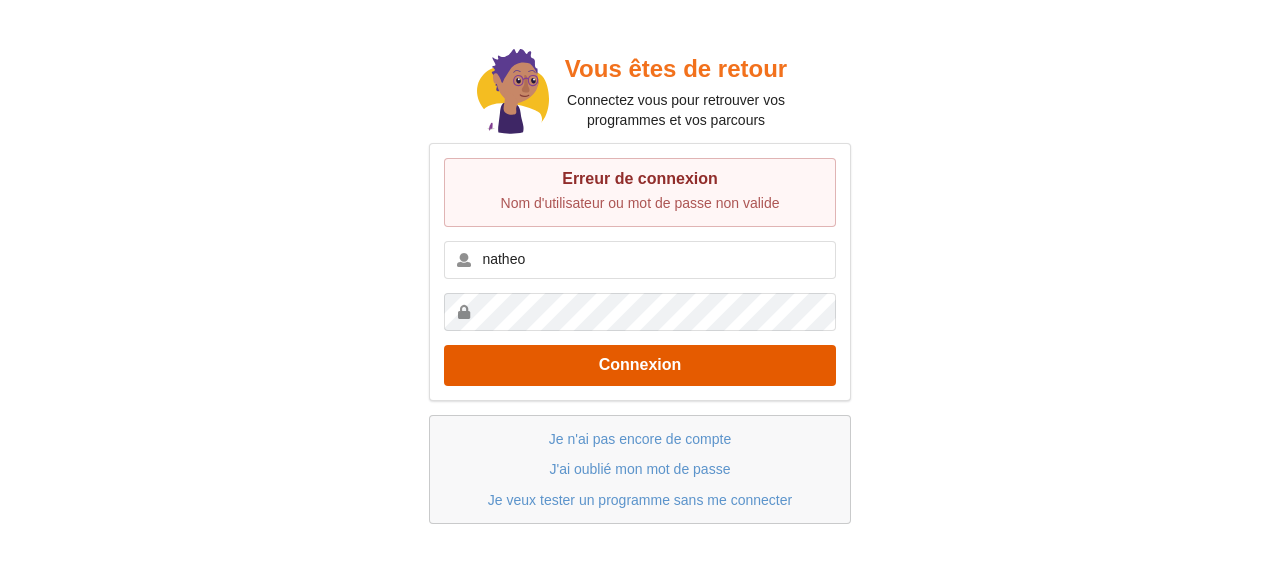 click on "Connexion" at bounding box center [640, 365] 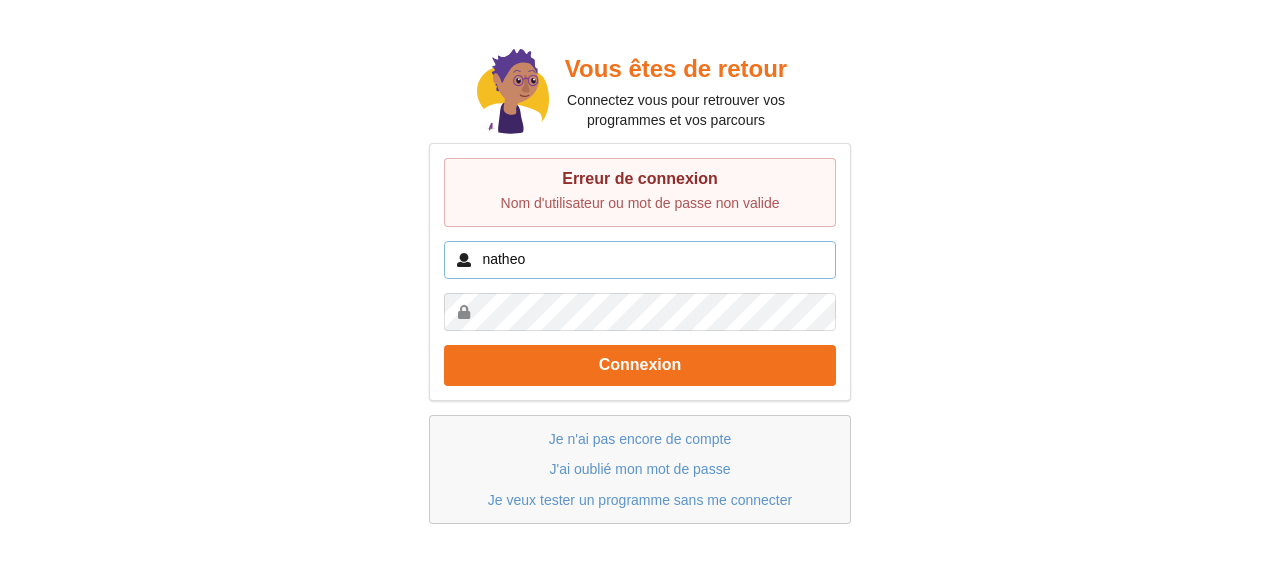 click on "natheo" at bounding box center [640, 260] 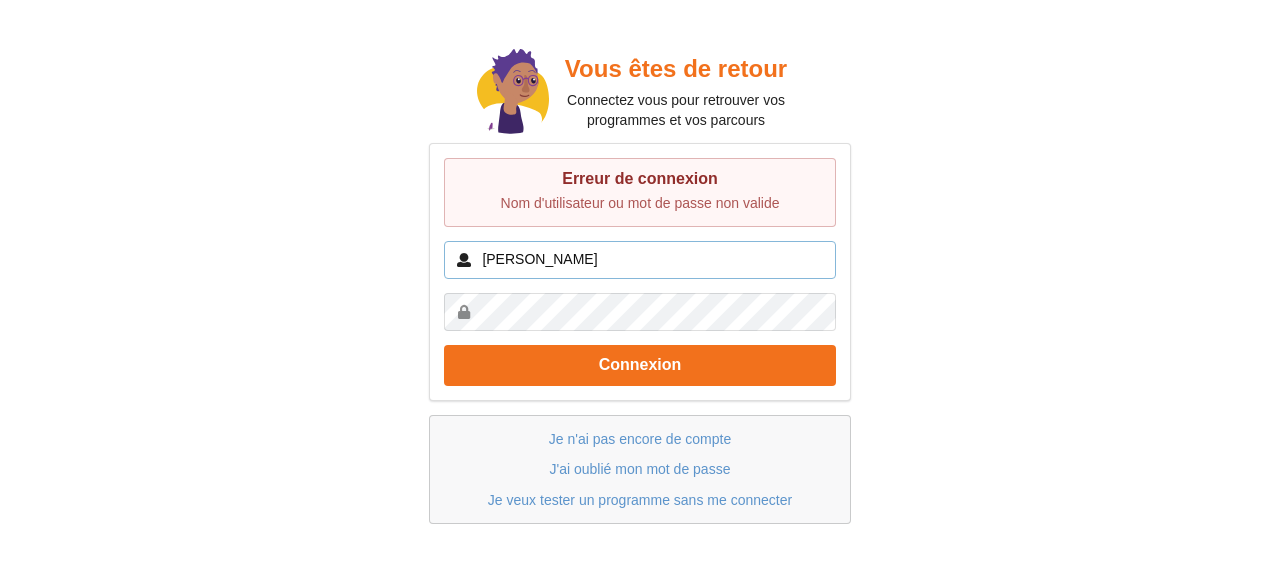 type on "natheo" 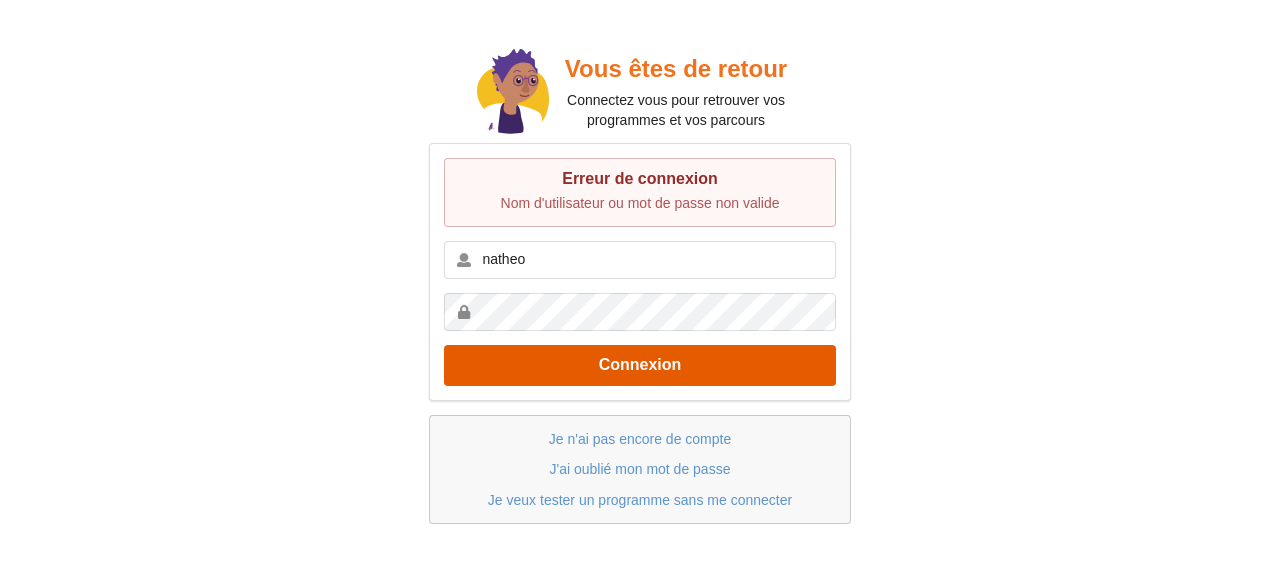click on "Connexion" at bounding box center [640, 365] 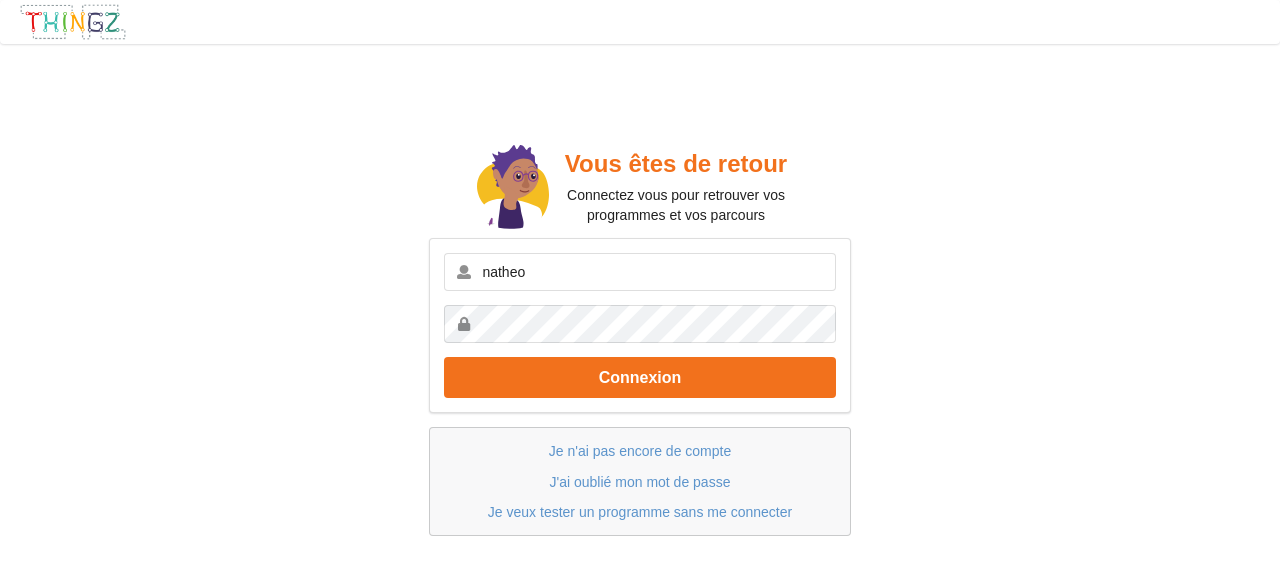 scroll, scrollTop: 0, scrollLeft: 0, axis: both 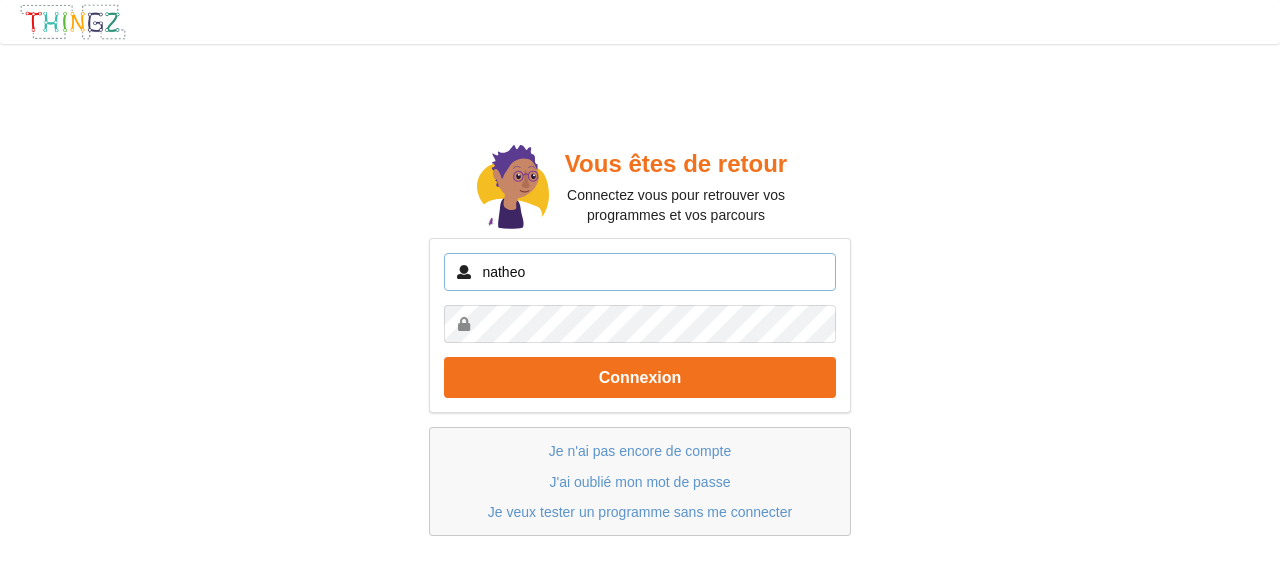 click on "natheo" at bounding box center (640, 272) 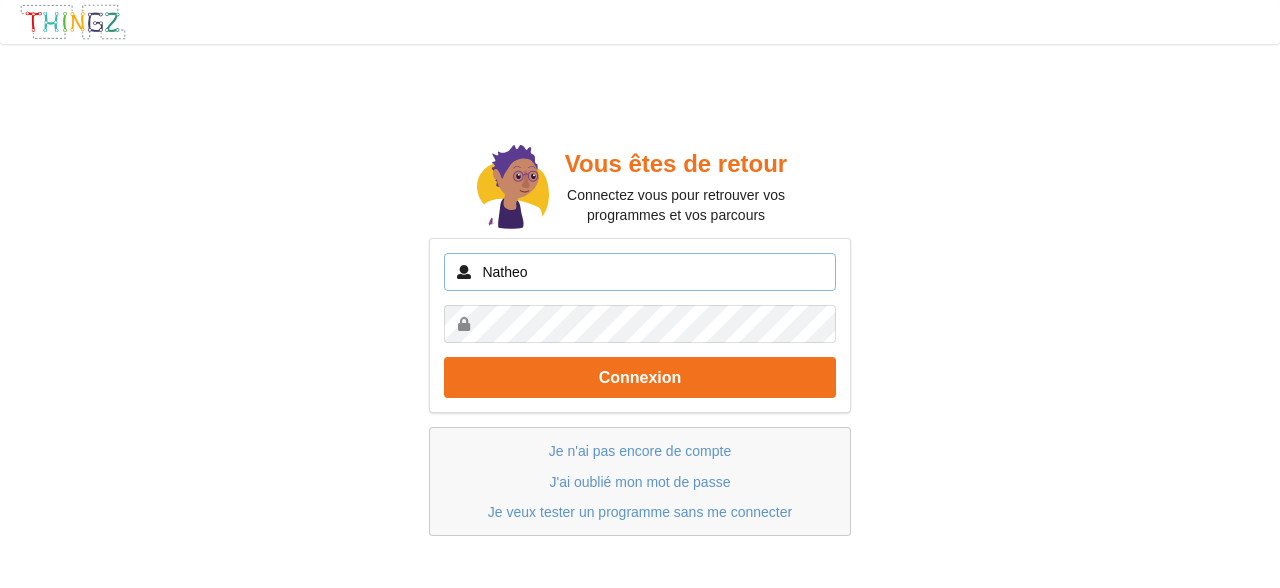 type on "Natheo" 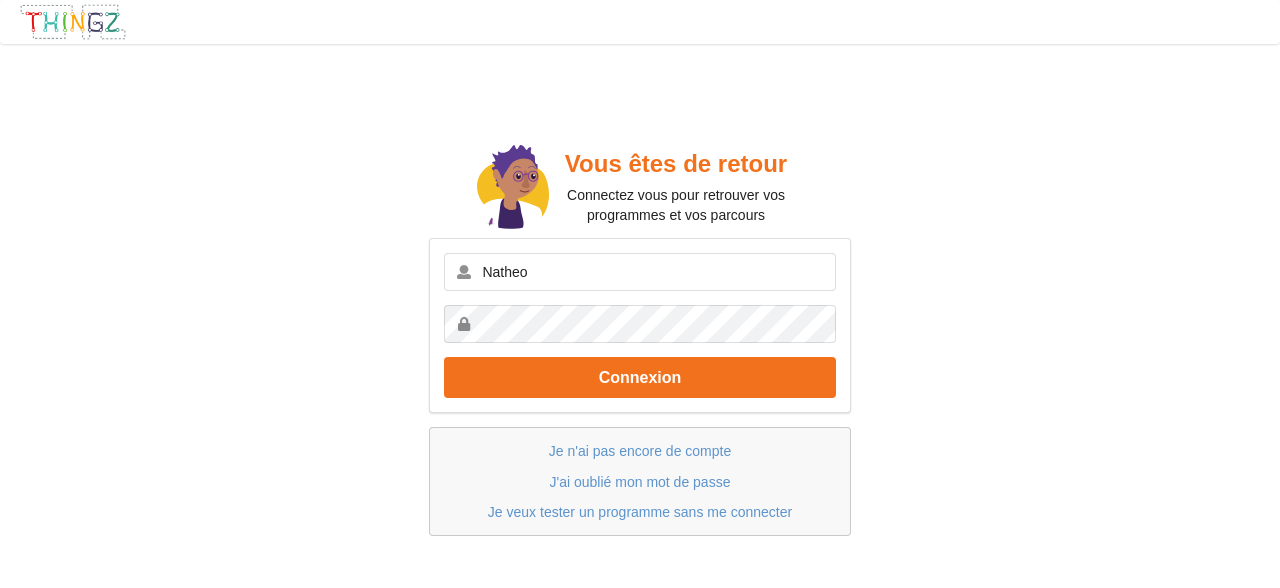 click on "Vous êtes de retour Connectez vous pour retrouver vos programmes et vos parcours Natheo Connexion Je n'ai pas encore de compte J'ai oublié mon mot de passe Je veux tester un programme sans me connecter" at bounding box center (640, 338) 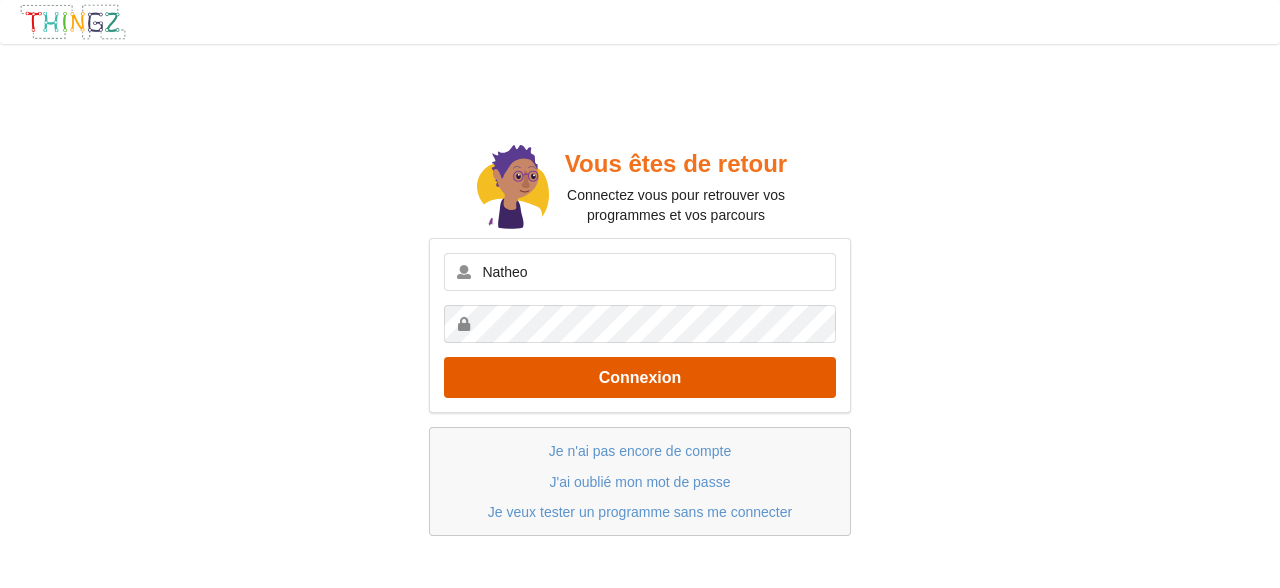 click on "Connexion" at bounding box center (640, 377) 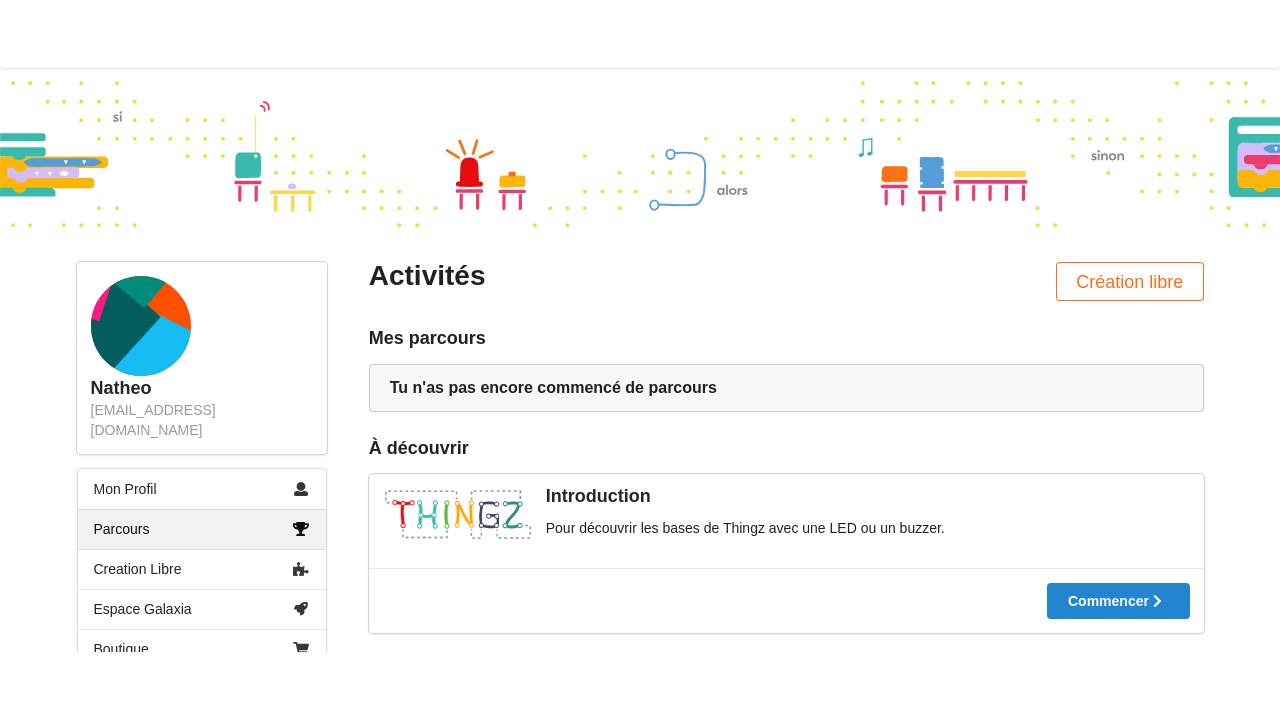 scroll, scrollTop: 87, scrollLeft: 0, axis: vertical 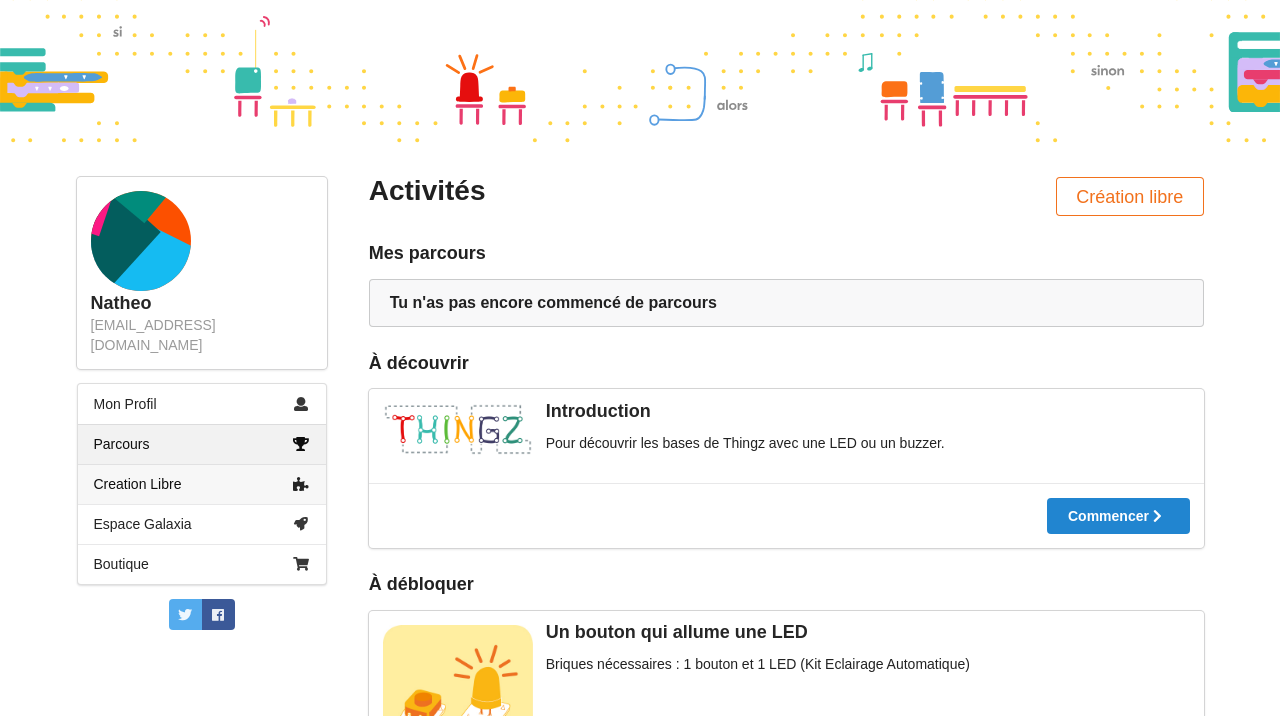 click on "Creation Libre" at bounding box center [202, 484] 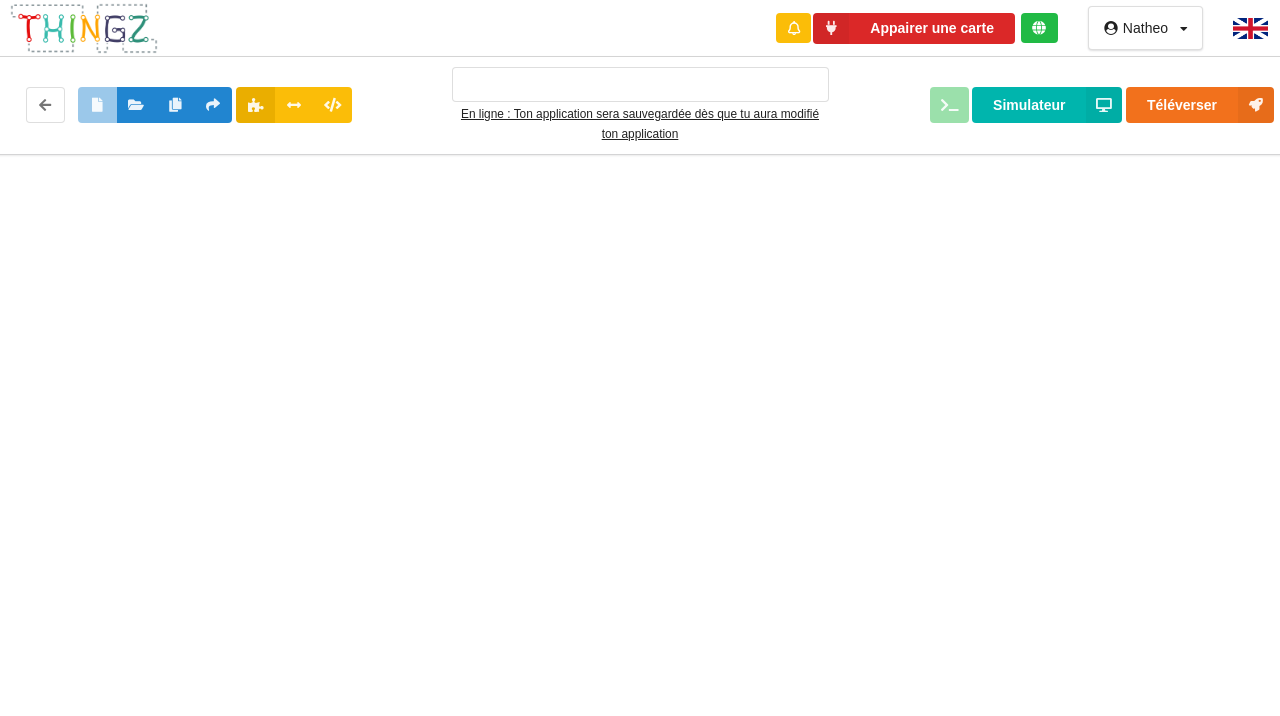 scroll, scrollTop: 0, scrollLeft: 0, axis: both 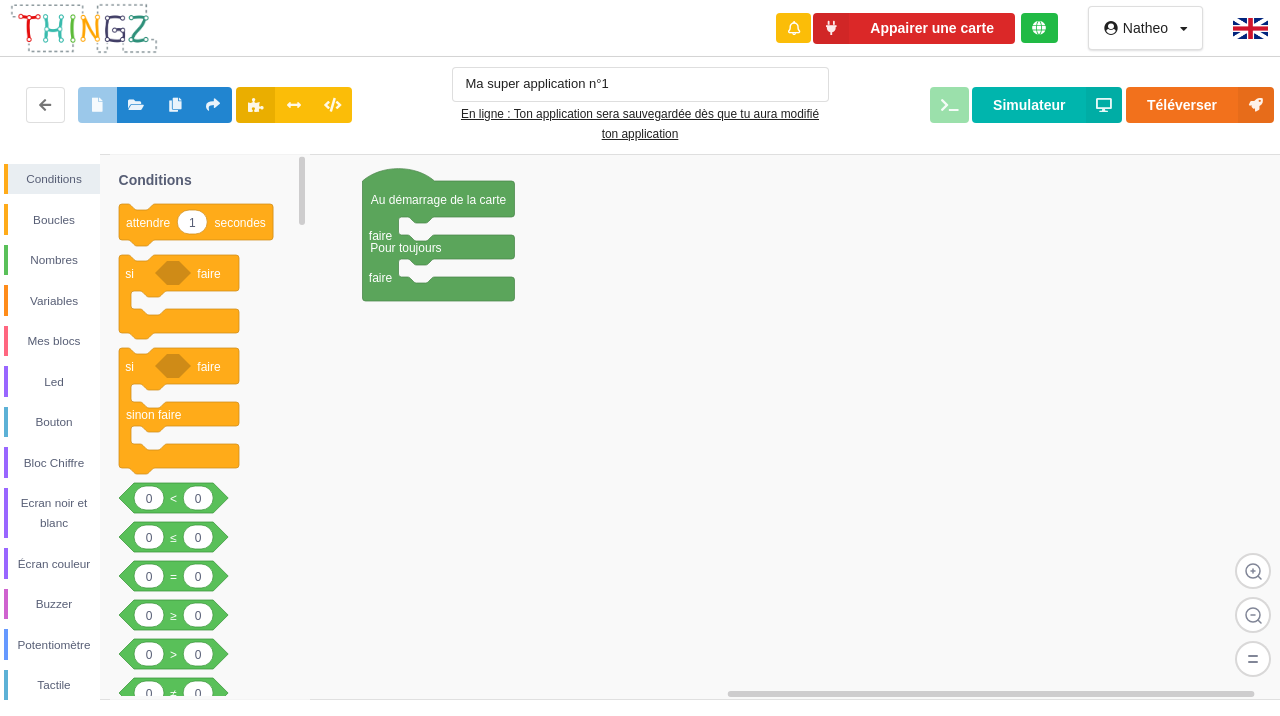 type on "Ma super application n°1" 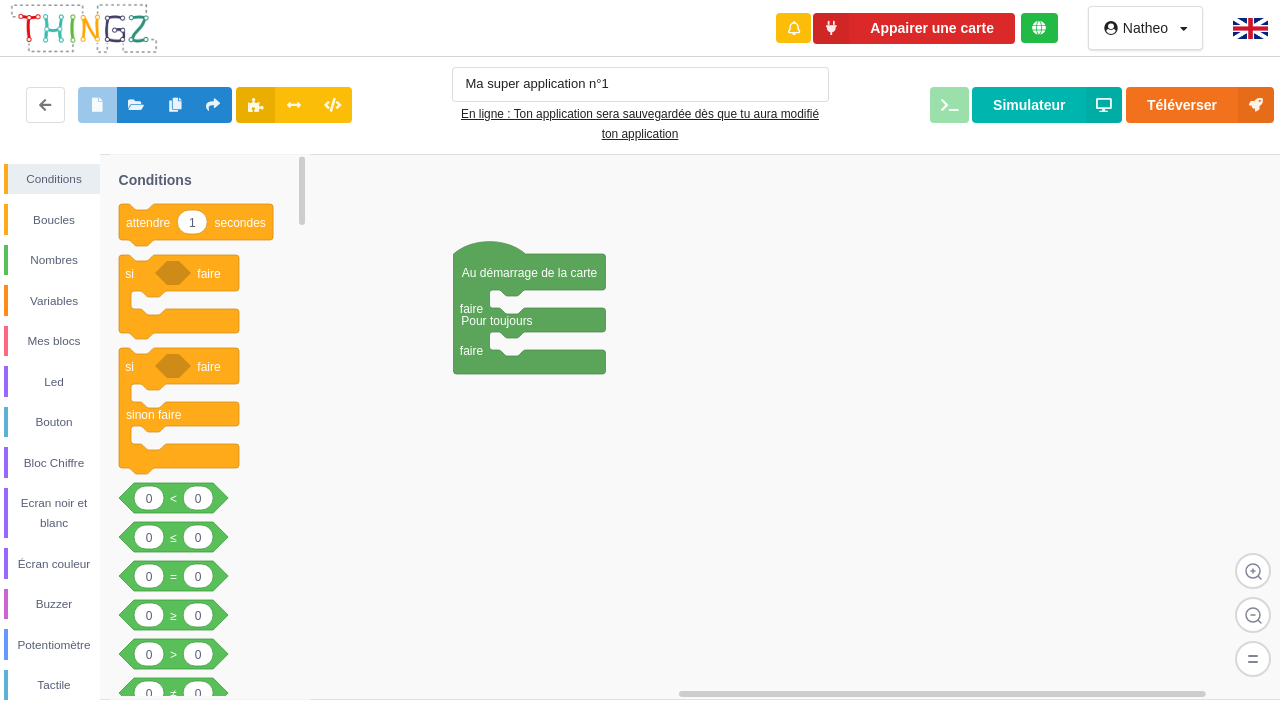 drag, startPoint x: 455, startPoint y: 261, endPoint x: 589, endPoint y: 390, distance: 186.00269 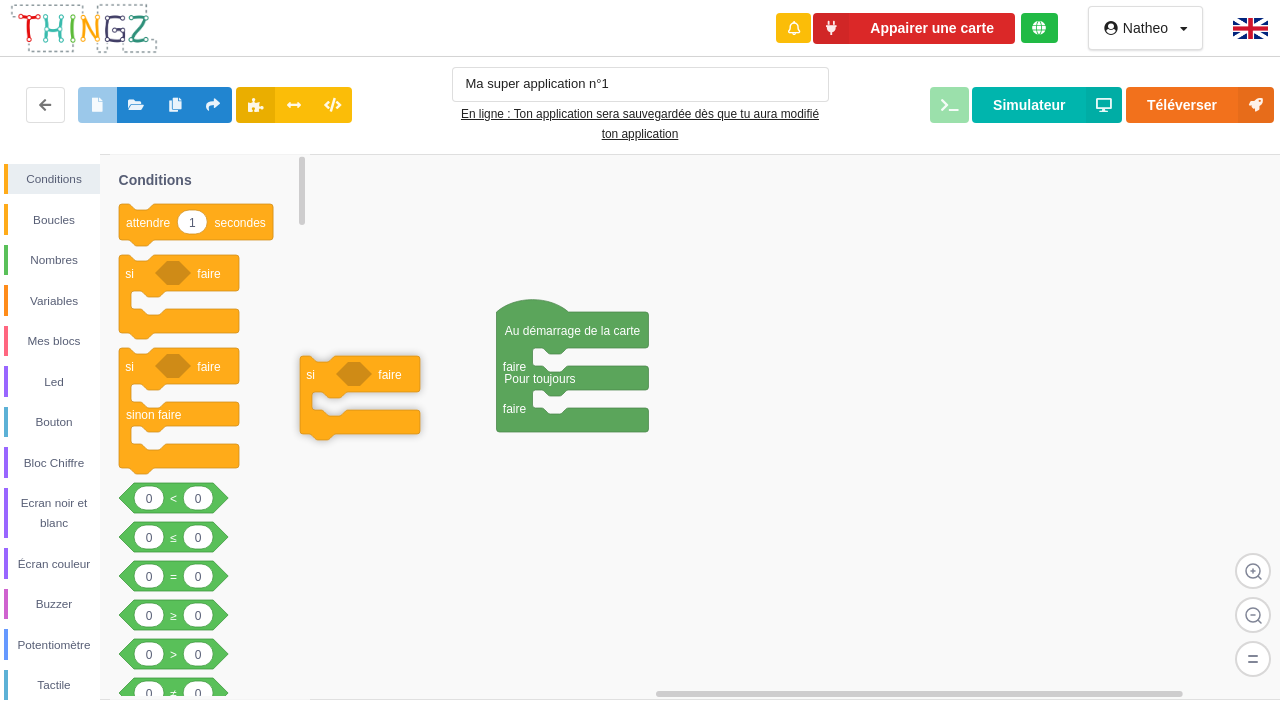 drag, startPoint x: 141, startPoint y: 296, endPoint x: 460, endPoint y: 397, distance: 334.60724 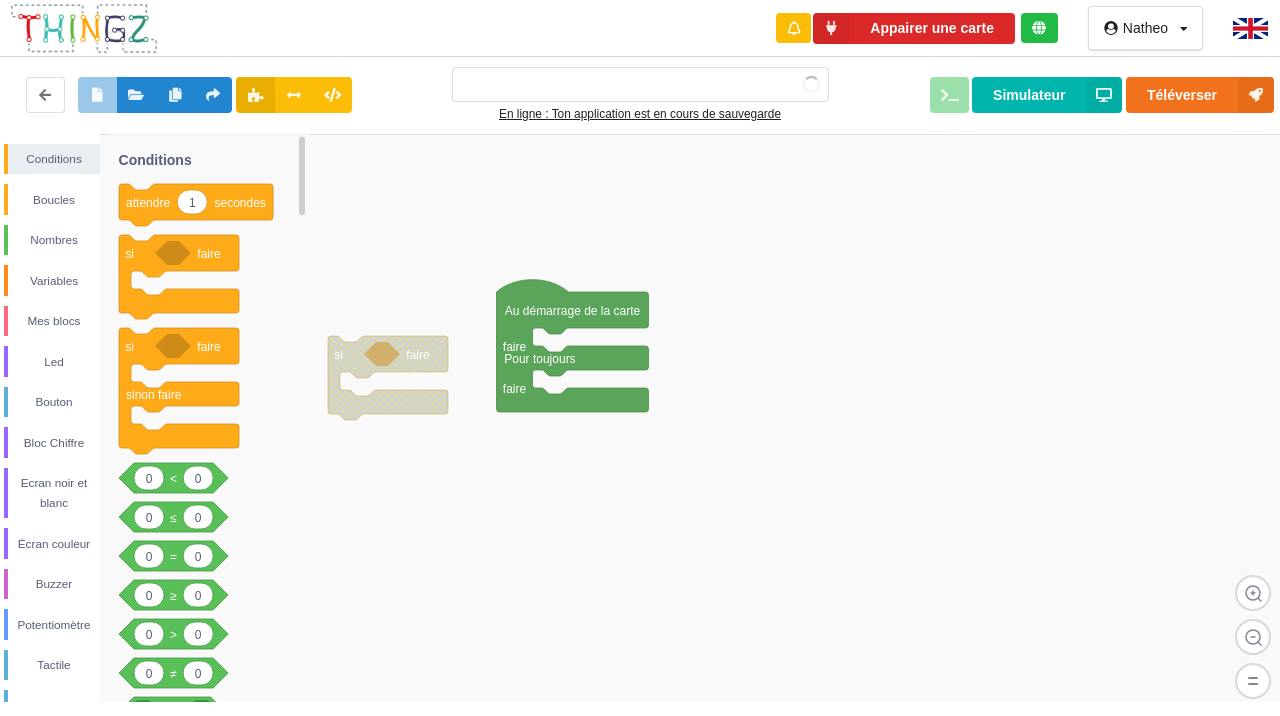 click on "Conditions Boucles Nombres Variables Mes blocs Led Bouton Bloc Chiffre Ecran noir et blanc Écran couleur Buzzer Potentiomètre Tactile Infrarouge Météo Luminosité Prise radiocommandée Detecteur de mouvement Moniteur série Bluetooth Wifi Au démarrage de la carte faire Pour toujours faire si faire 1 attendre secondes si faire si faire sinon faire 0 0 < 0 0 ≤ 0 0 = 0 0 ≥ 0 0 > 0 0 ≠ et ou pas répéter tant que répéter jusqu'à 10 répète fois 1 10 nombre au hasard entre et 0 0 + 0 0 - 0 0 * 0 0 / led 1 s'allume led 1 basculer l'état 1 led 1 s'allume pendant secondes Bouton 1 est appuyé 0 chiffre 1 affiche les unités de chiffre 1 s'éteint   écran noir et blanc 1 affiche le message à la ligne 1 écran noir et blanc 1 allume le rétroéclairage écran noir et blanc 1 efface la ligne 1     écran couleur 1 affiche le message en     écran couleur 1 affiche le message en et va à la ligne   écran couleur 1 s'efface et se remplit en 0 0 10 10" at bounding box center (647, 418) 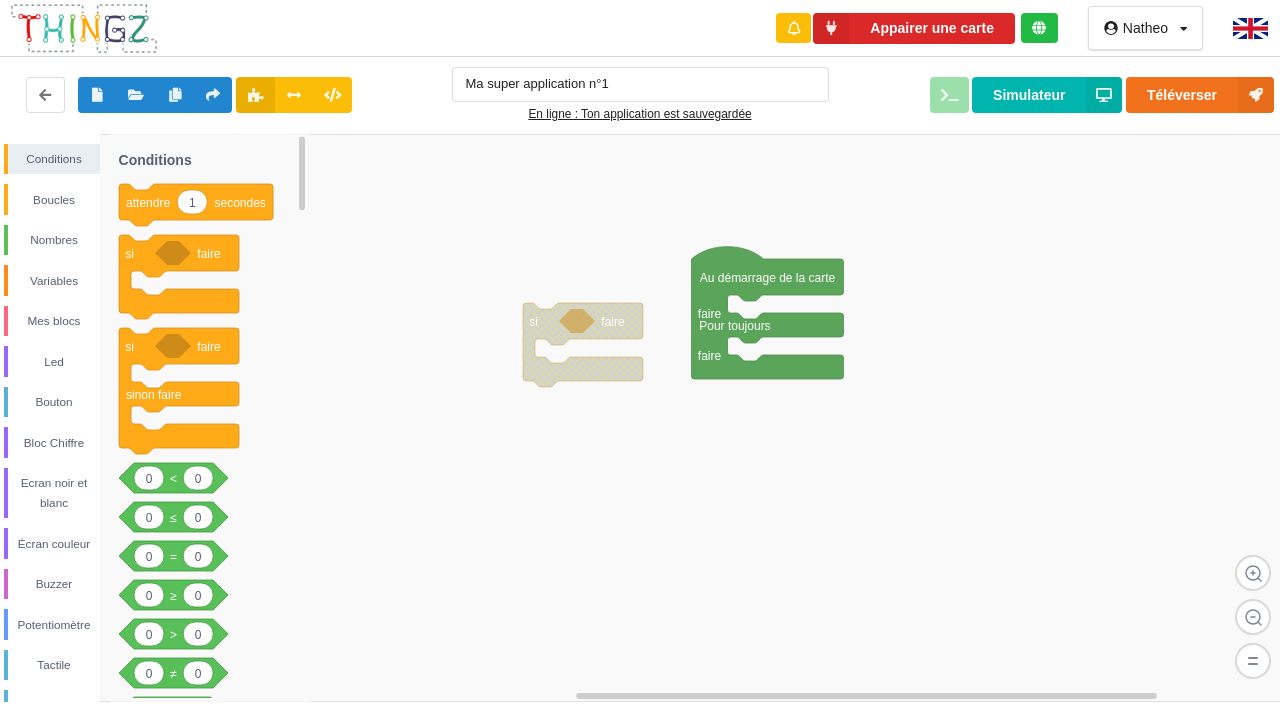 drag, startPoint x: 361, startPoint y: 362, endPoint x: 460, endPoint y: 383, distance: 101.20277 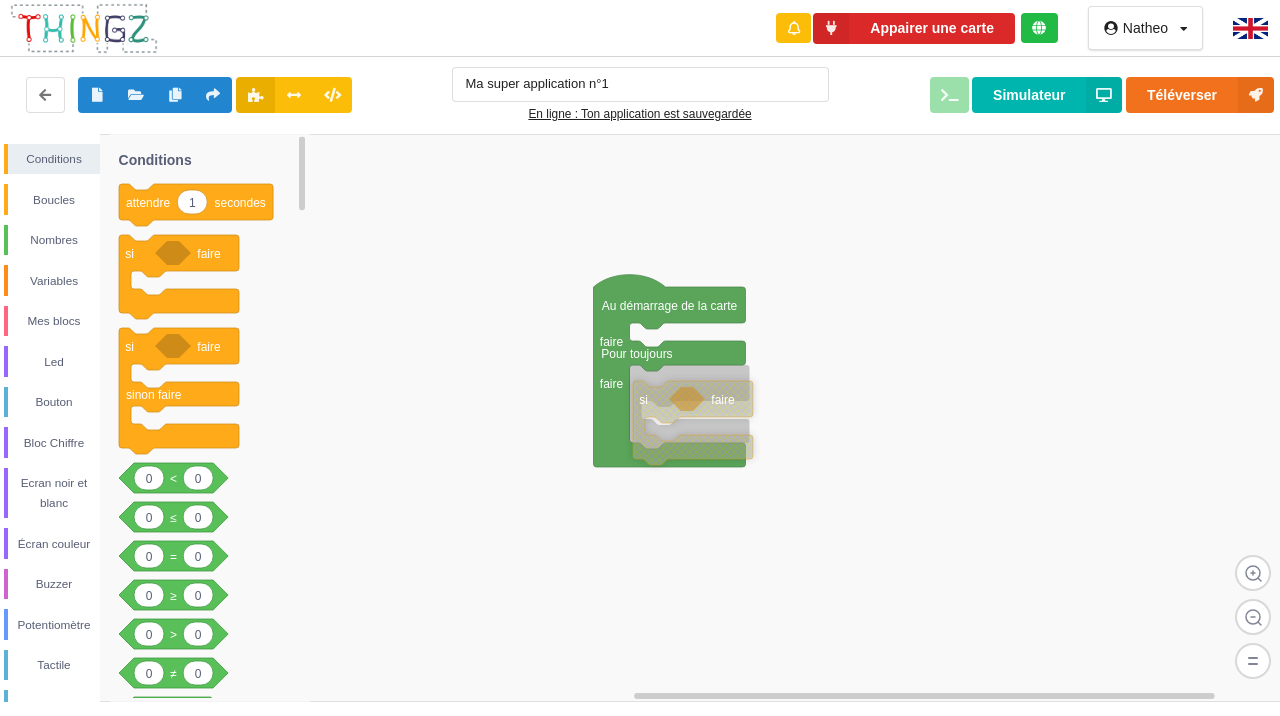 drag, startPoint x: 450, startPoint y: 357, endPoint x: 658, endPoint y: 401, distance: 212.60292 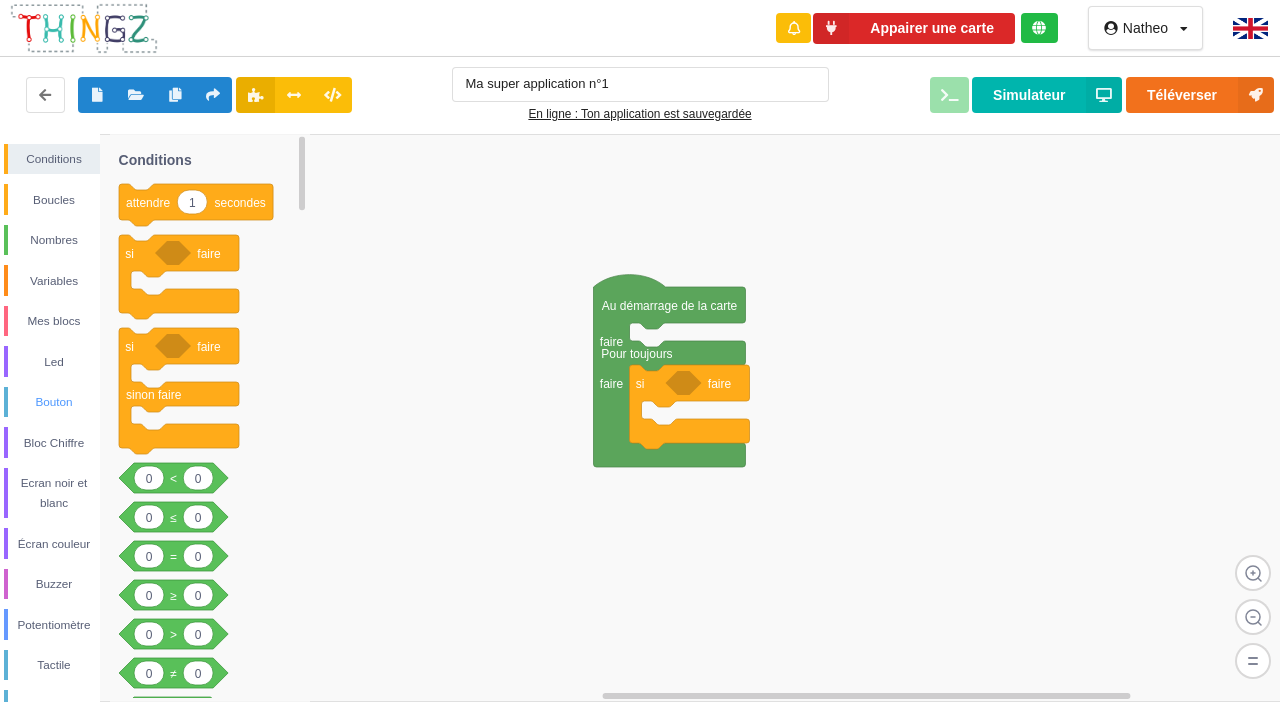 click on "Bouton" at bounding box center (54, 402) 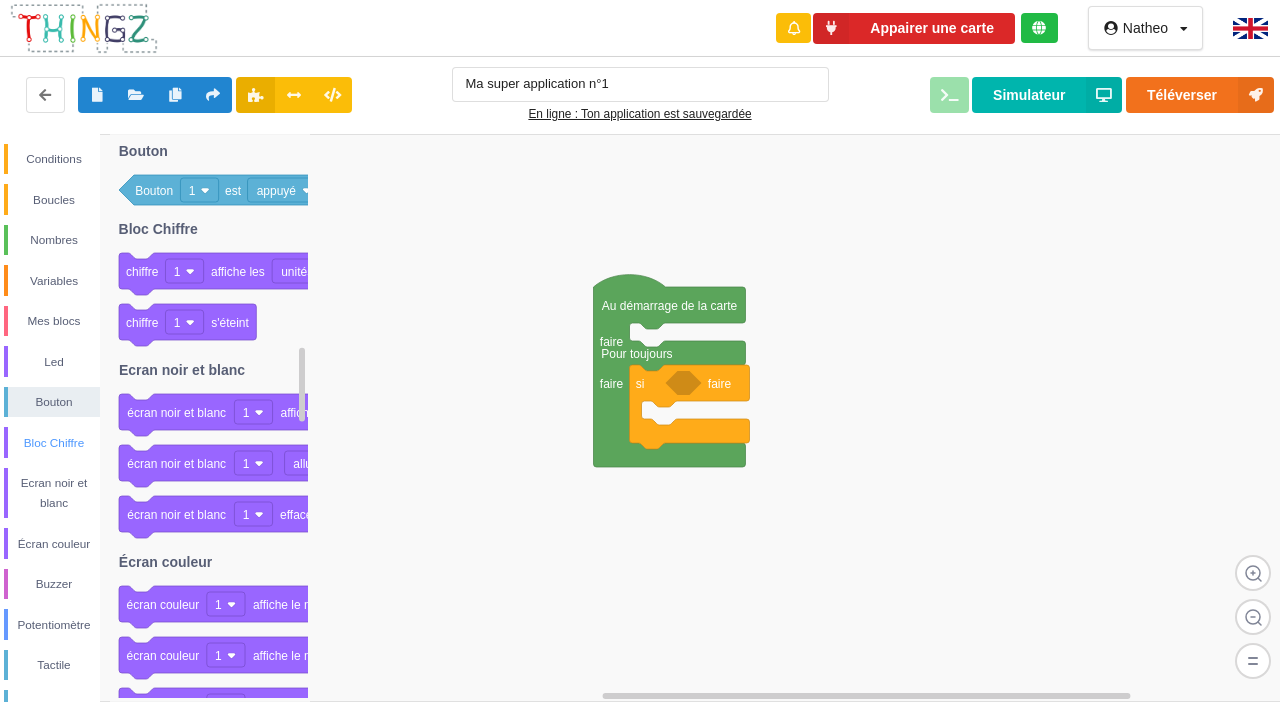click on "Bloc Chiffre" at bounding box center [54, 443] 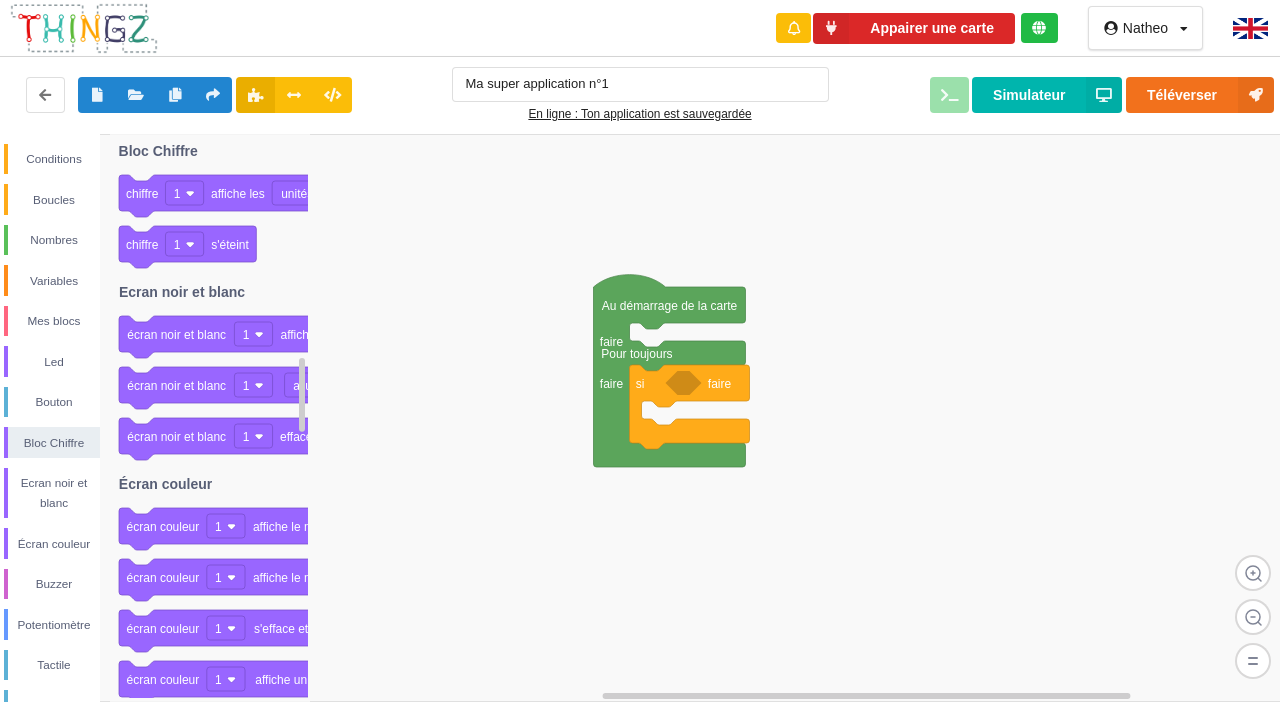 click on "Ecran noir et blanc" at bounding box center [52, 493] 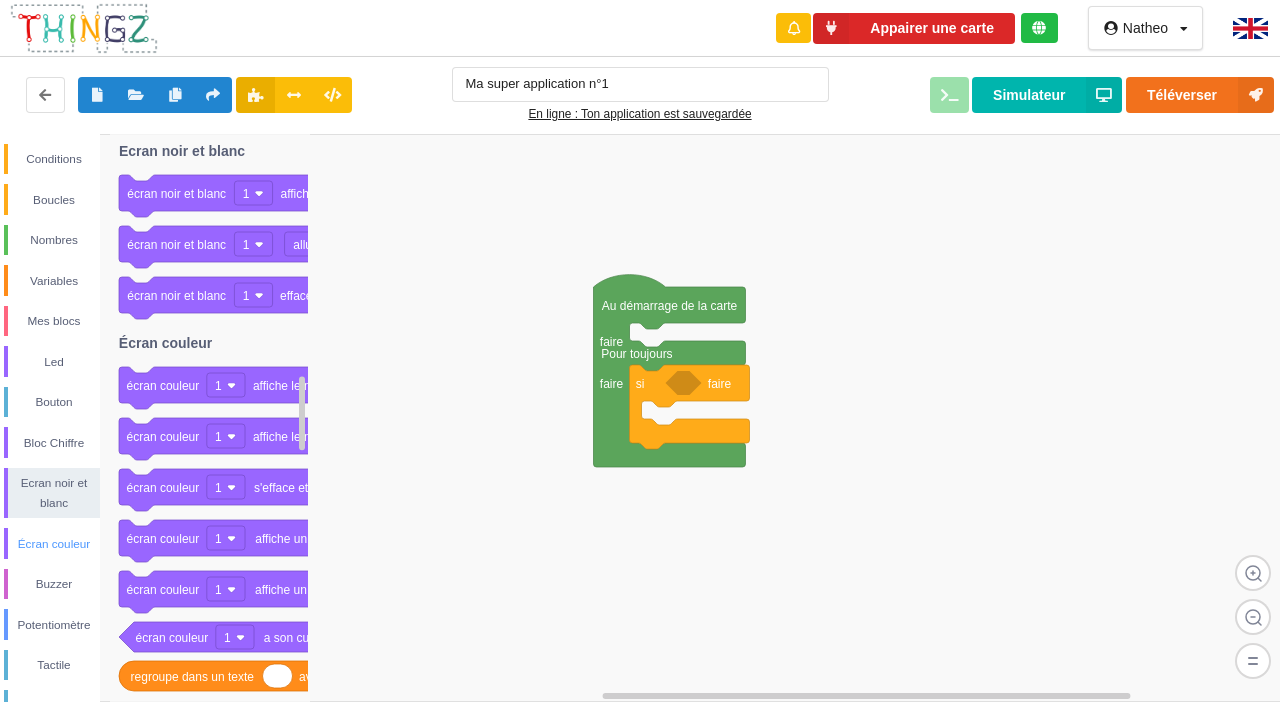 click on "Écran couleur" at bounding box center (54, 544) 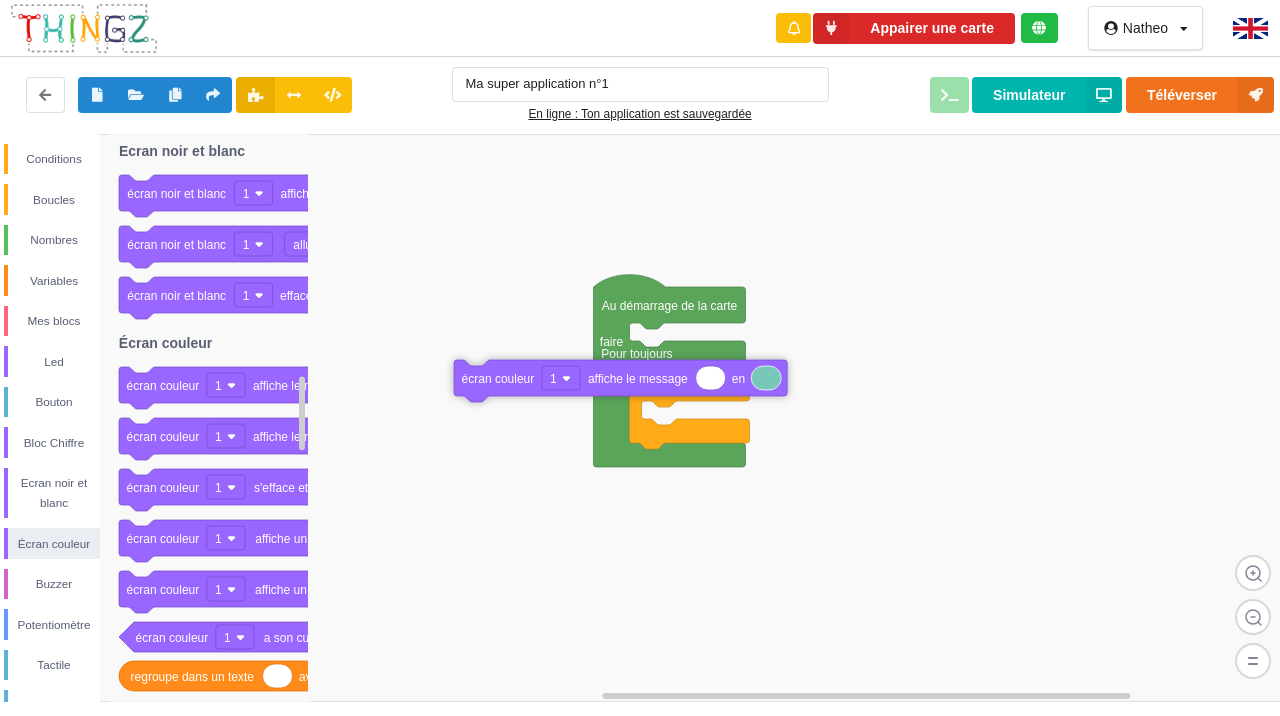 drag, startPoint x: 146, startPoint y: 383, endPoint x: 593, endPoint y: 377, distance: 447.04025 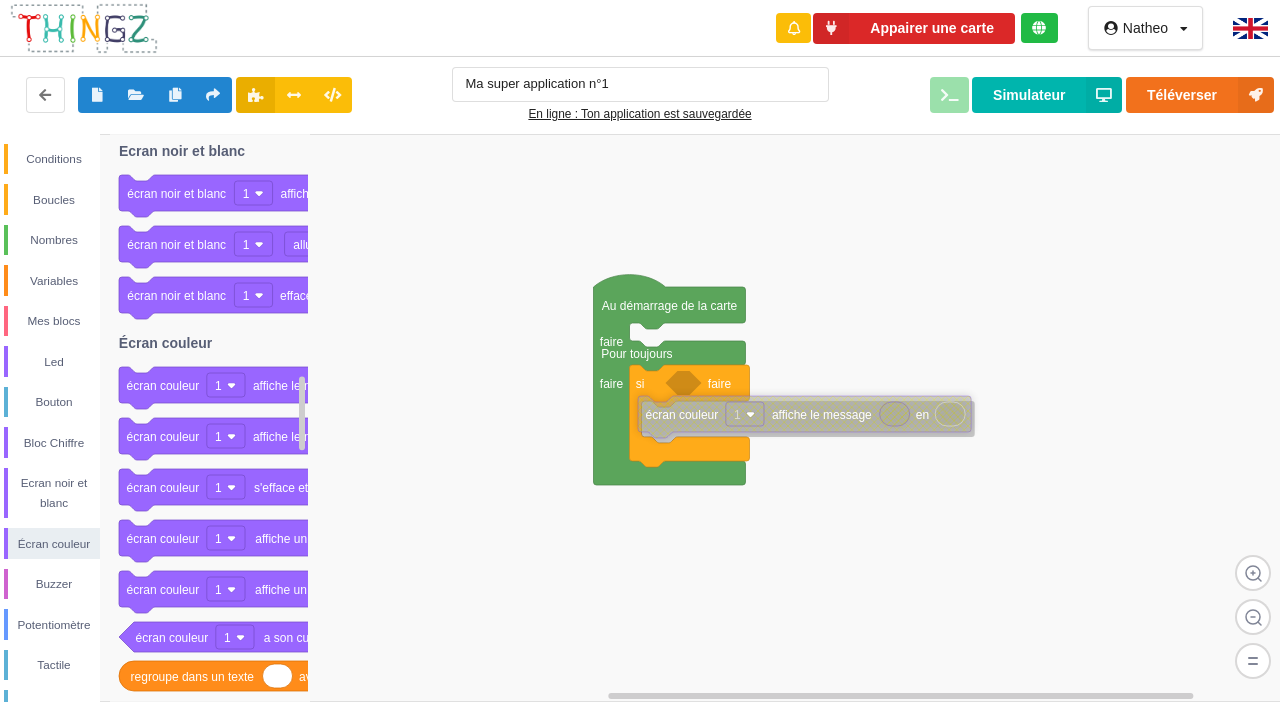 drag, startPoint x: 477, startPoint y: 443, endPoint x: 655, endPoint y: 438, distance: 178.0702 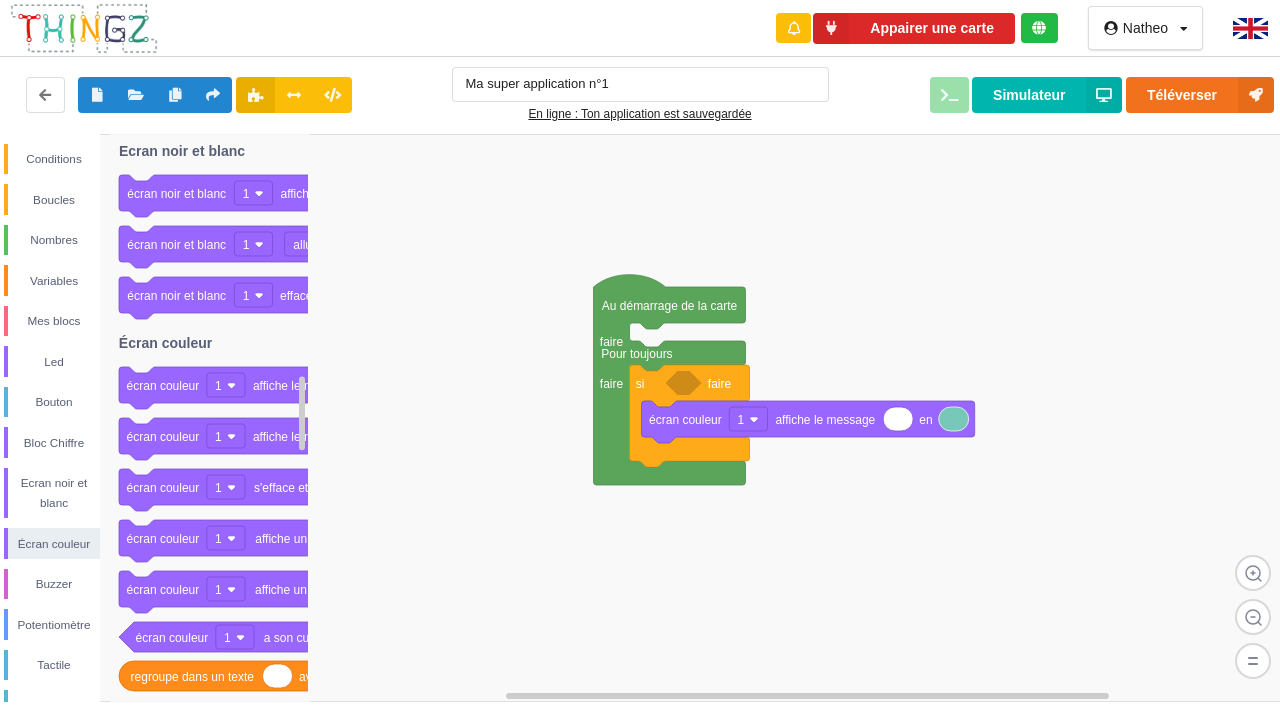 click 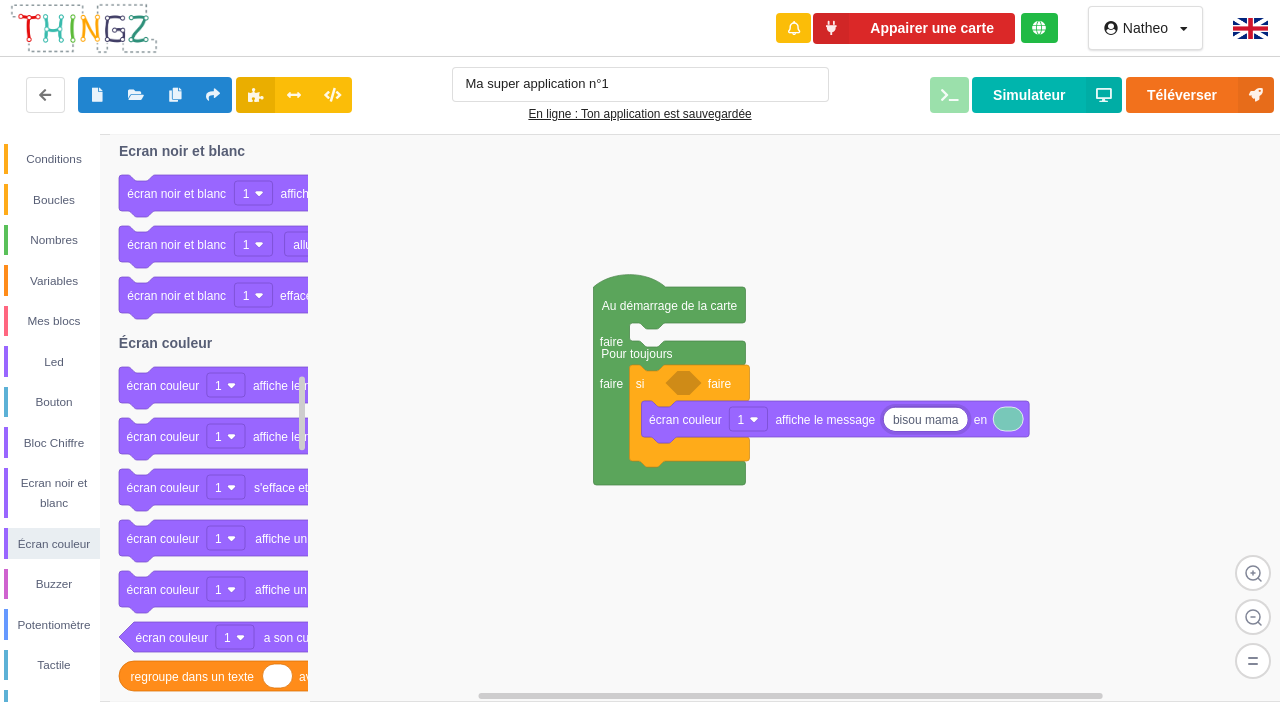type on "bisou maman" 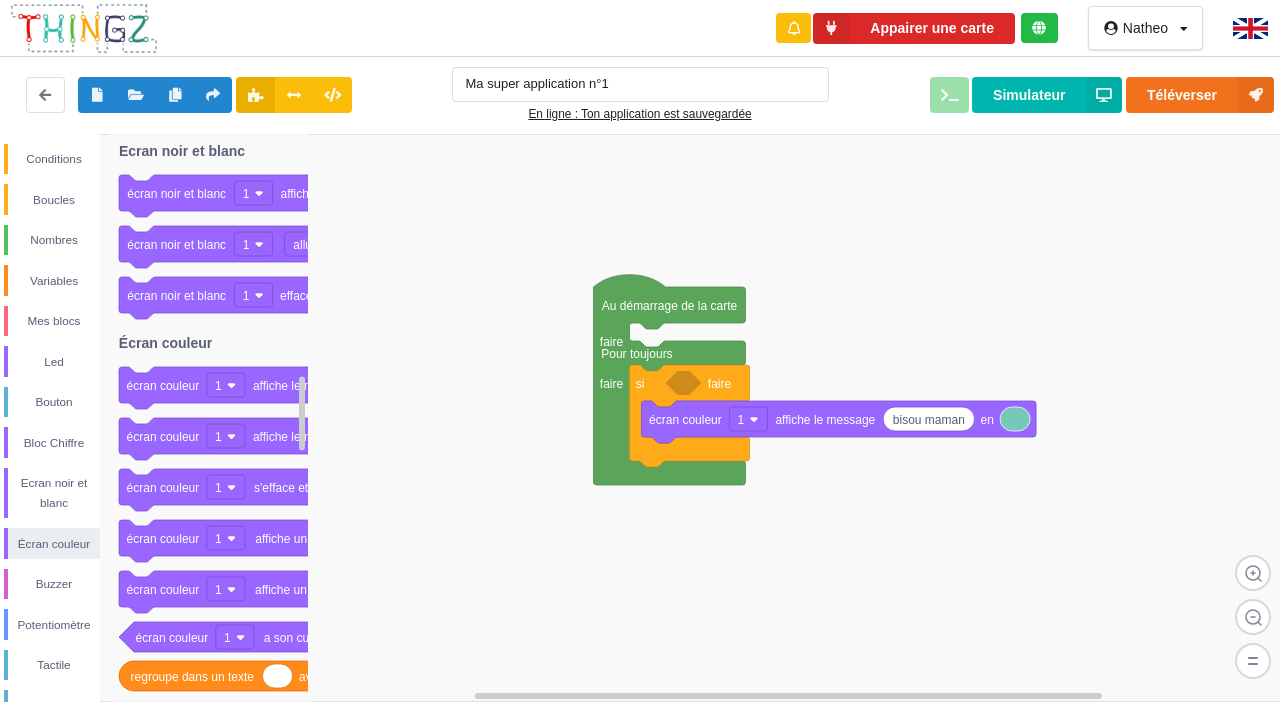 click 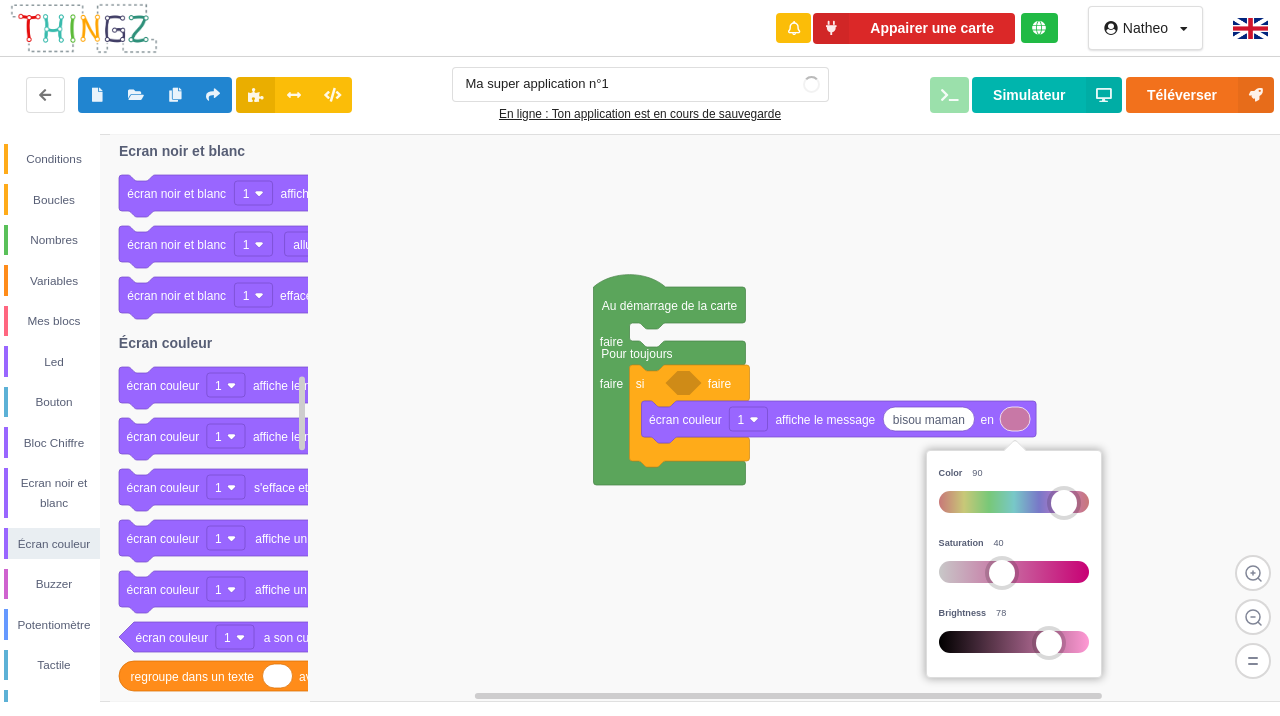 drag, startPoint x: 1002, startPoint y: 496, endPoint x: 1056, endPoint y: 496, distance: 54 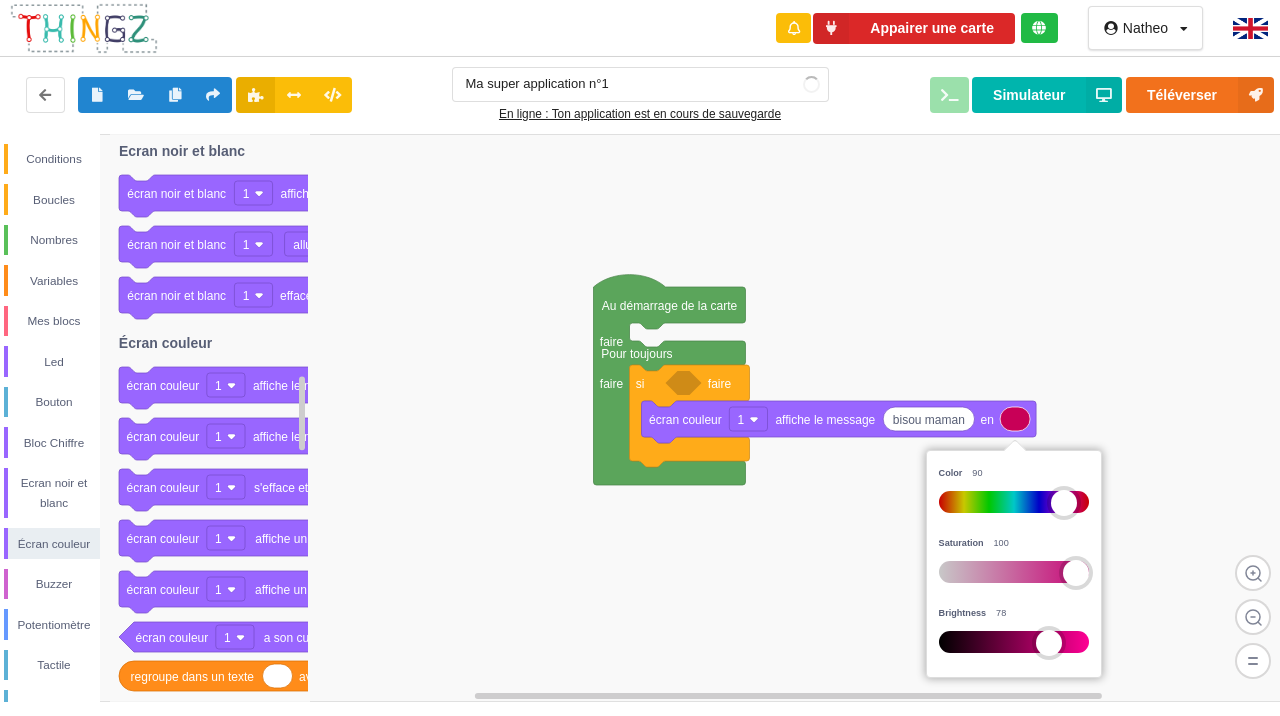 drag, startPoint x: 1004, startPoint y: 569, endPoint x: 1100, endPoint y: 562, distance: 96.25487 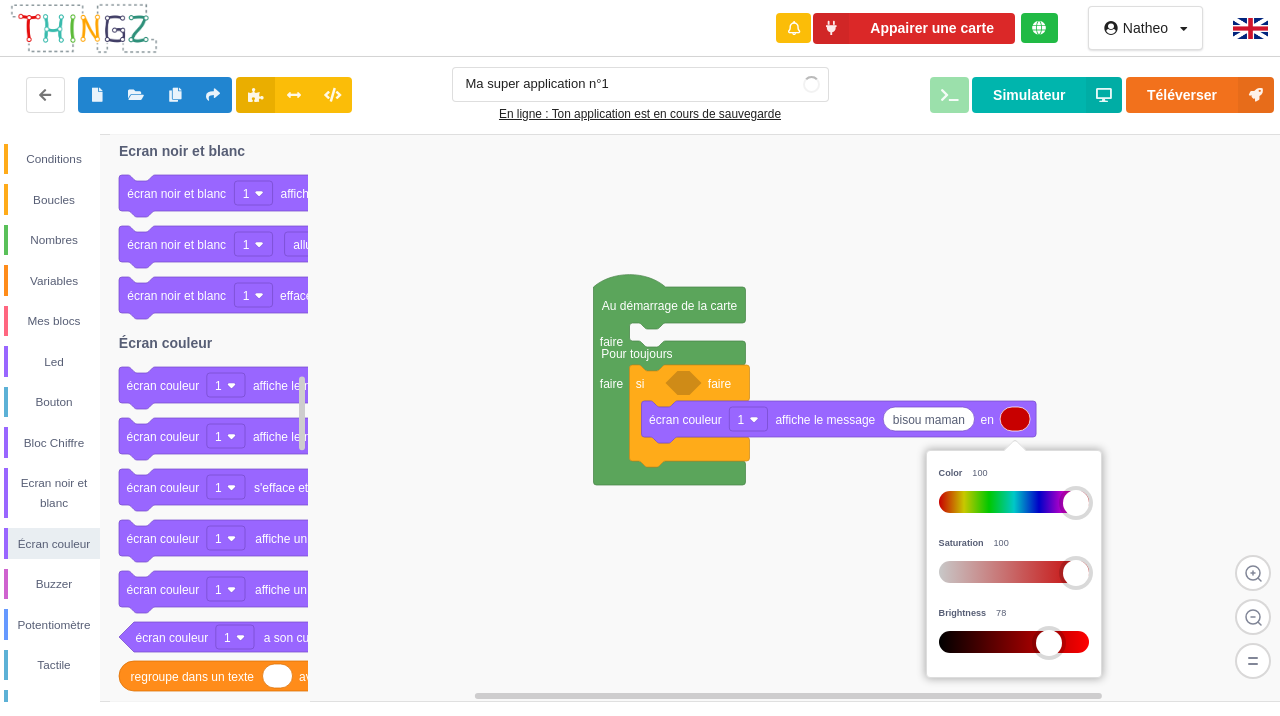drag, startPoint x: 1056, startPoint y: 499, endPoint x: 1100, endPoint y: 501, distance: 44.04543 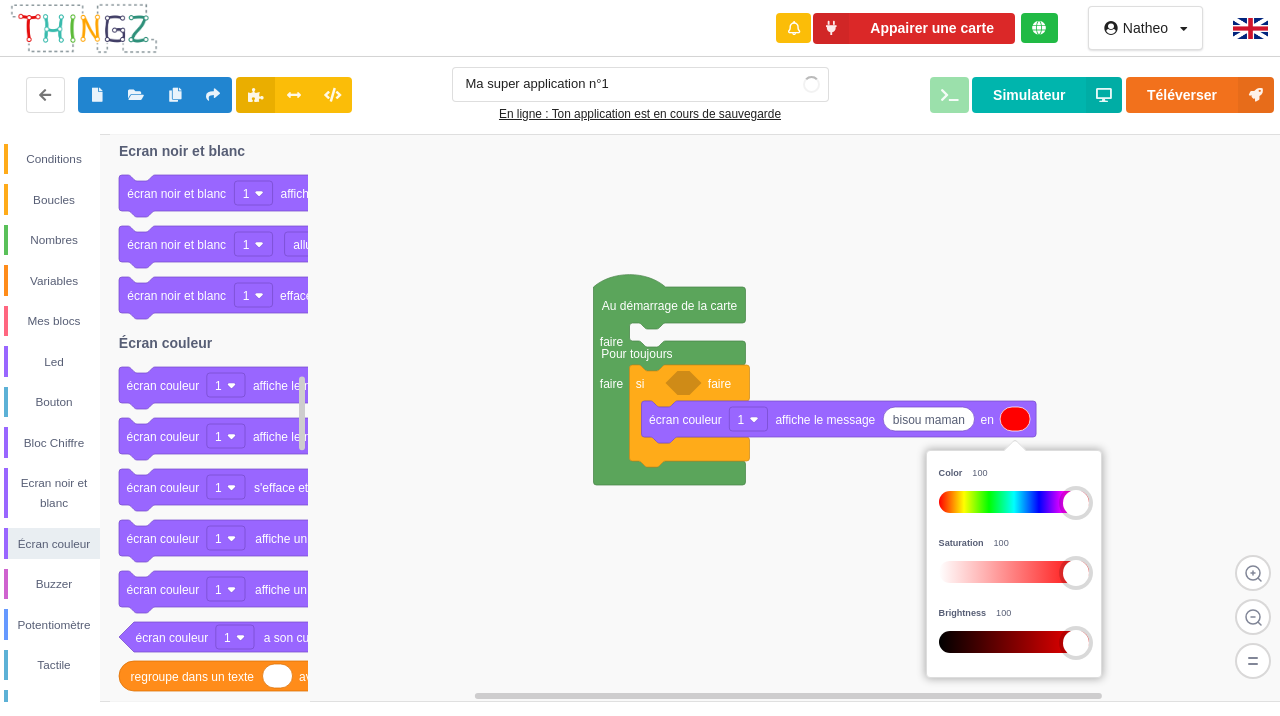 drag, startPoint x: 1054, startPoint y: 641, endPoint x: 1115, endPoint y: 633, distance: 61.522354 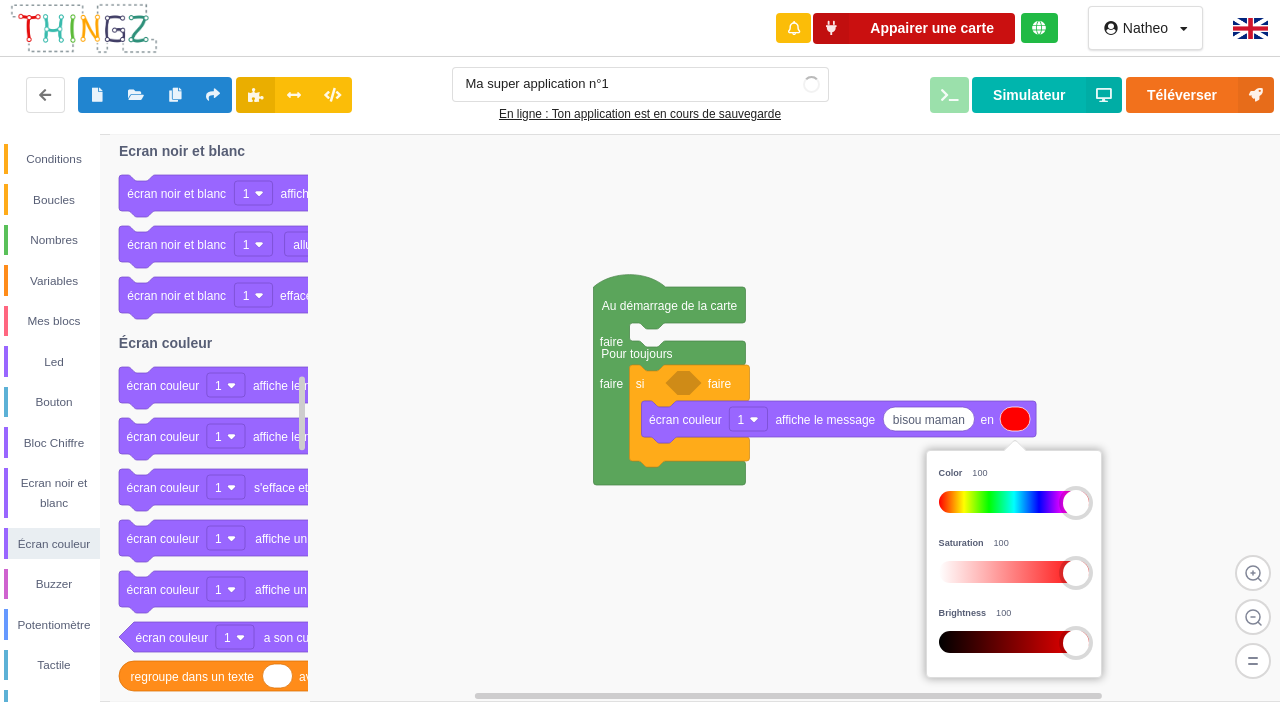 click on "Appairer une carte" at bounding box center [914, 28] 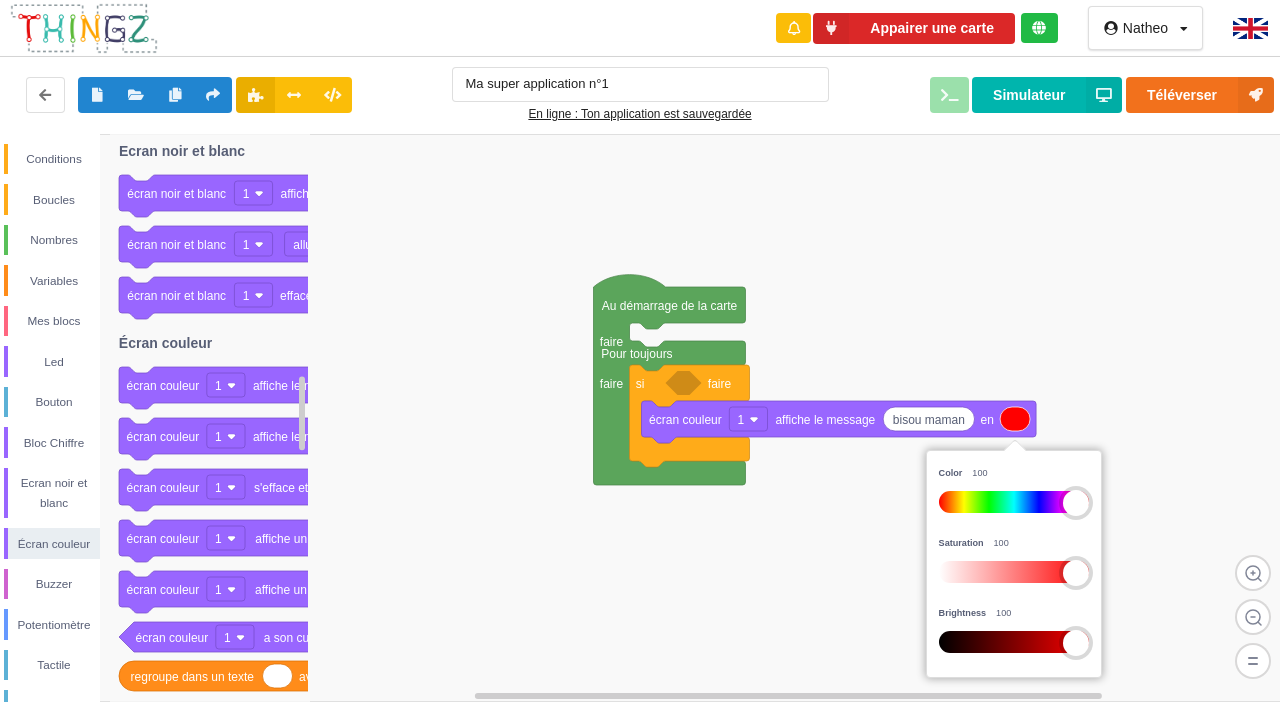 click 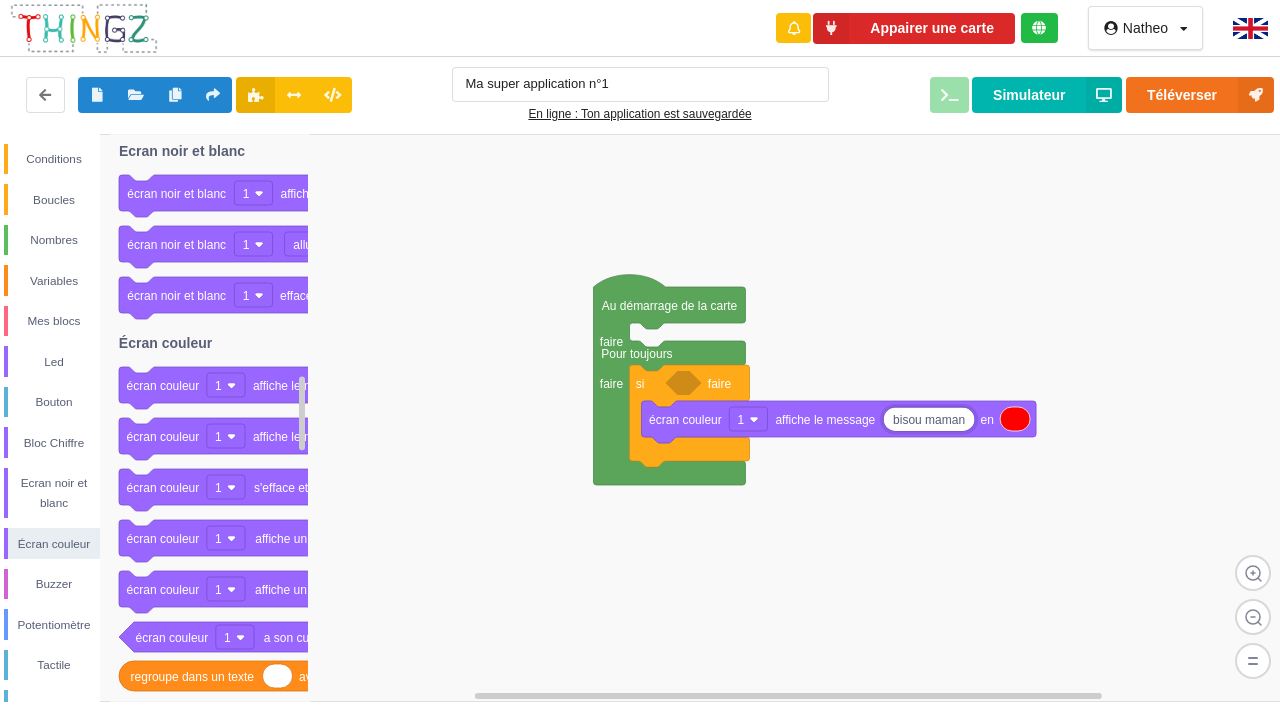 click on "bisou maman" at bounding box center [929, 418] 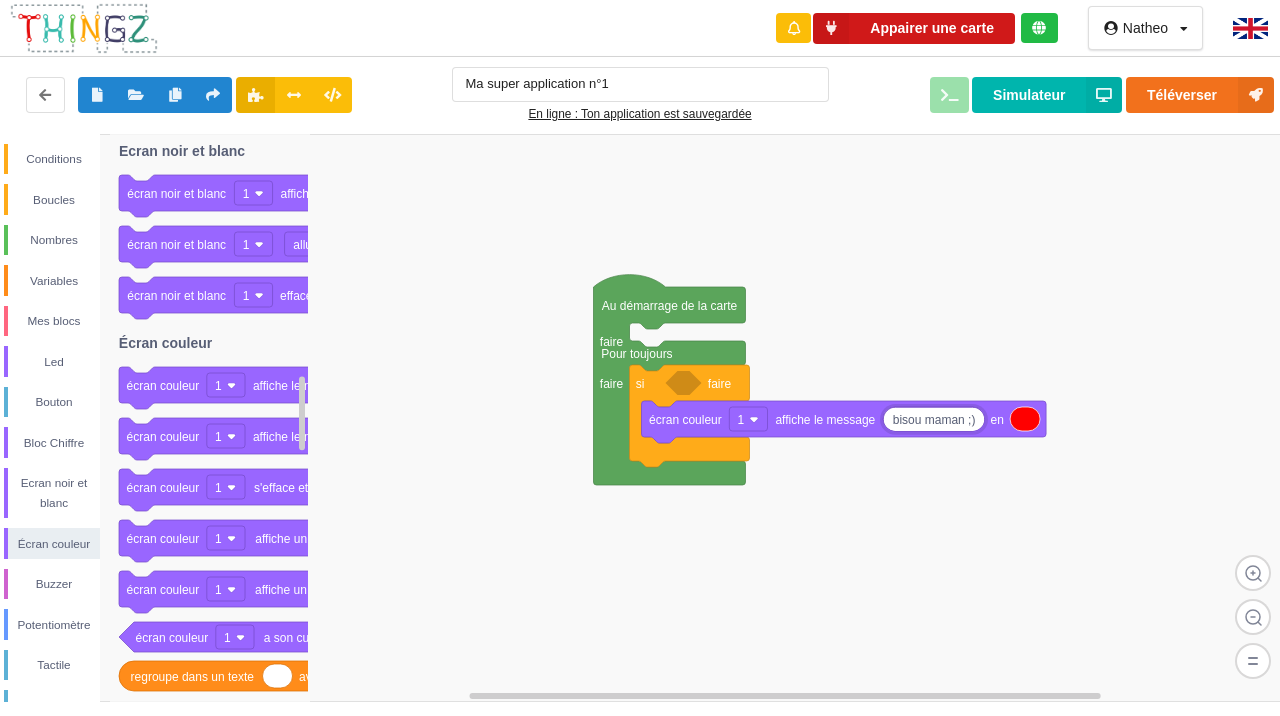 type on "bisou maman ;)" 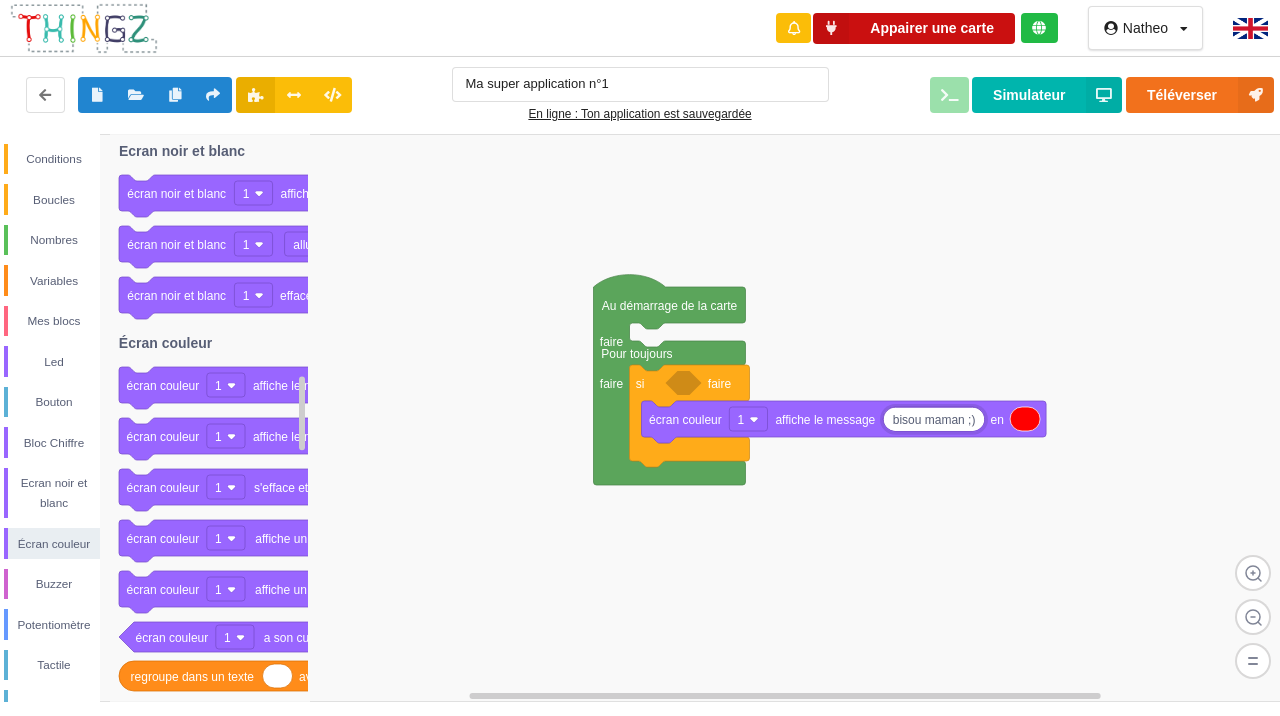 click on "Appairer une carte" at bounding box center [914, 28] 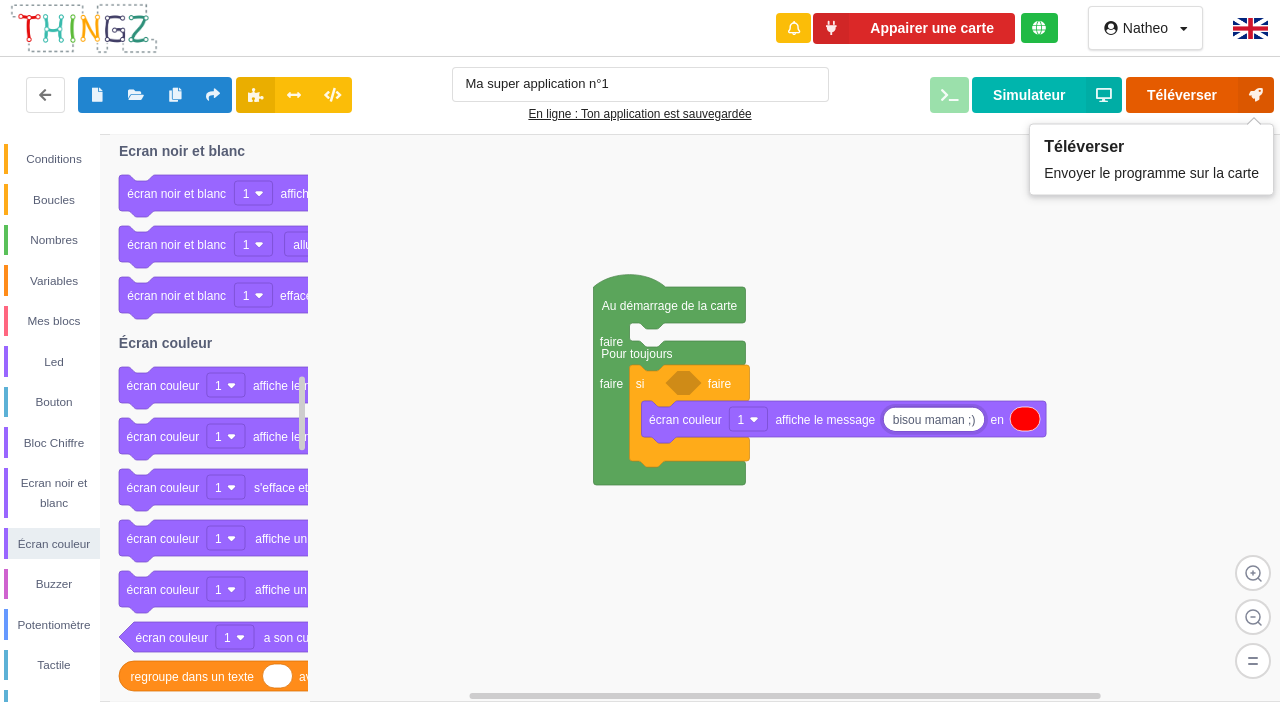 click on "Téléverser" at bounding box center (1200, 95) 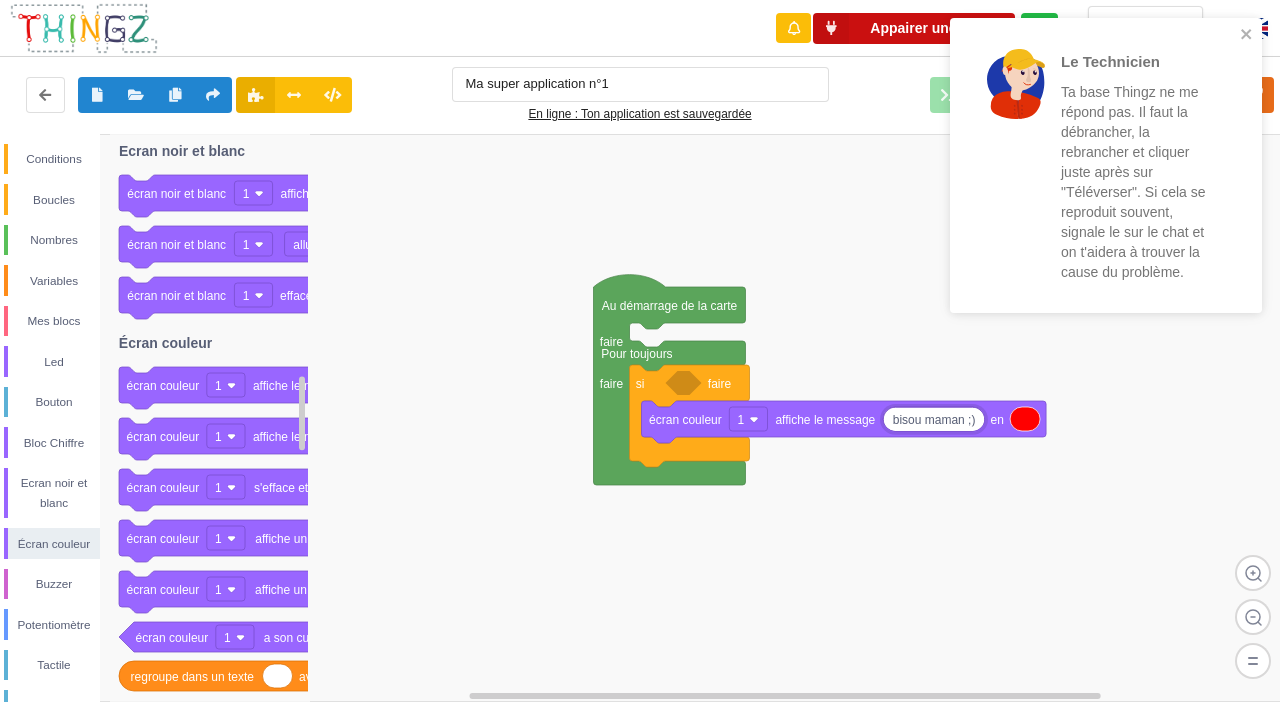 click on "Appairer une carte" at bounding box center (914, 28) 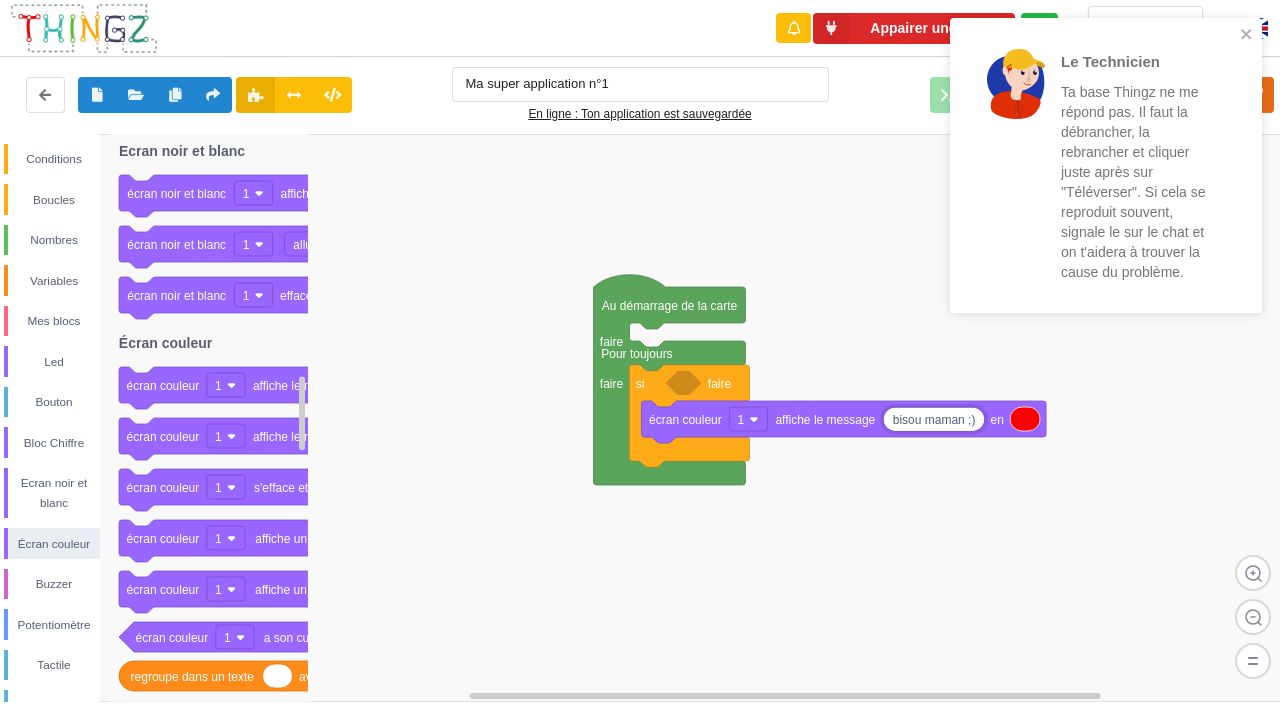 click on "Le Technicien Ta base Thingz ne me répond pas. Il faut la débrancher, la rebrancher et cliquer juste après sur "Téléverser". Si cela se reproduit souvent, signale le sur le chat et on t'aidera à trouver la cause du problème." at bounding box center [1099, 165] 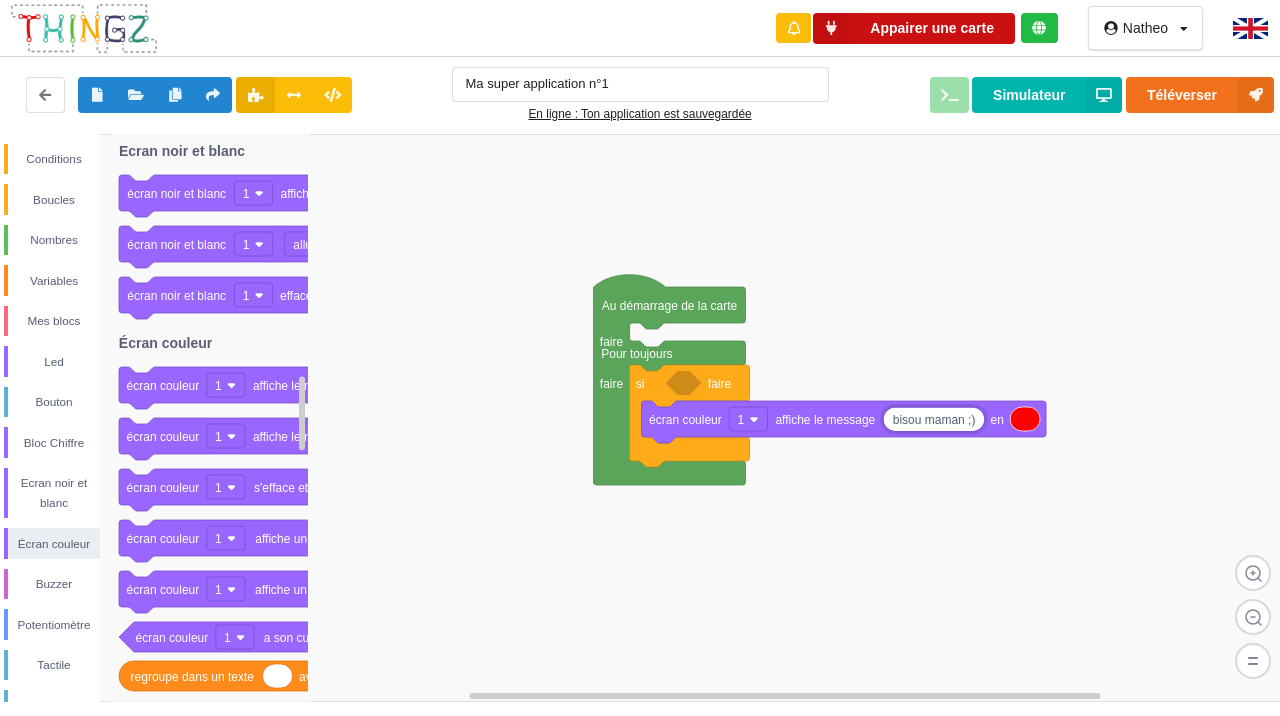 click on "Appairer une carte" at bounding box center [914, 28] 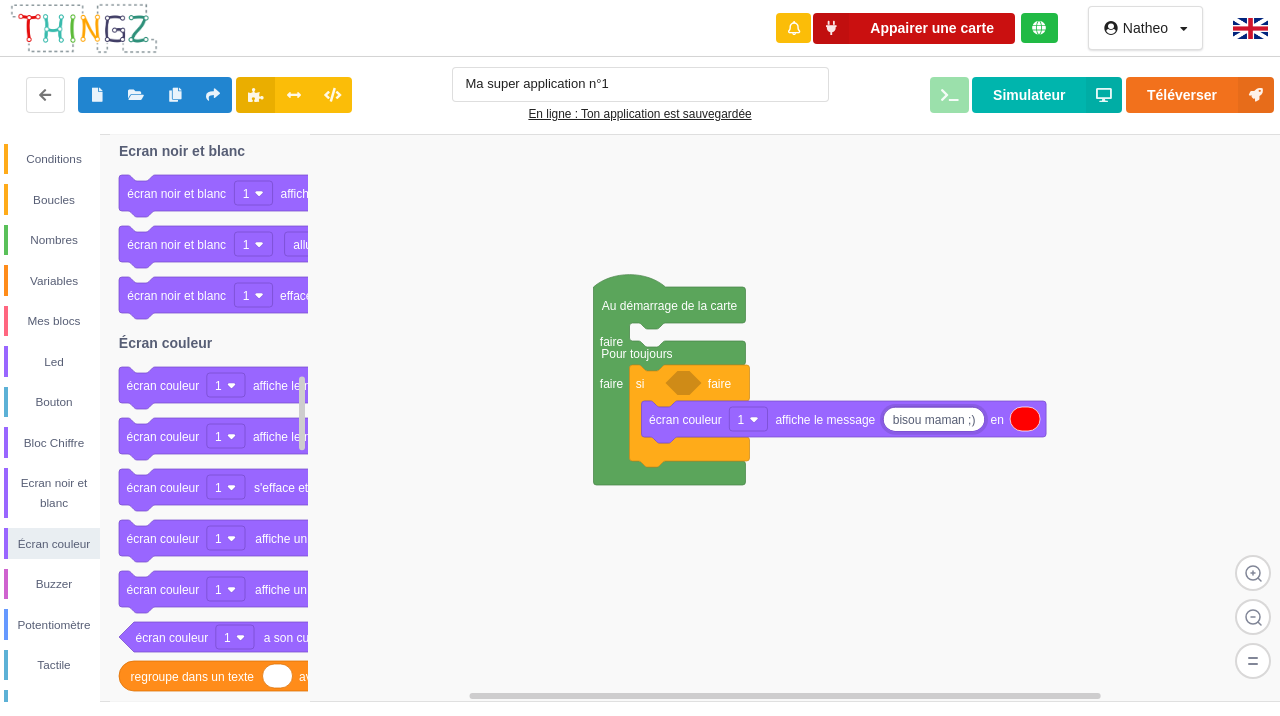 click on "Appairer une carte" at bounding box center (914, 28) 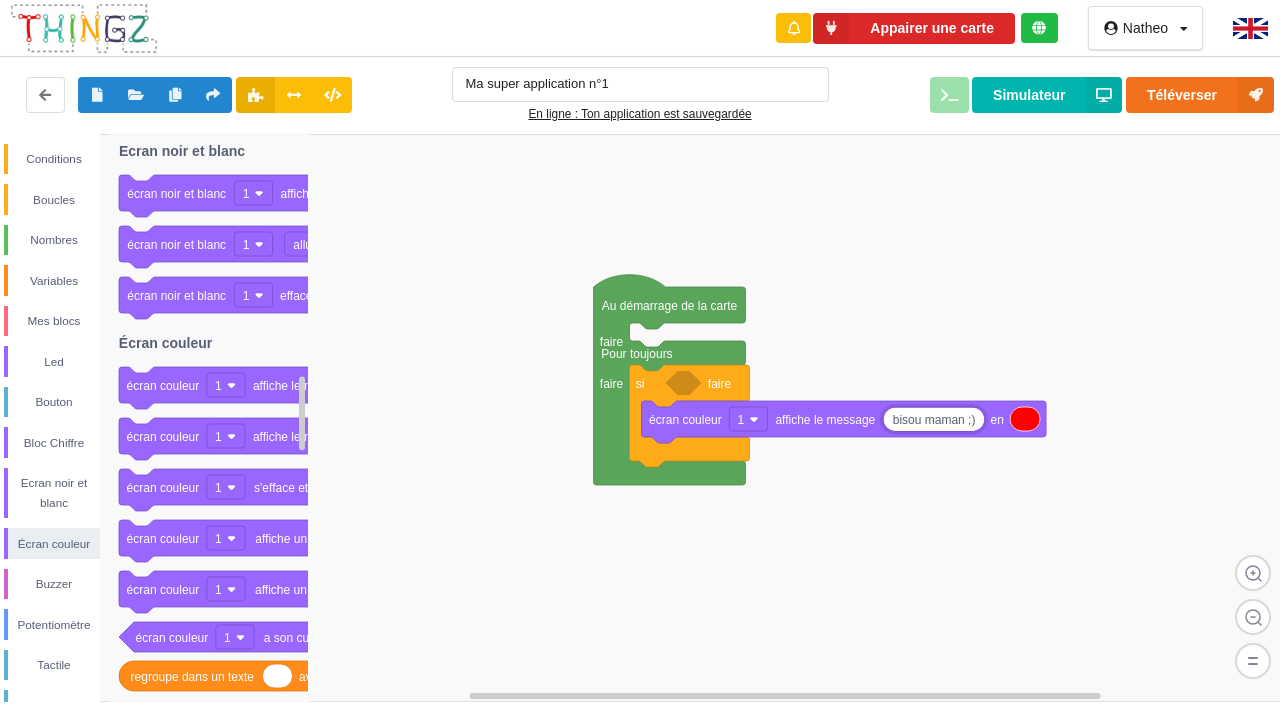click on "Téléverser Simulateur" at bounding box center (1066, 95) 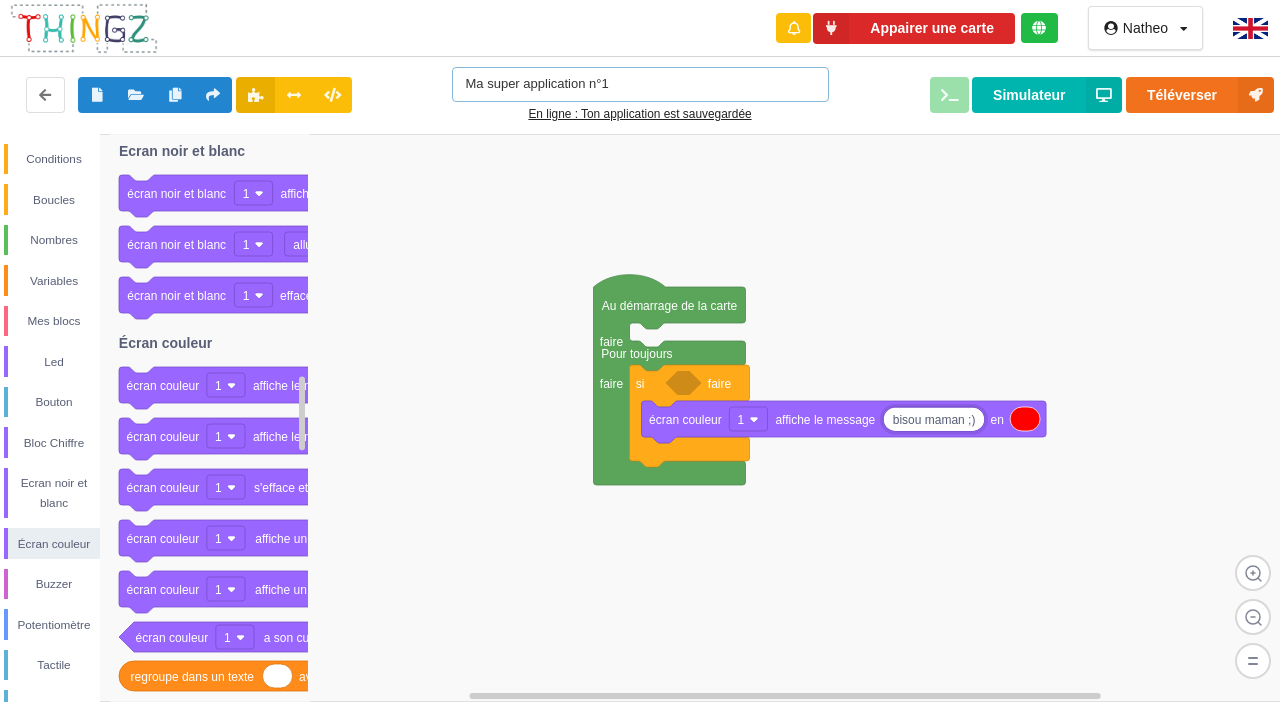 click on "Ma super application n°1" at bounding box center (640, 84) 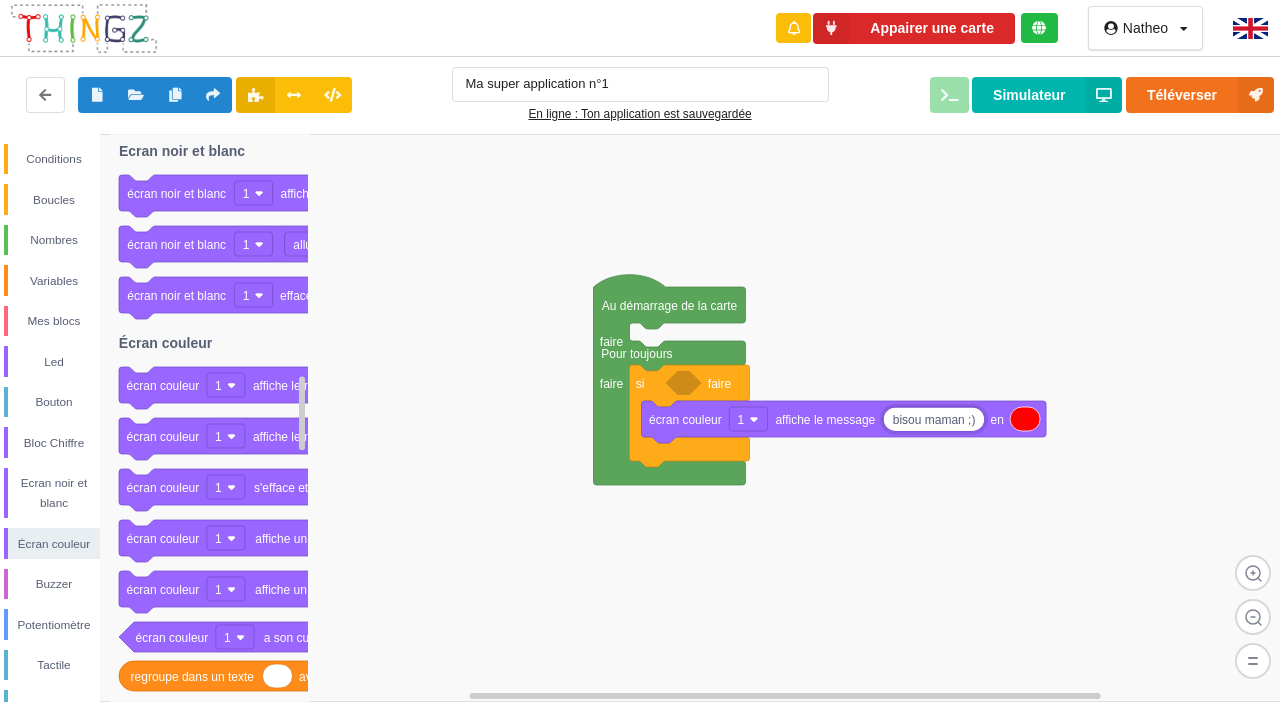click on "En ligne : Ton application est sauvegardée" at bounding box center [640, 114] 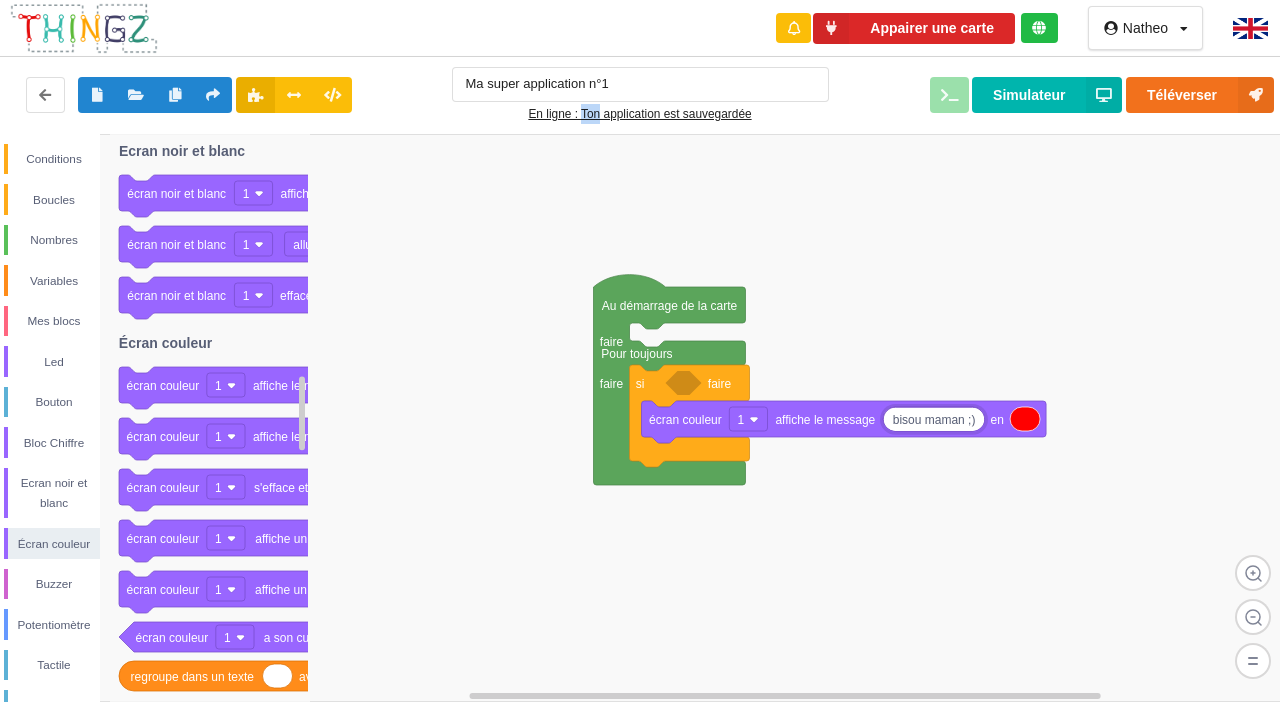 click on "En ligne : Ton application est sauvegardée" at bounding box center [640, 114] 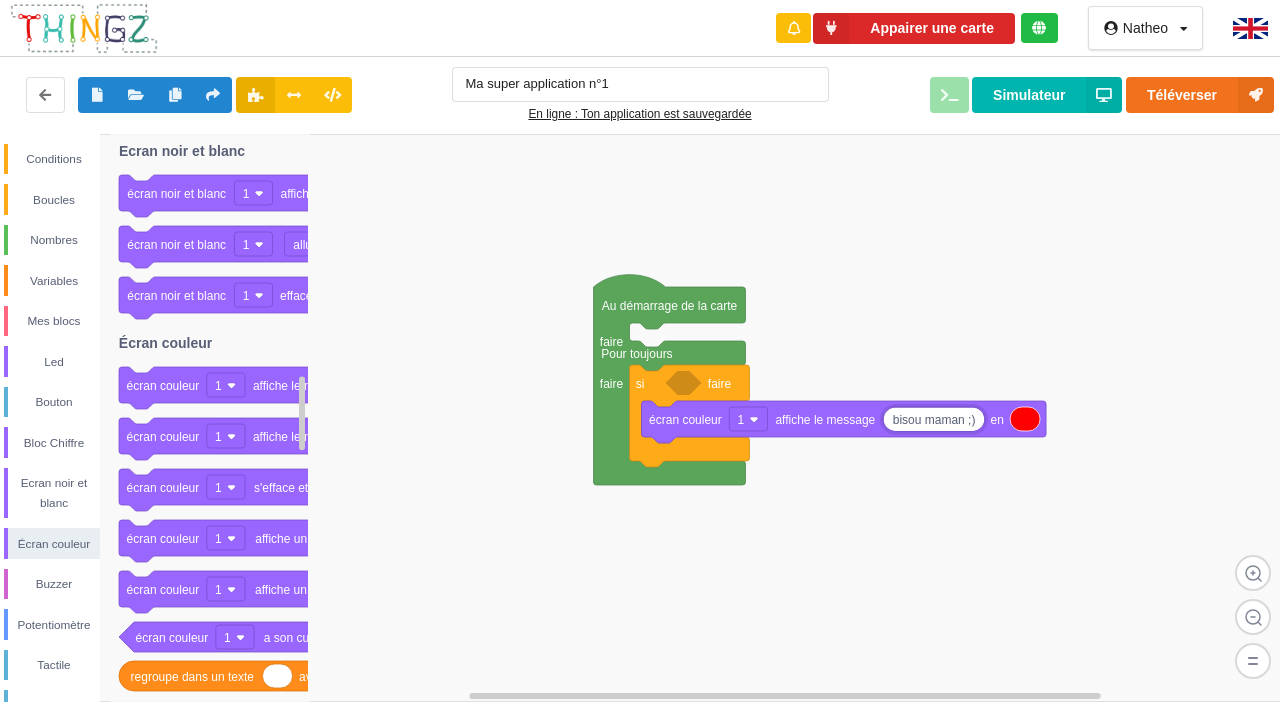 click on "En ligne : Ton application est sauvegardée" at bounding box center [640, 114] 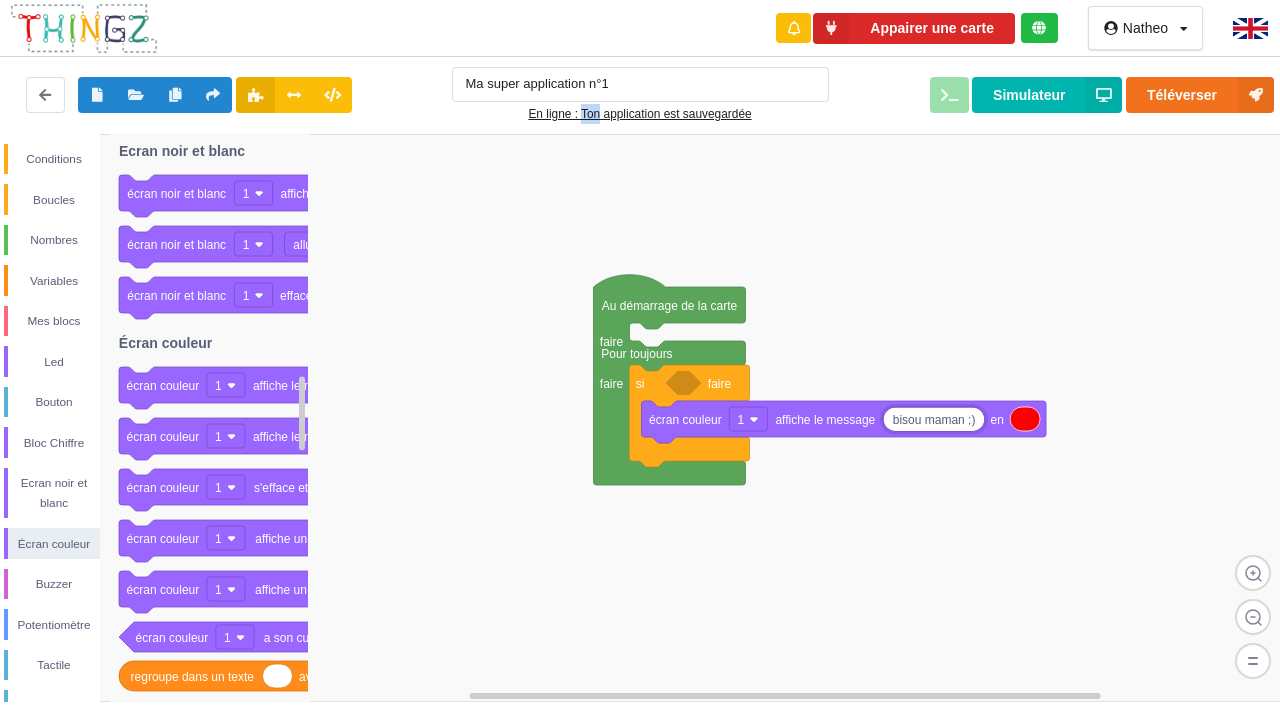 click on "En ligne : Ton application est sauvegardée" at bounding box center (640, 114) 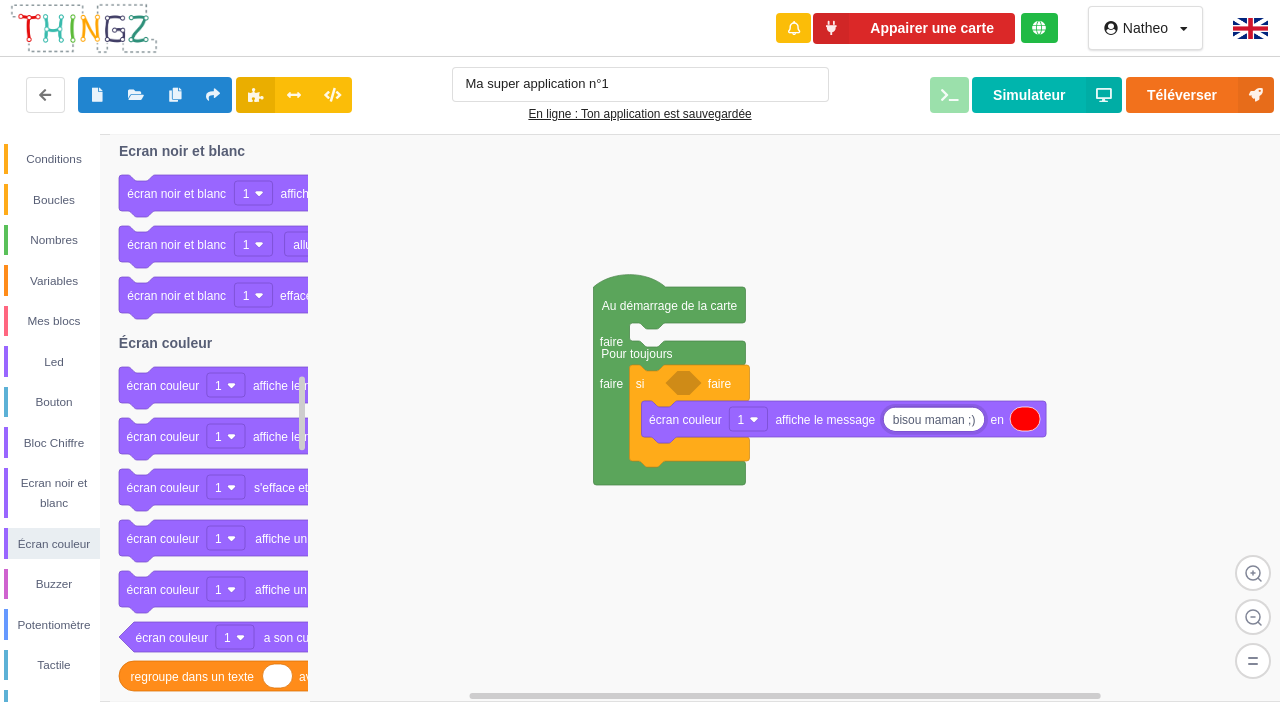 click on "En ligne : Ton application est sauvegardée" at bounding box center (640, 114) 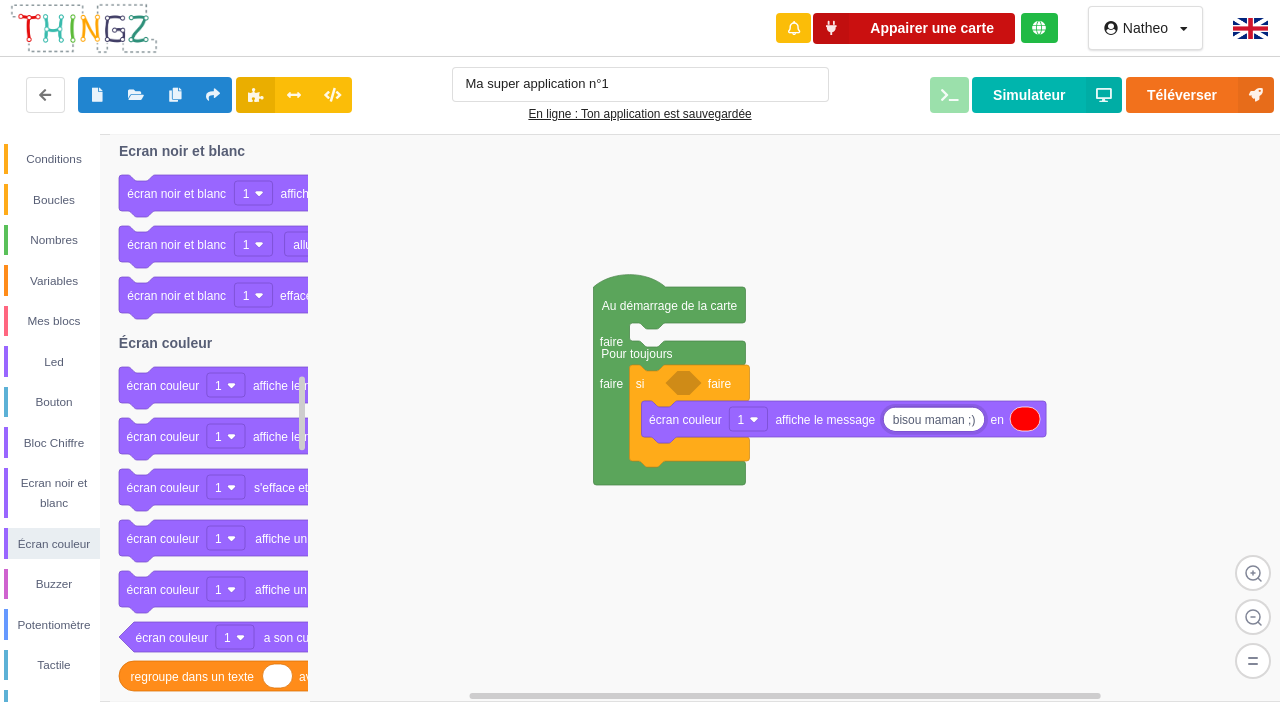 click on "Appairer une carte" at bounding box center [914, 28] 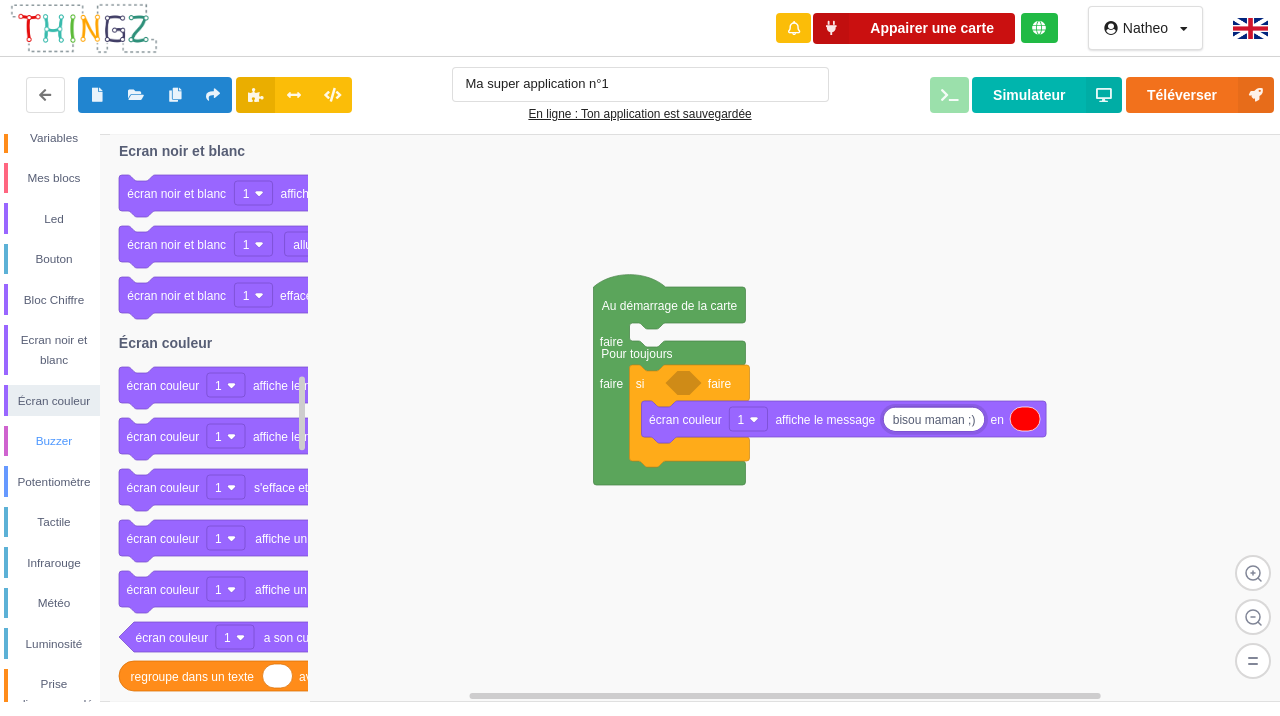 scroll, scrollTop: 146, scrollLeft: 0, axis: vertical 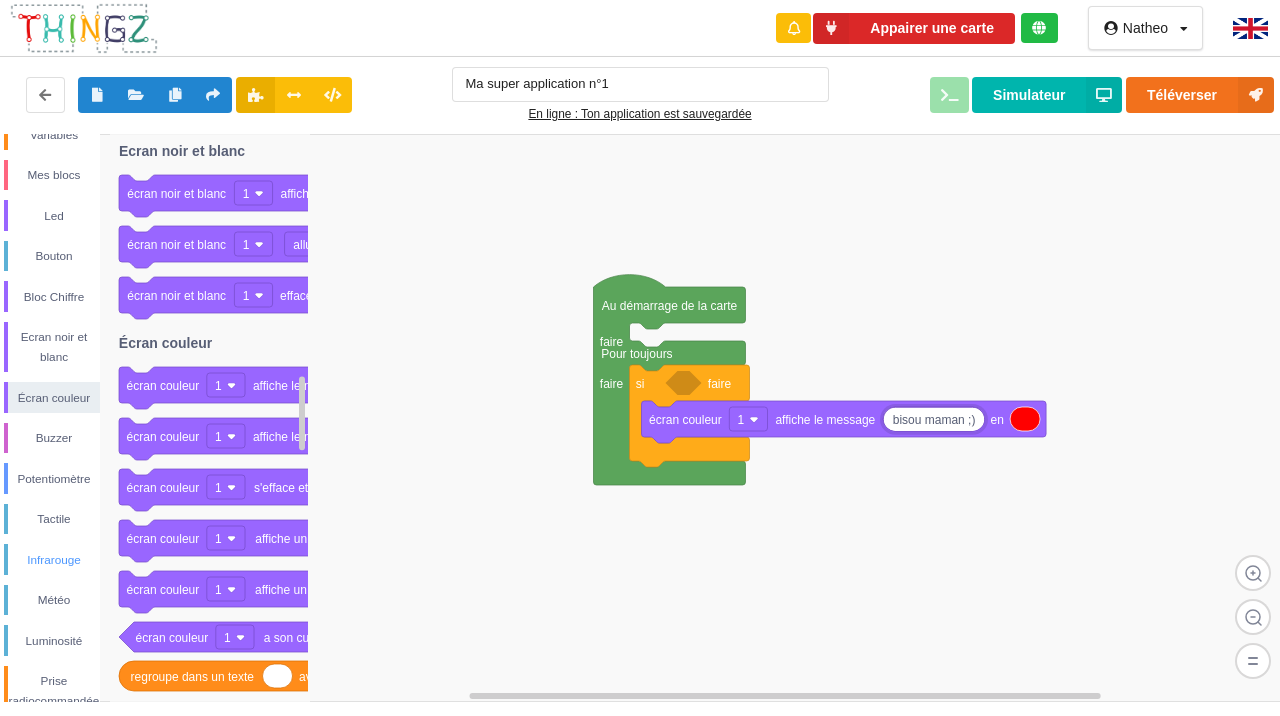 click on "Infrarouge" at bounding box center (54, 560) 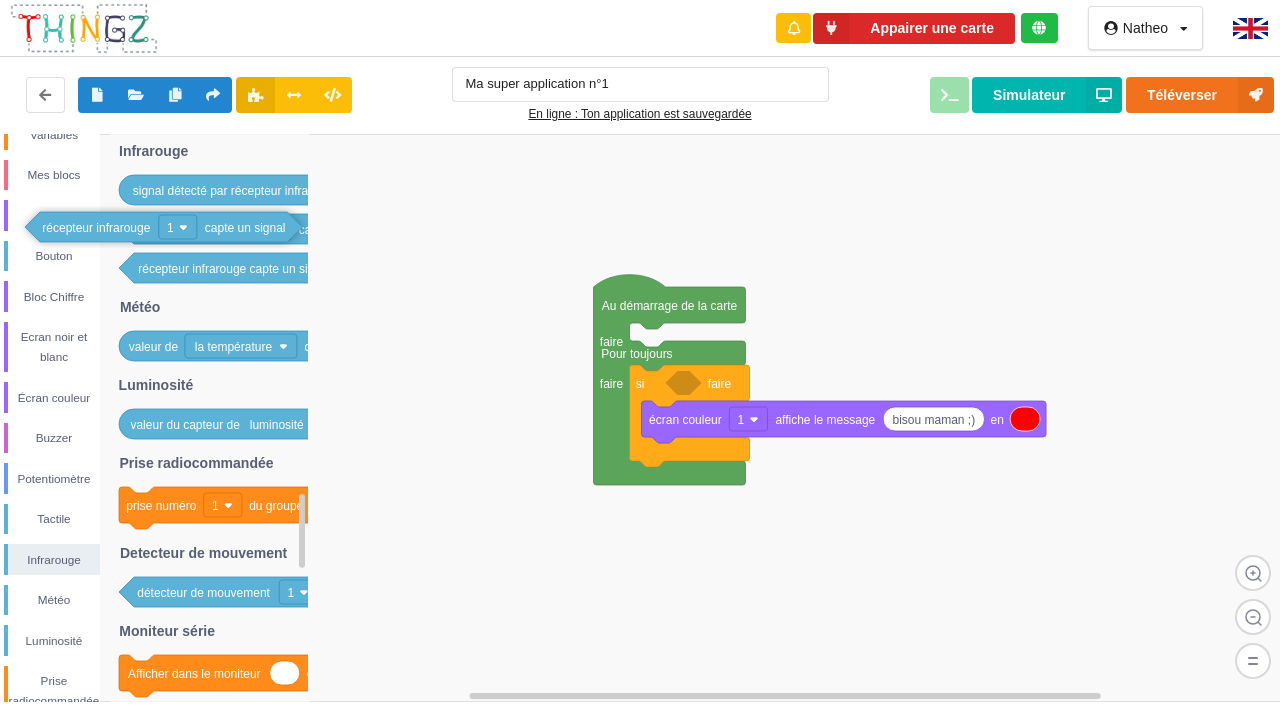 scroll, scrollTop: 146, scrollLeft: 0, axis: vertical 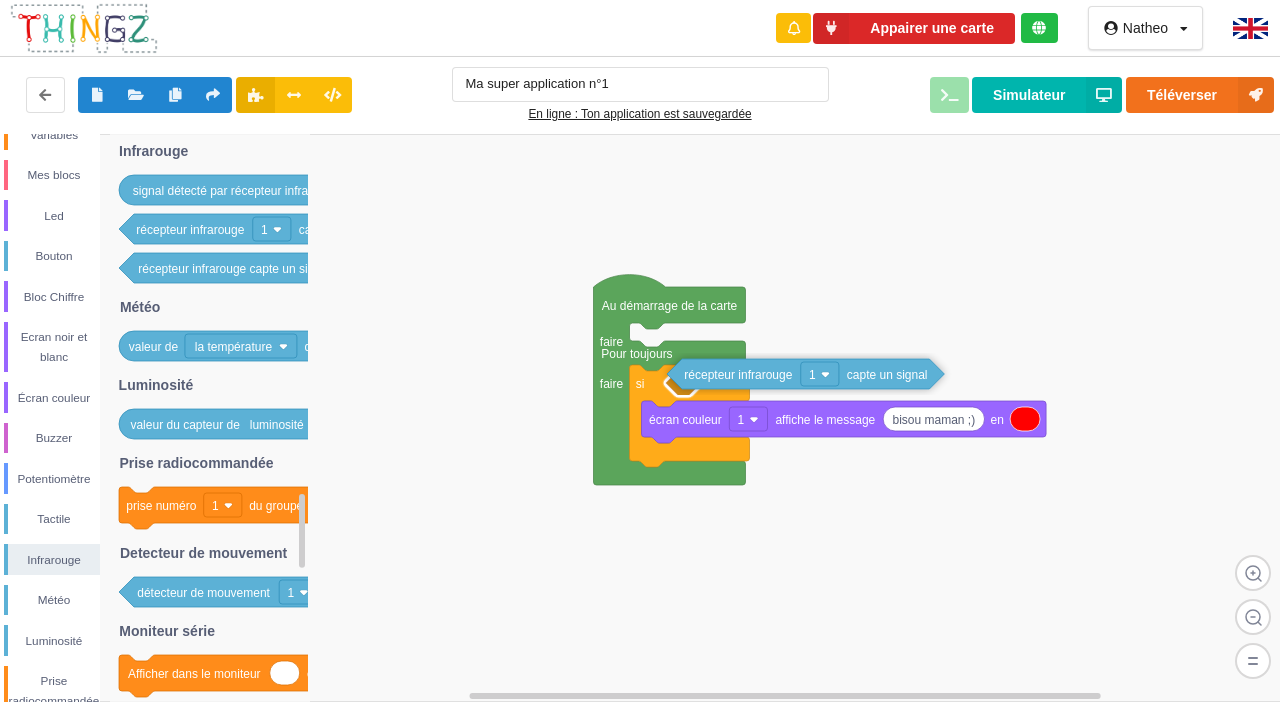 drag, startPoint x: 174, startPoint y: 228, endPoint x: 835, endPoint y: 366, distance: 675.25183 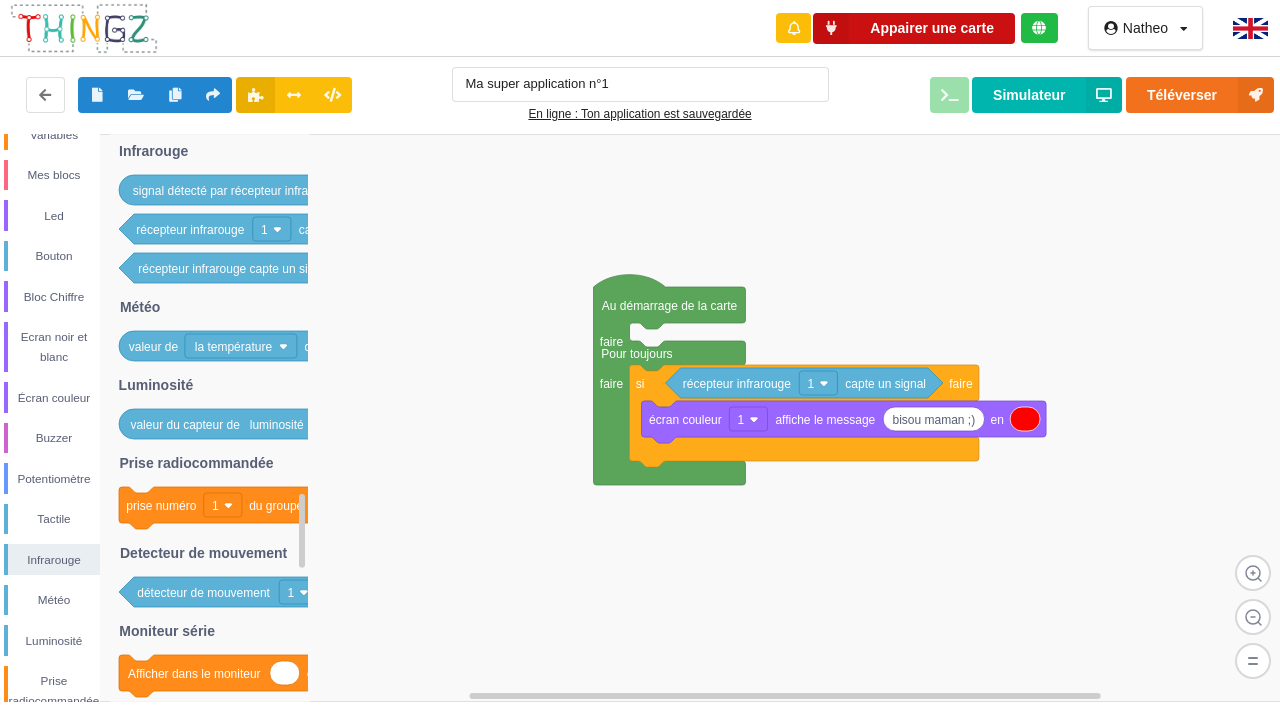 click on "Appairer une carte" at bounding box center [914, 28] 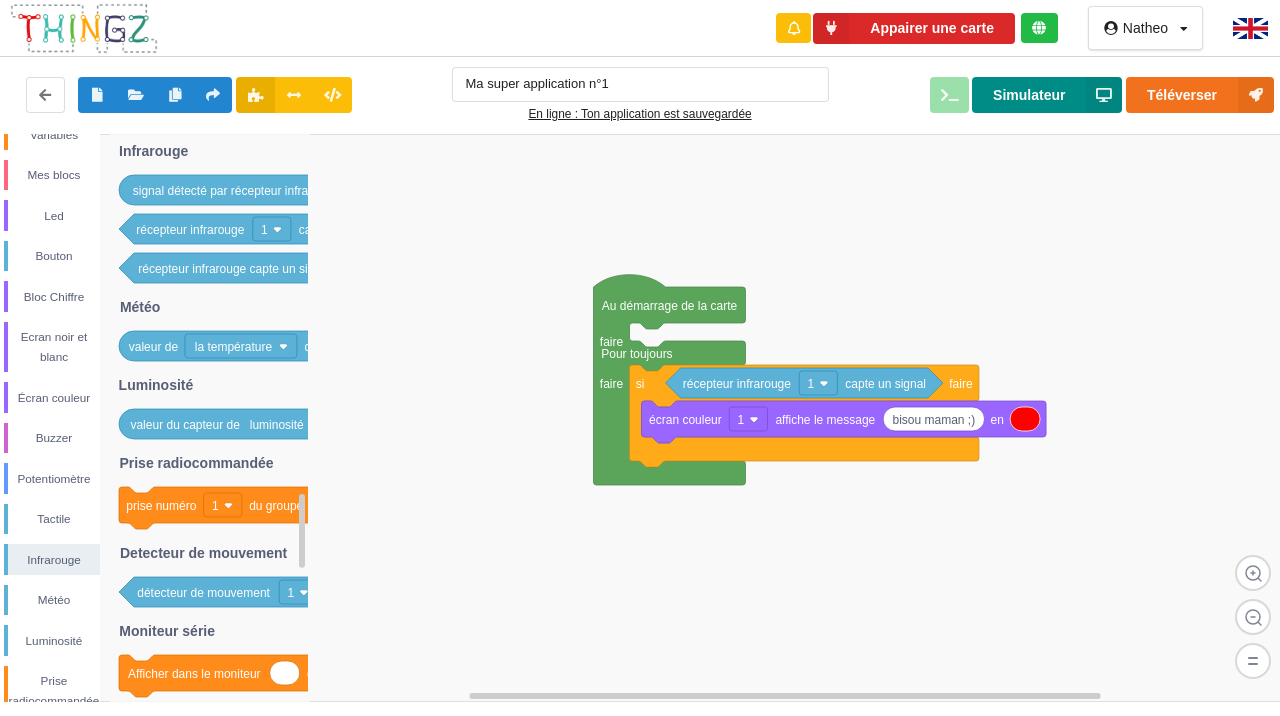 click on "Simulateur" at bounding box center (1047, 95) 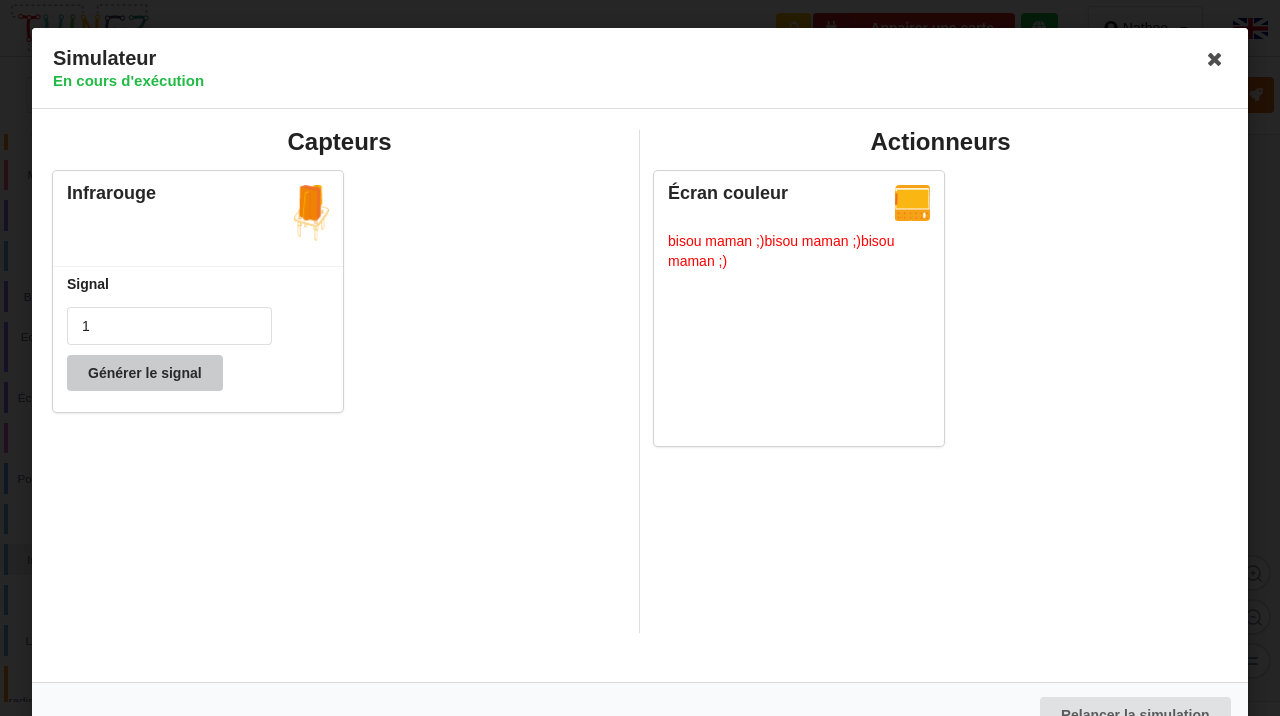 click on "Générer le signal" at bounding box center (145, 373) 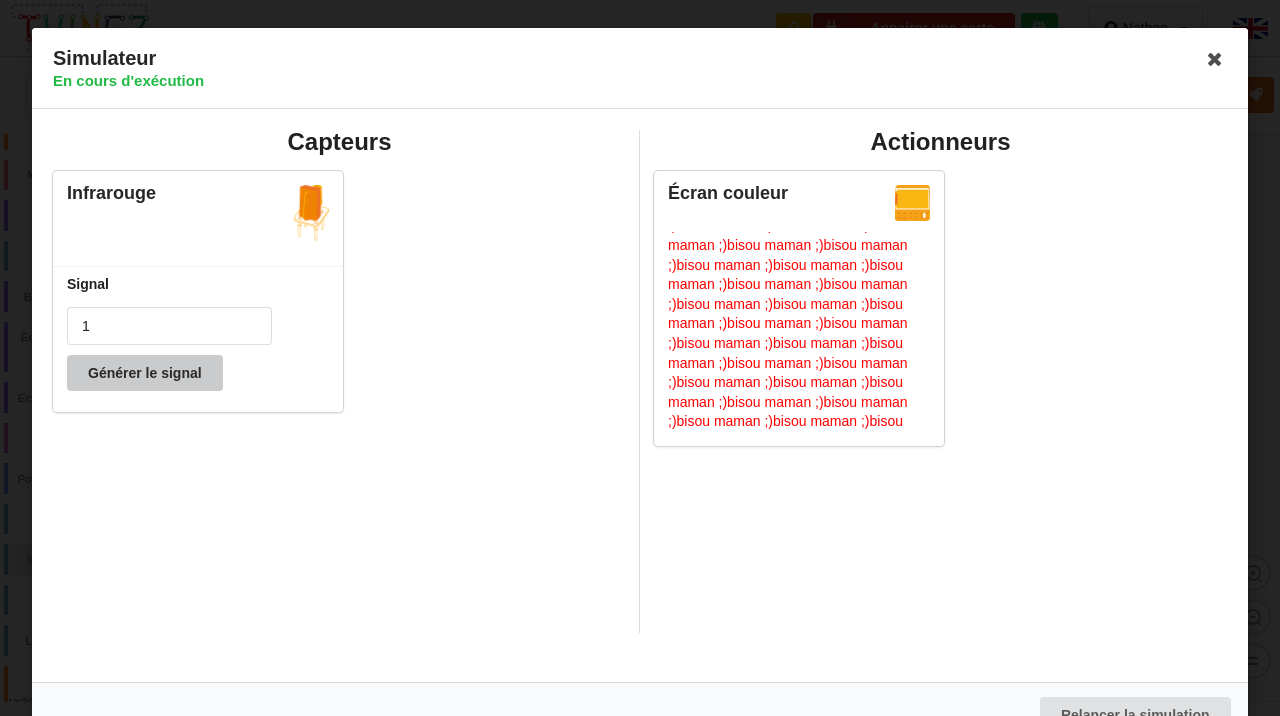 scroll, scrollTop: 349, scrollLeft: 0, axis: vertical 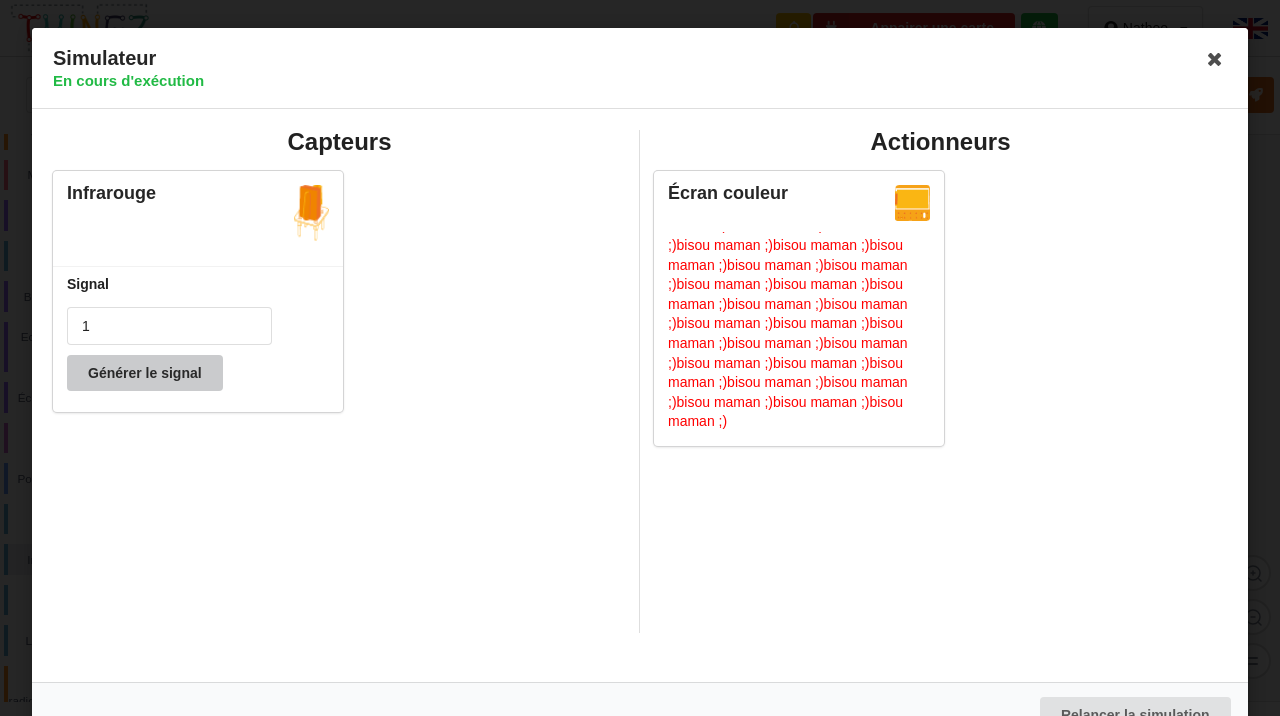 click on "Générer le signal" at bounding box center (145, 373) 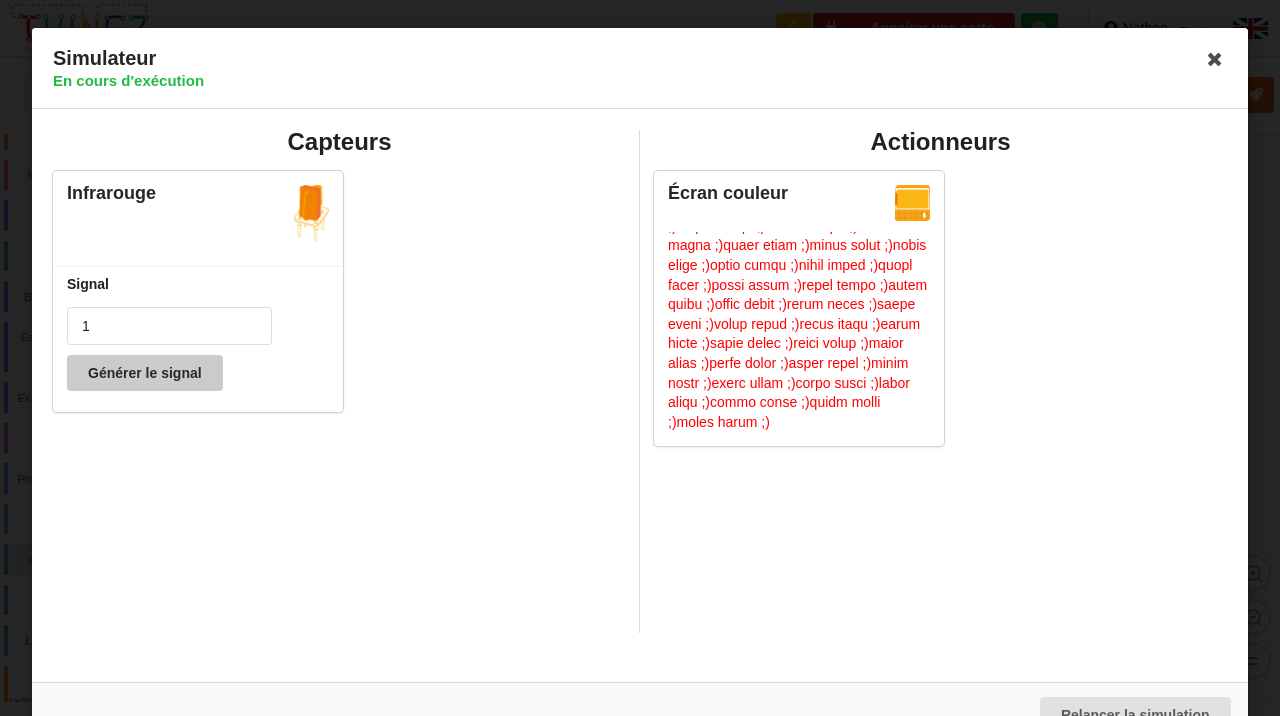 click on "Générer le signal" at bounding box center [145, 373] 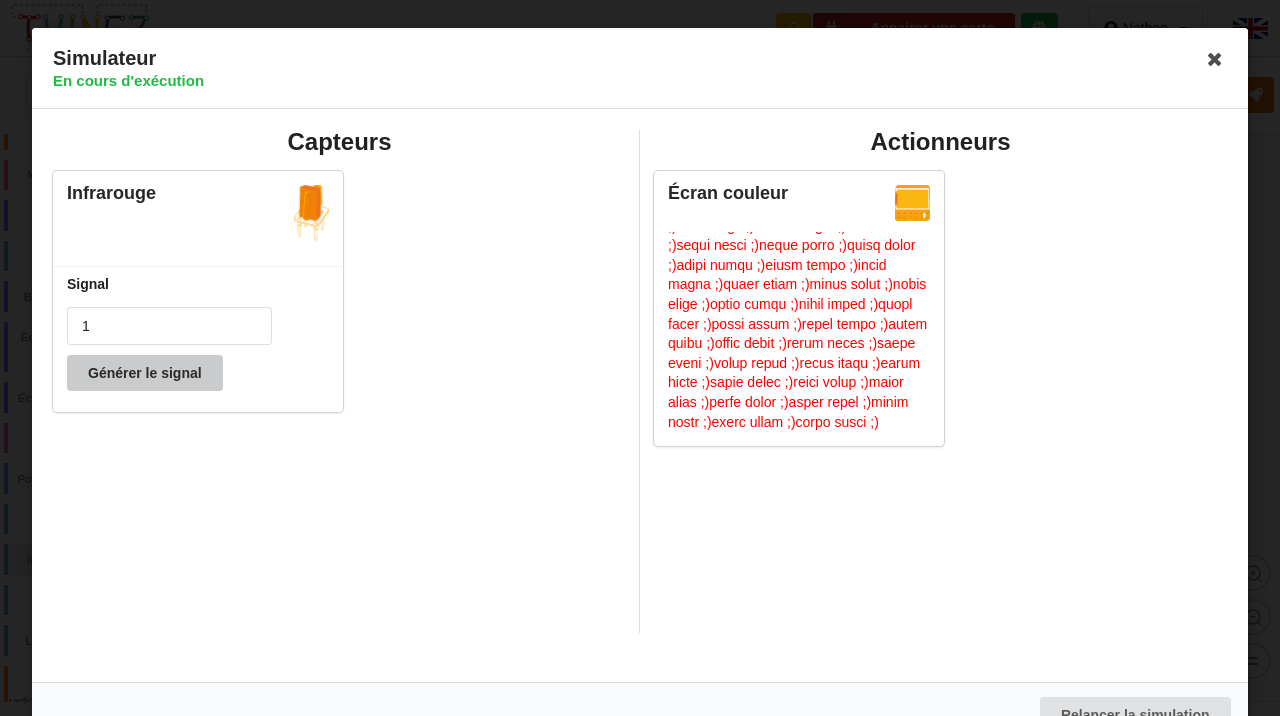 click on "Générer le signal" at bounding box center [145, 373] 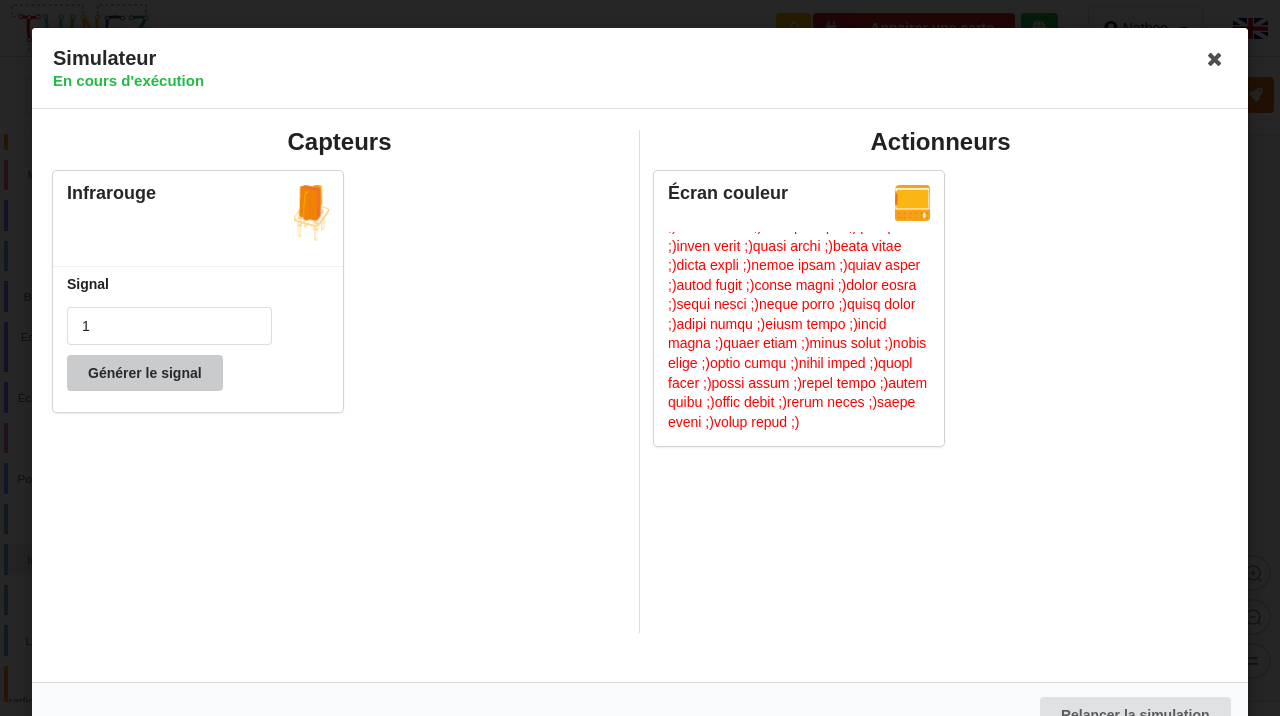 click on "Générer le signal" at bounding box center [145, 373] 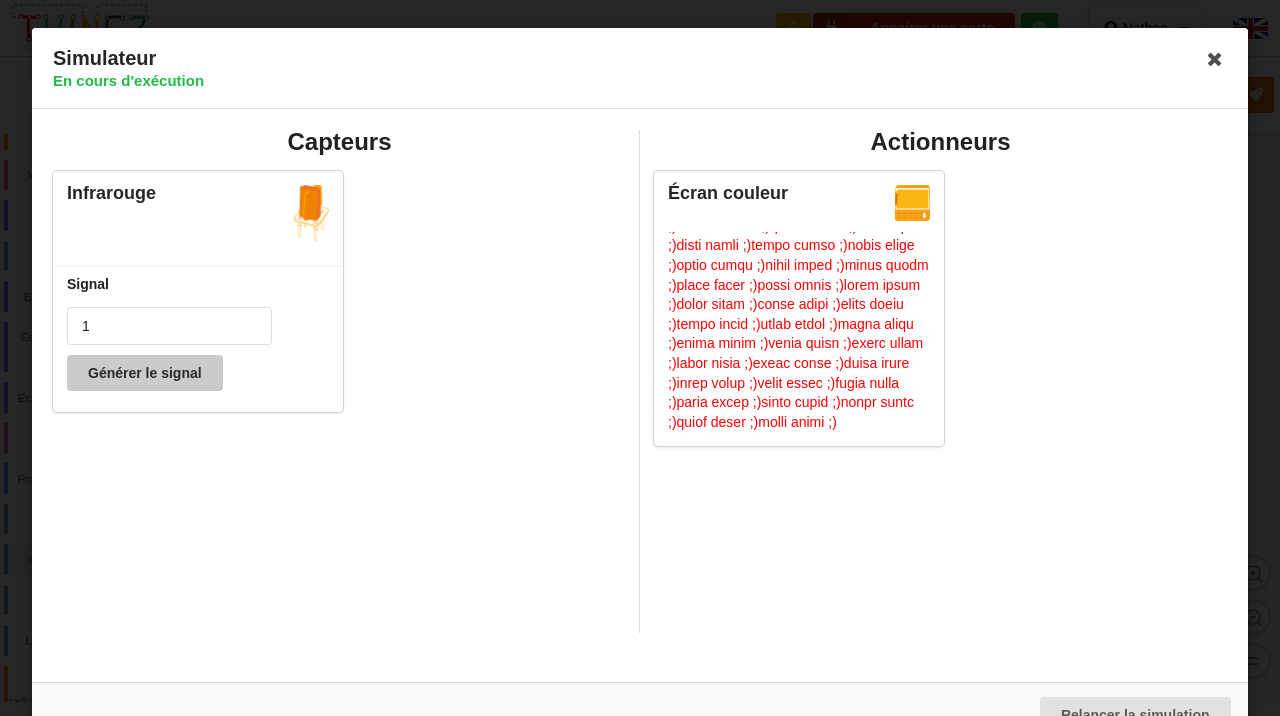 click on "Générer le signal" at bounding box center [145, 373] 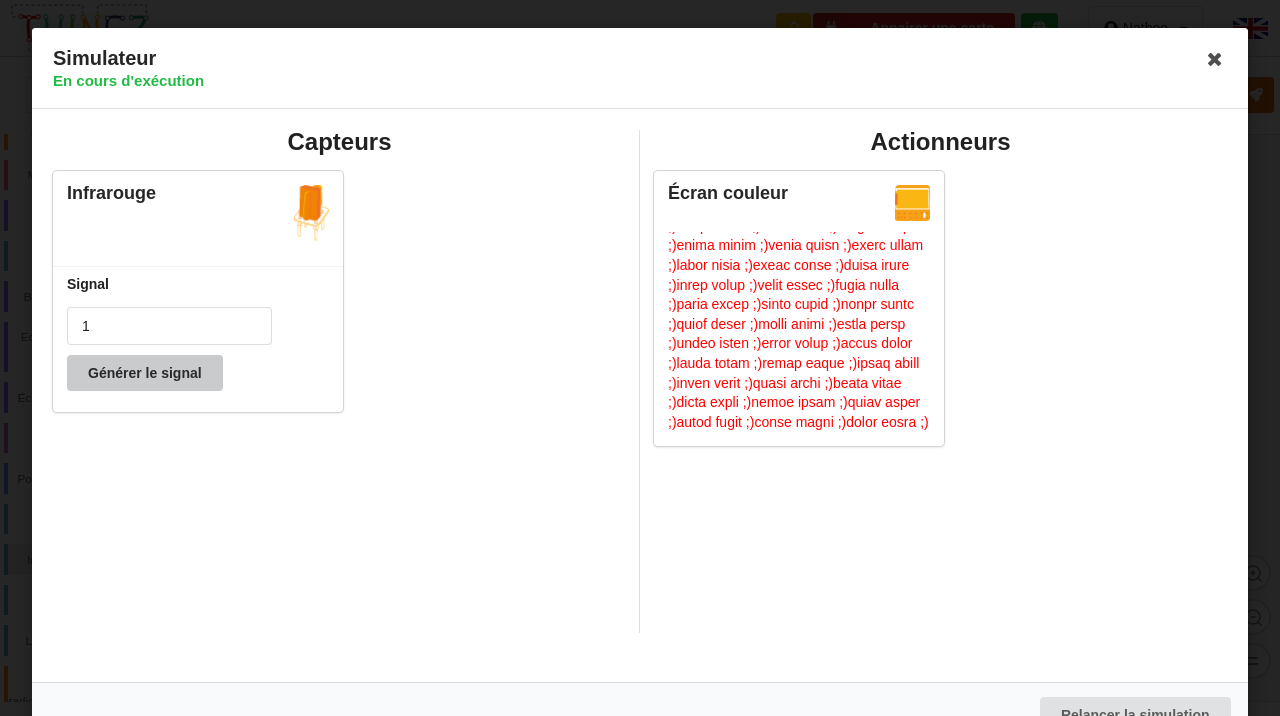 click on "Générer le signal" at bounding box center [145, 373] 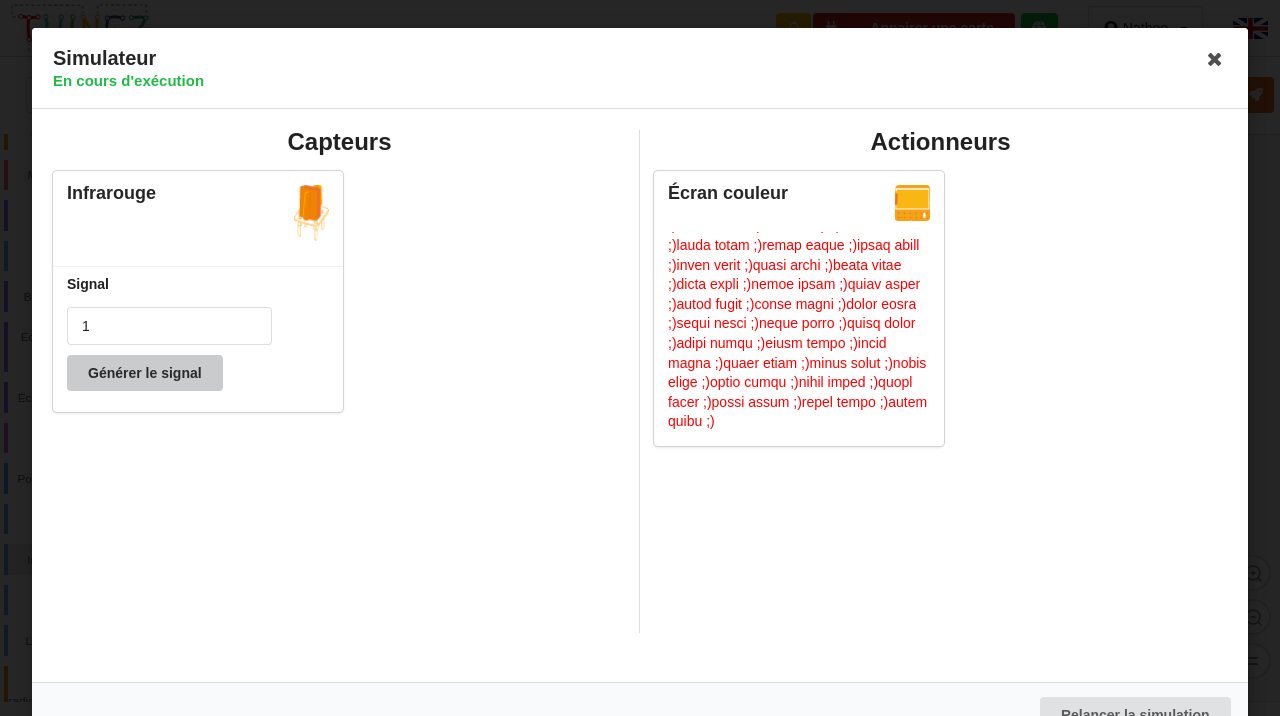 click on "Générer le signal" at bounding box center [145, 373] 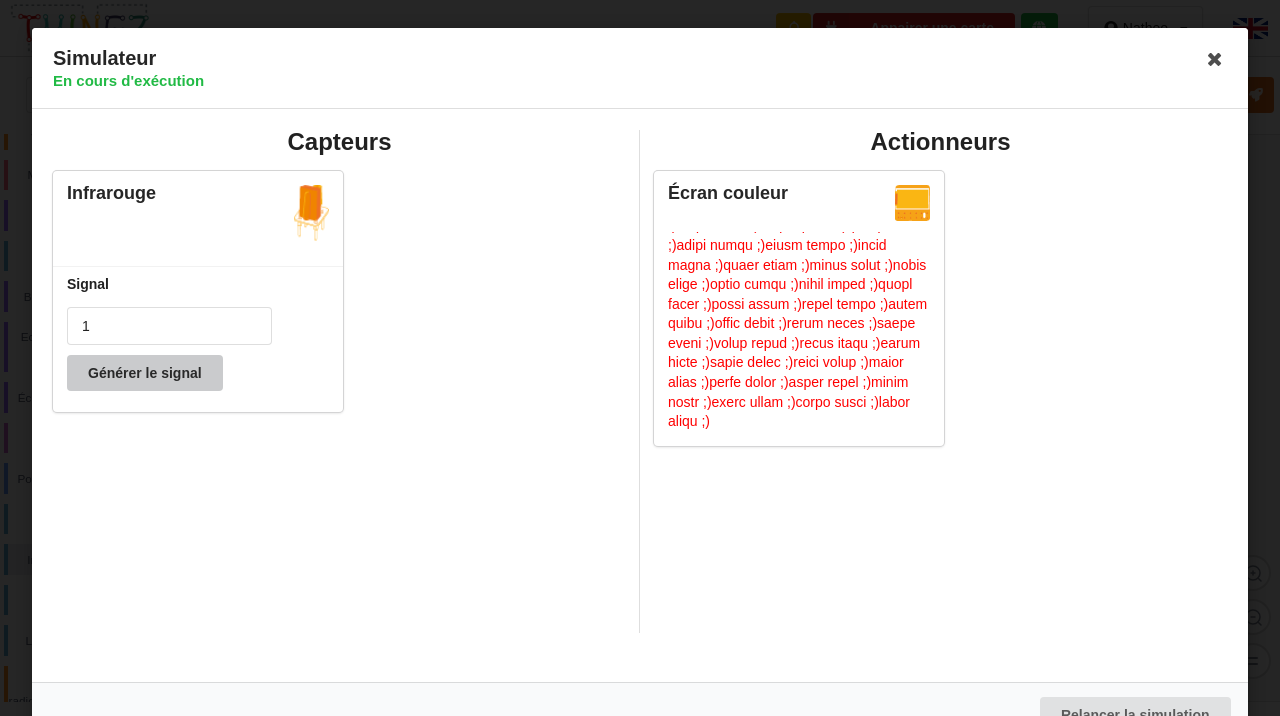 click on "Générer le signal" at bounding box center (145, 373) 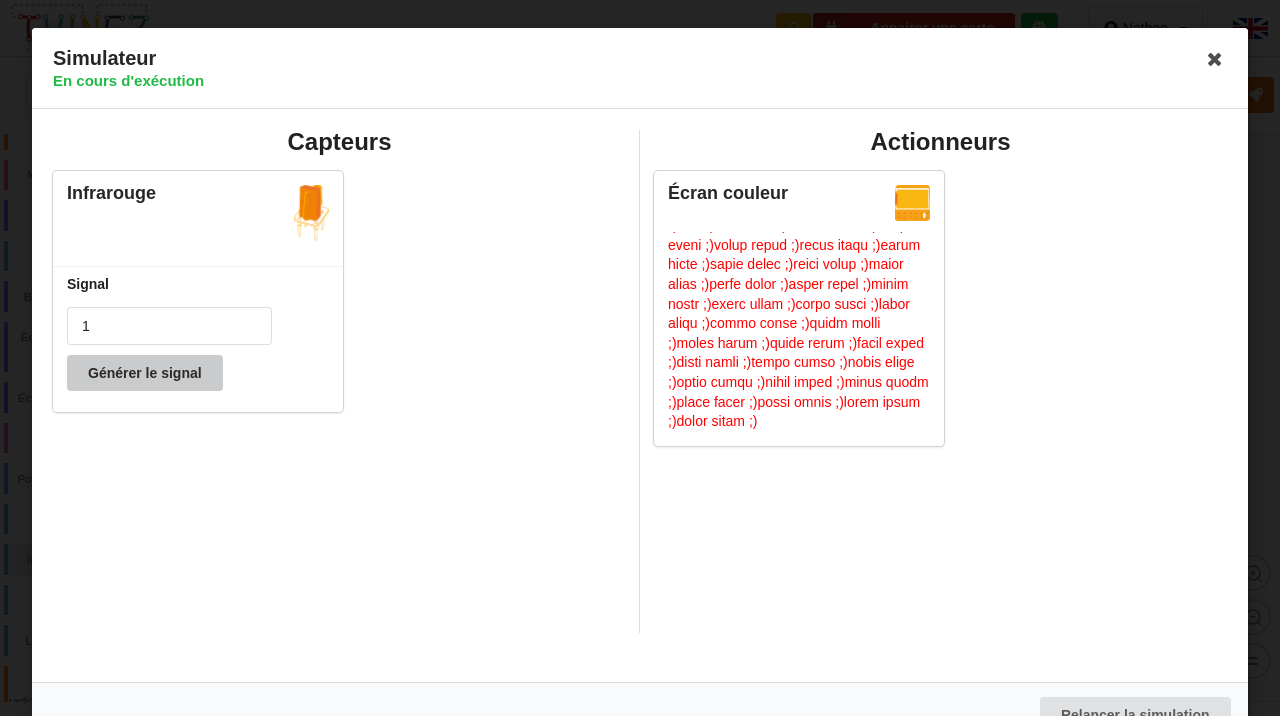 click on "Générer le signal" at bounding box center [145, 373] 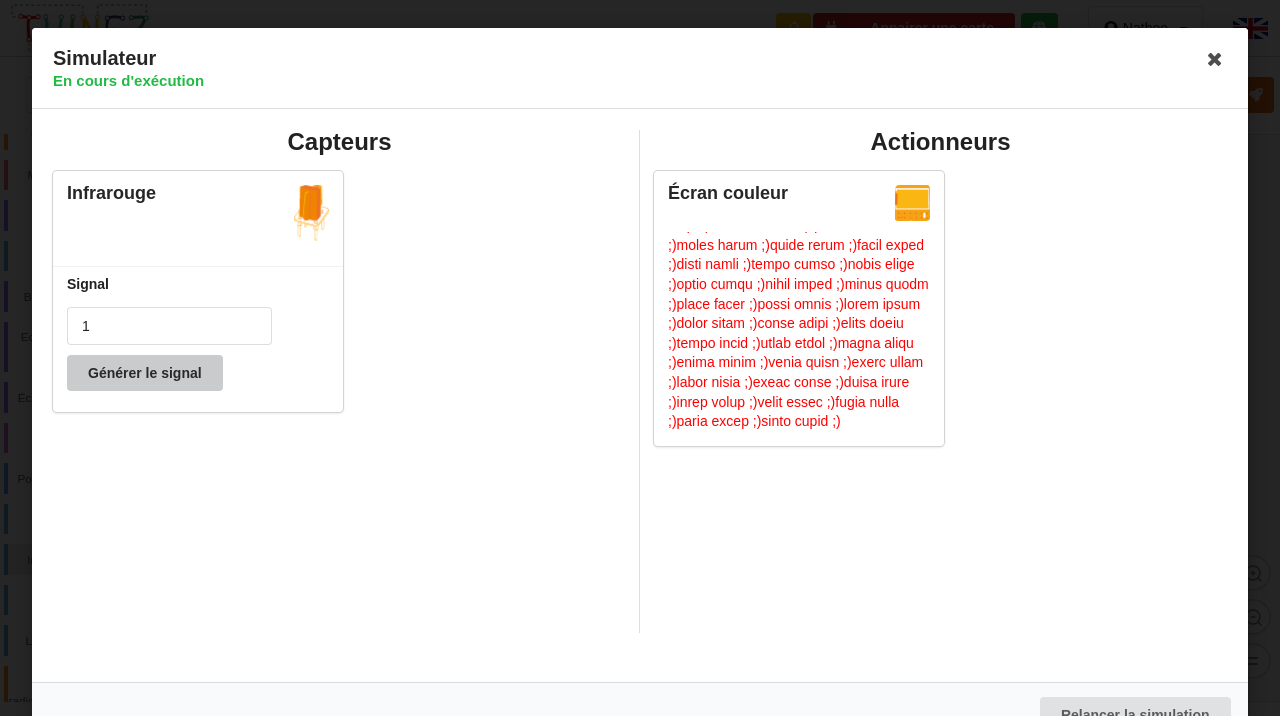 click on "Générer le signal" at bounding box center (145, 373) 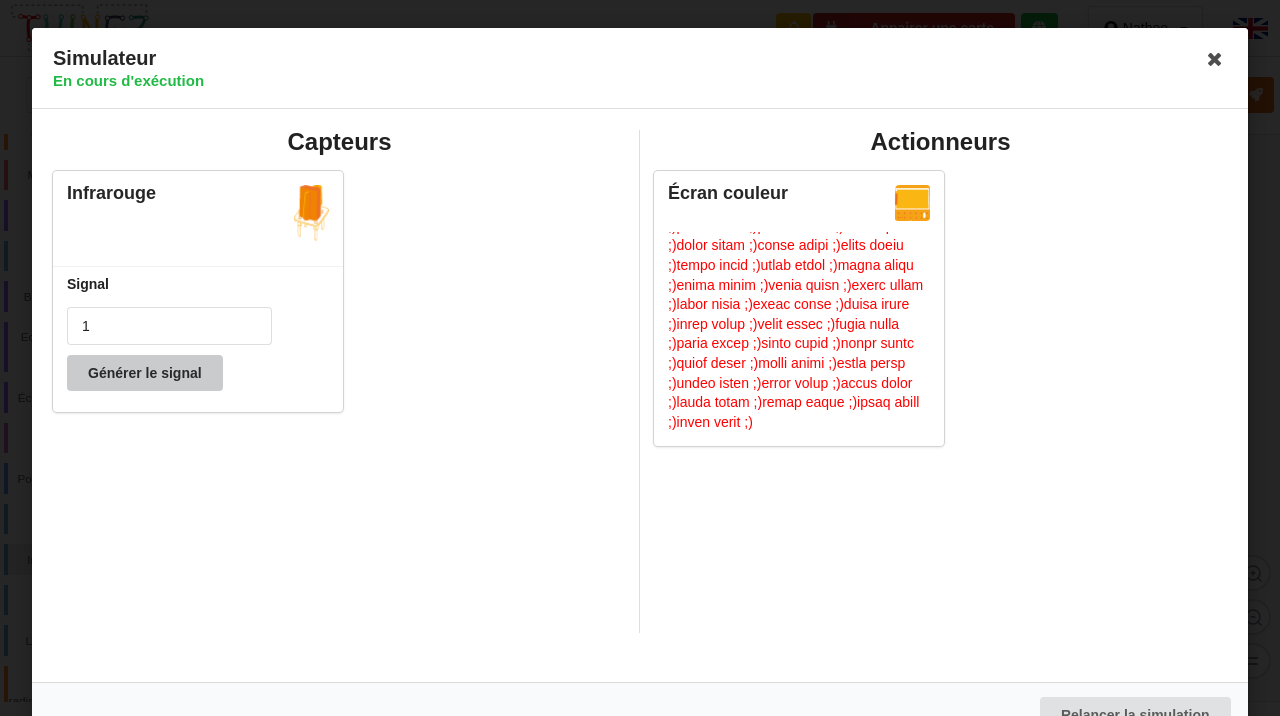 click on "Générer le signal" at bounding box center (145, 373) 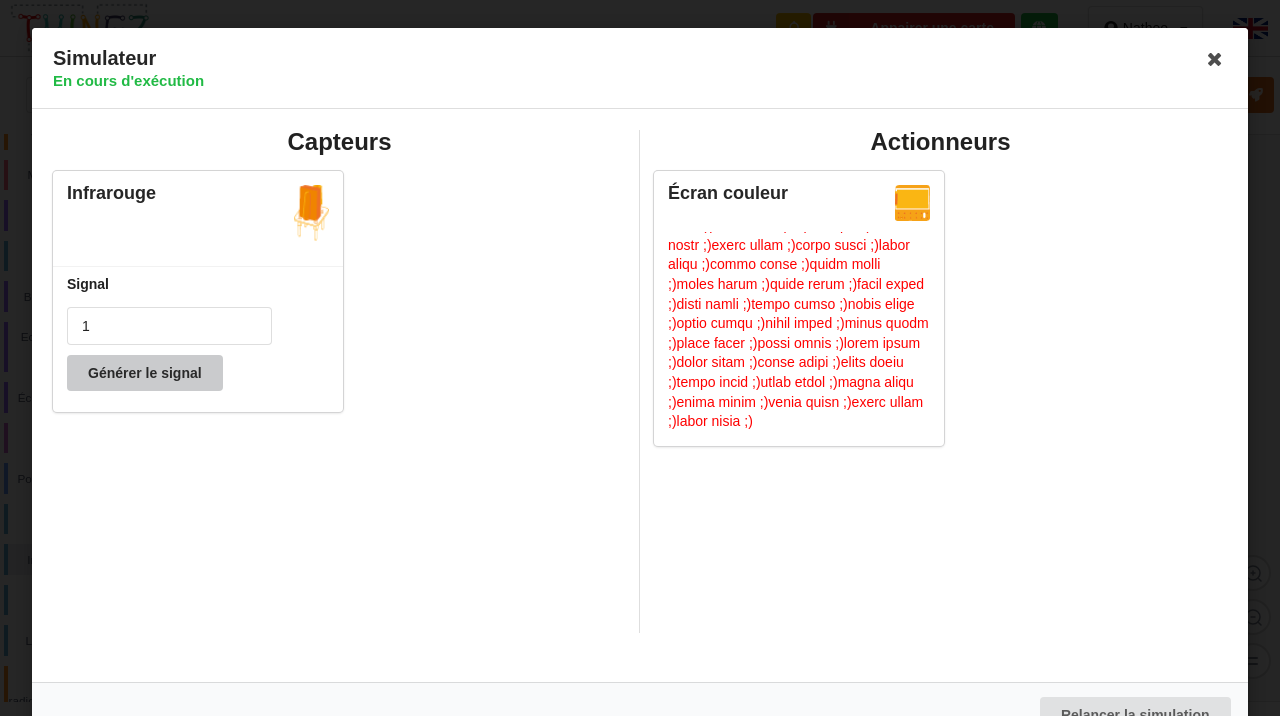 scroll, scrollTop: 6268, scrollLeft: 0, axis: vertical 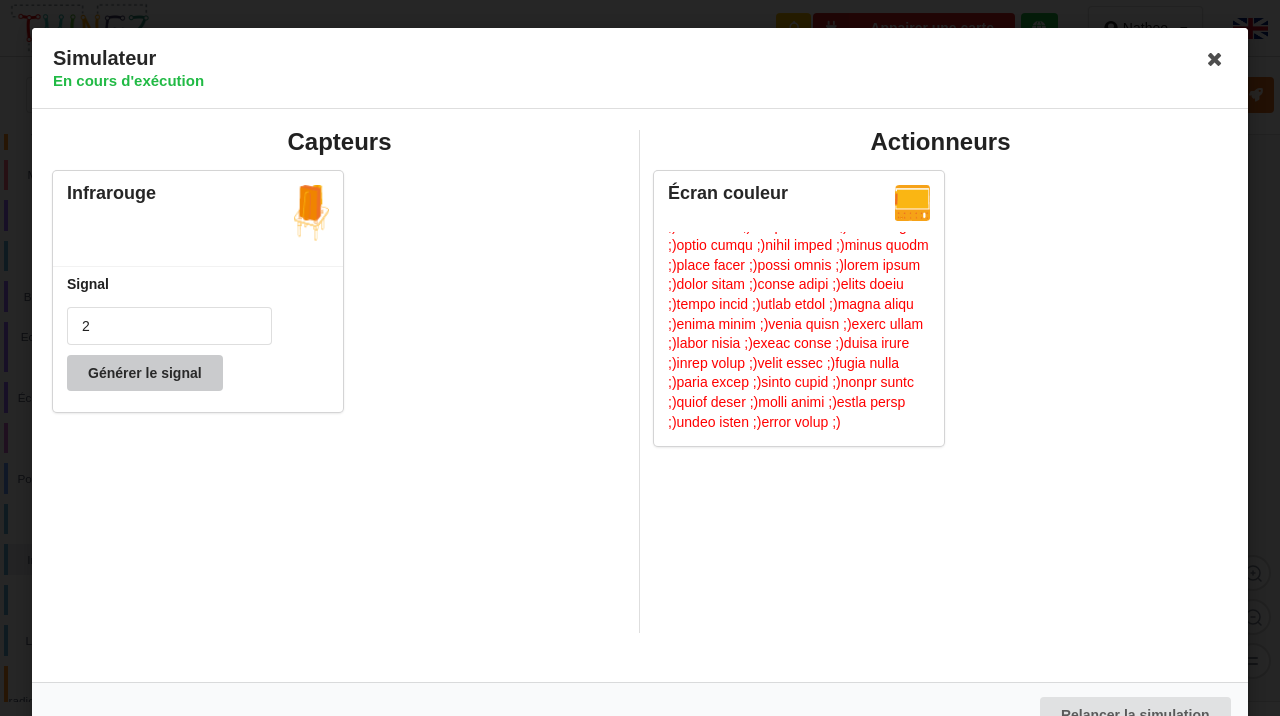 click on "2" at bounding box center [169, 326] 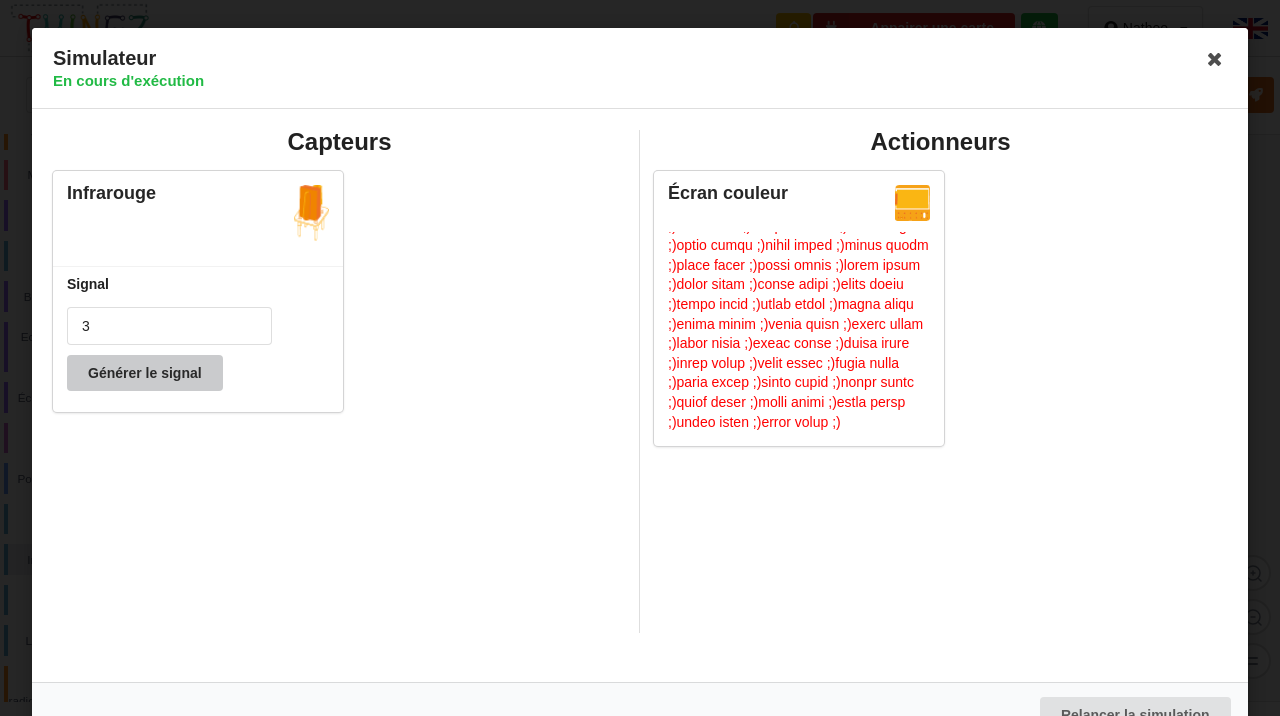 click on "3" at bounding box center [169, 326] 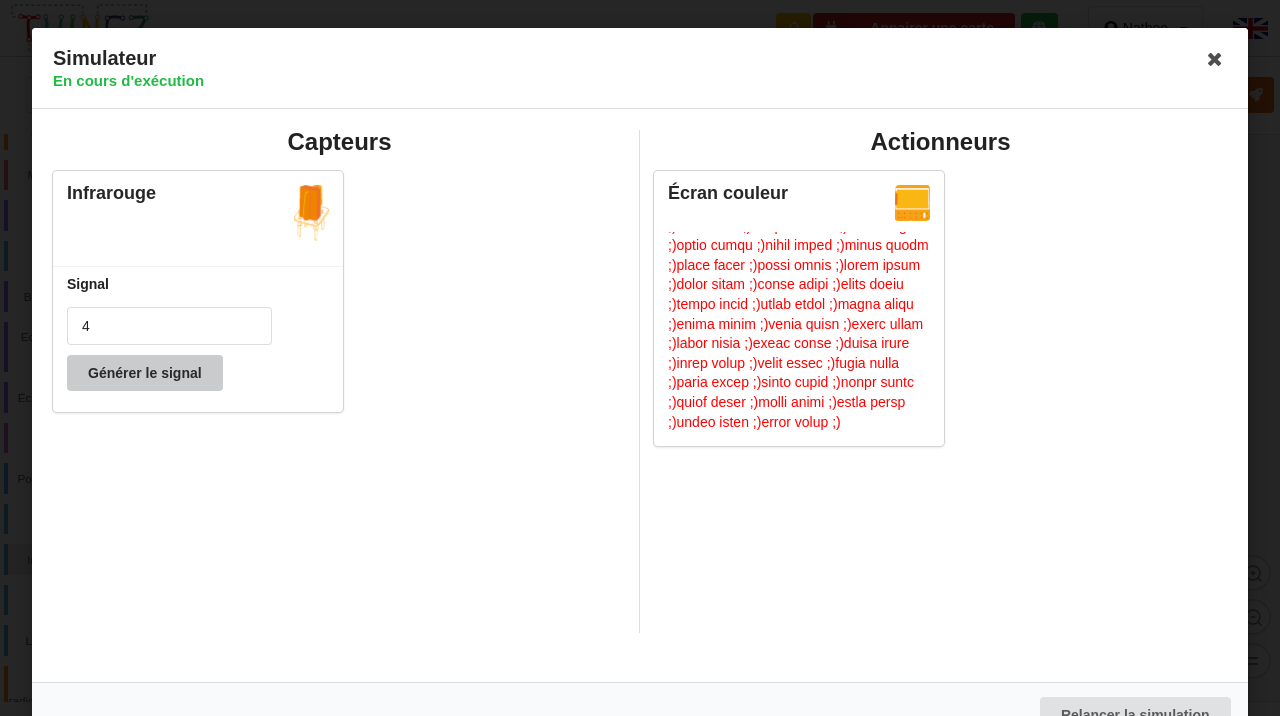 click on "4" at bounding box center (169, 326) 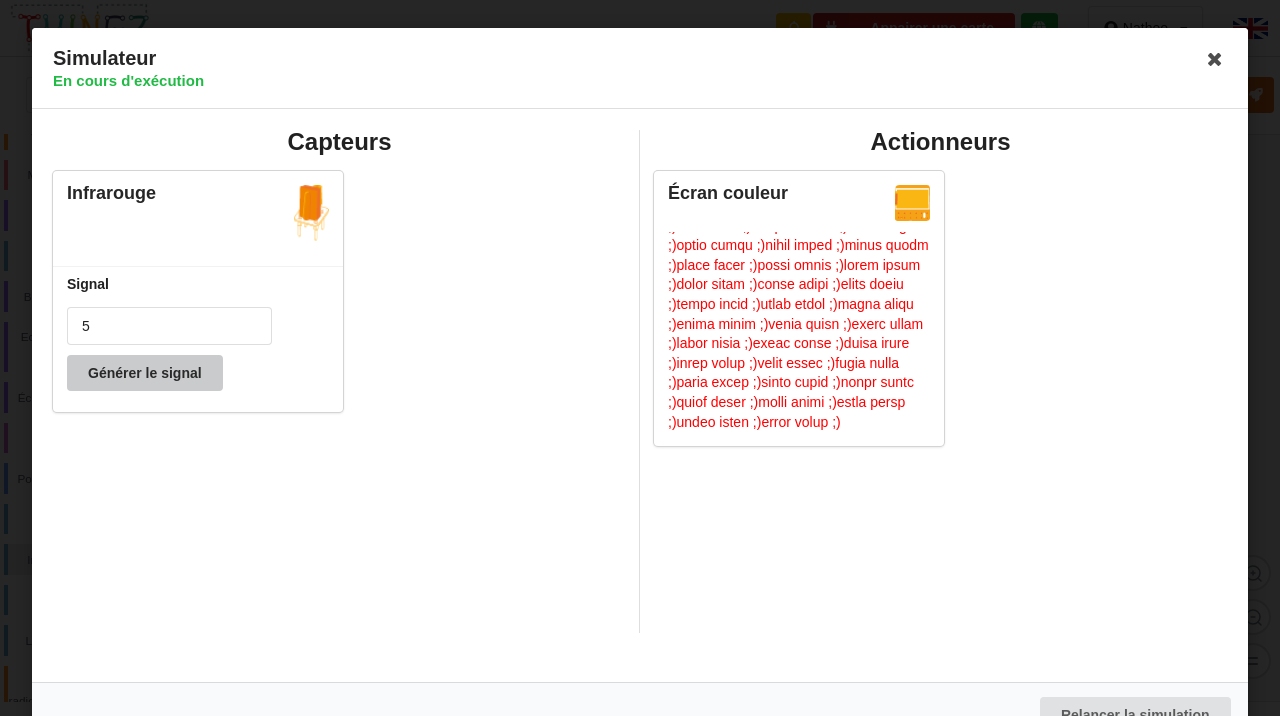 click on "5" at bounding box center [169, 326] 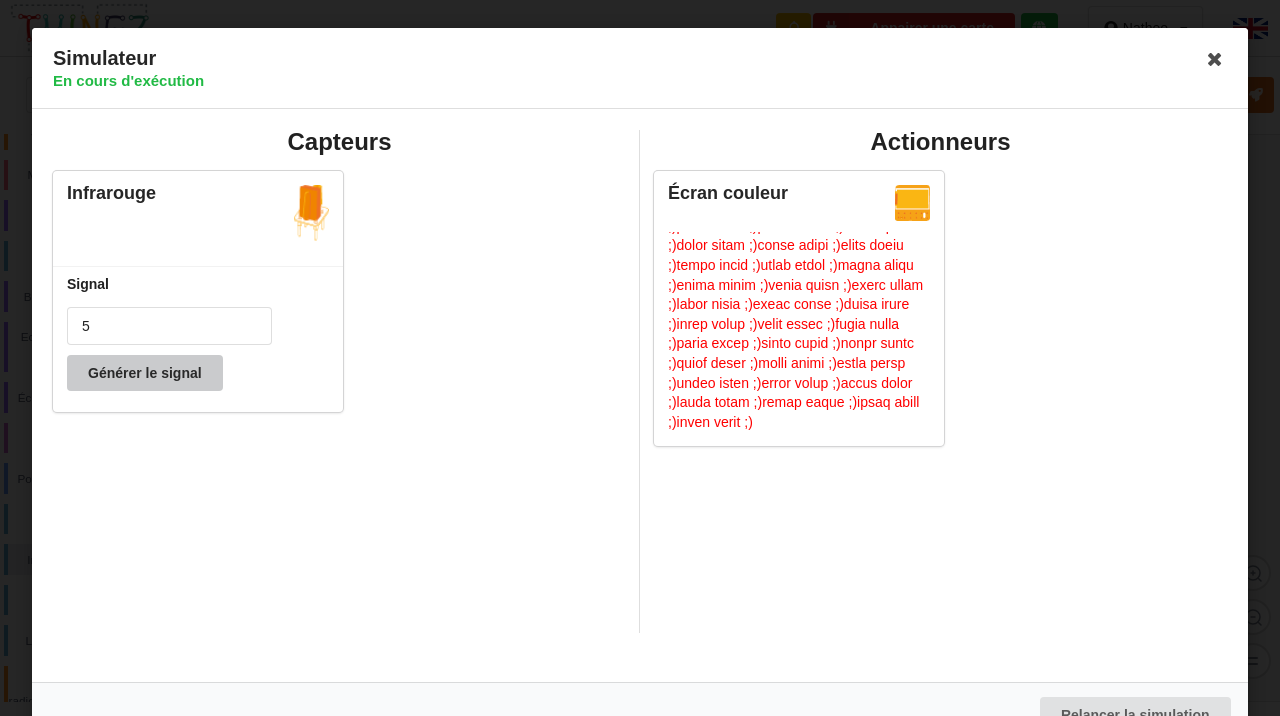 click on "Générer le signal" at bounding box center [145, 373] 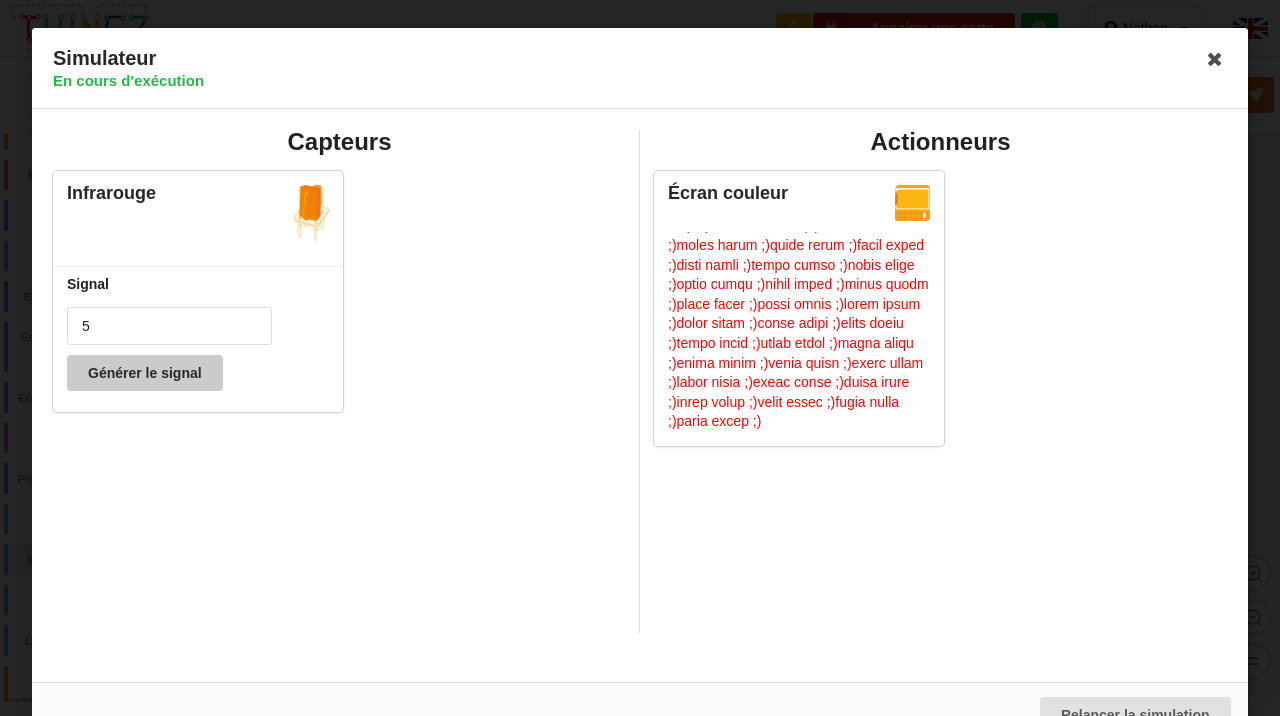 click on "Générer le signal" at bounding box center (145, 373) 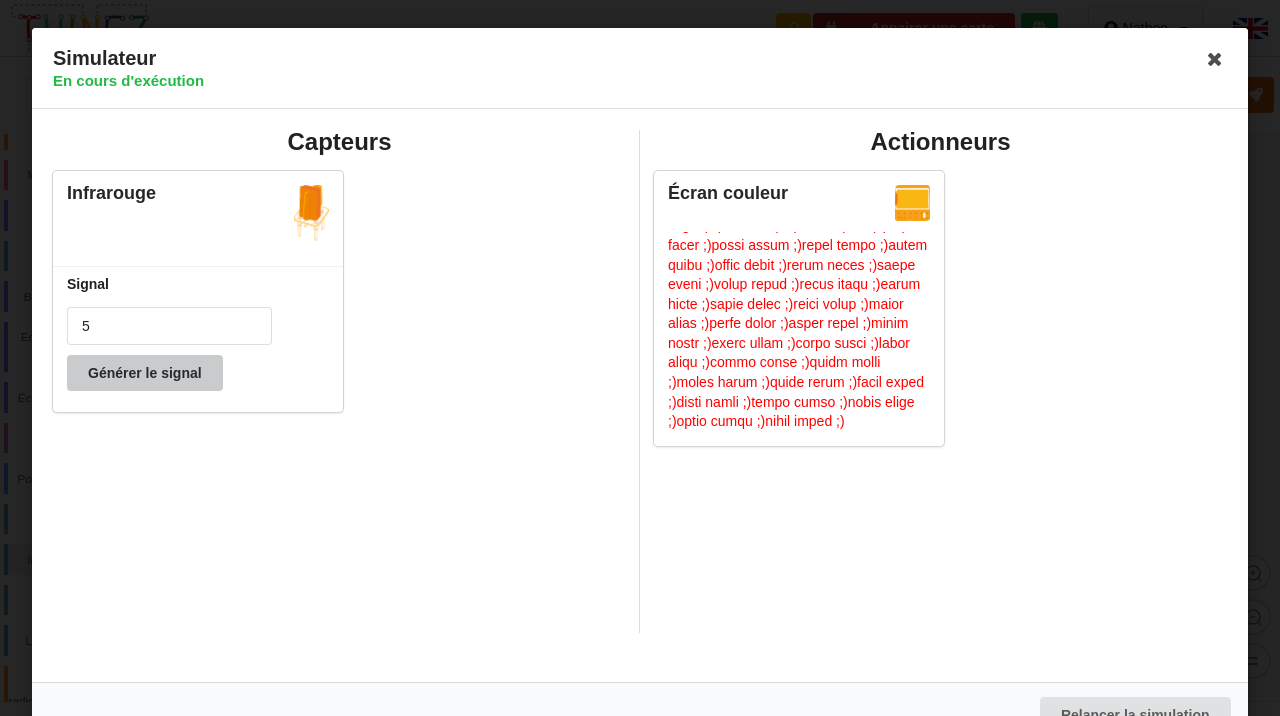 scroll, scrollTop: 7366, scrollLeft: 0, axis: vertical 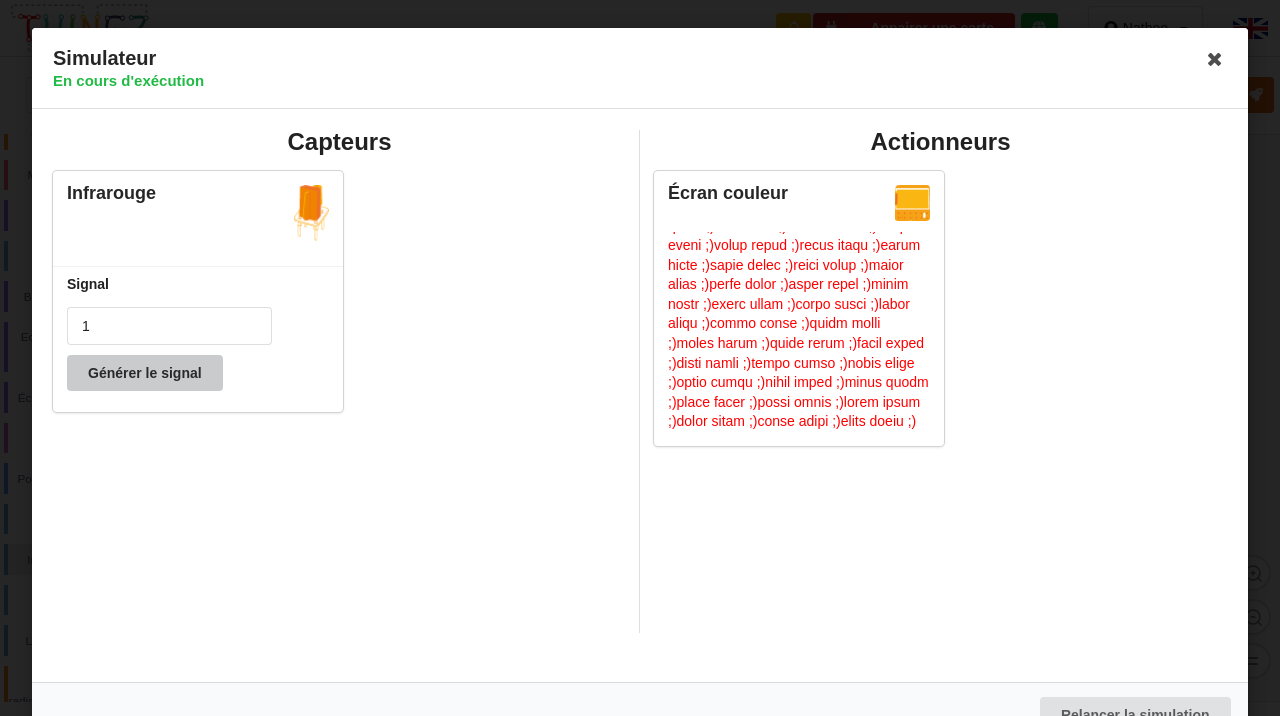 type on "1" 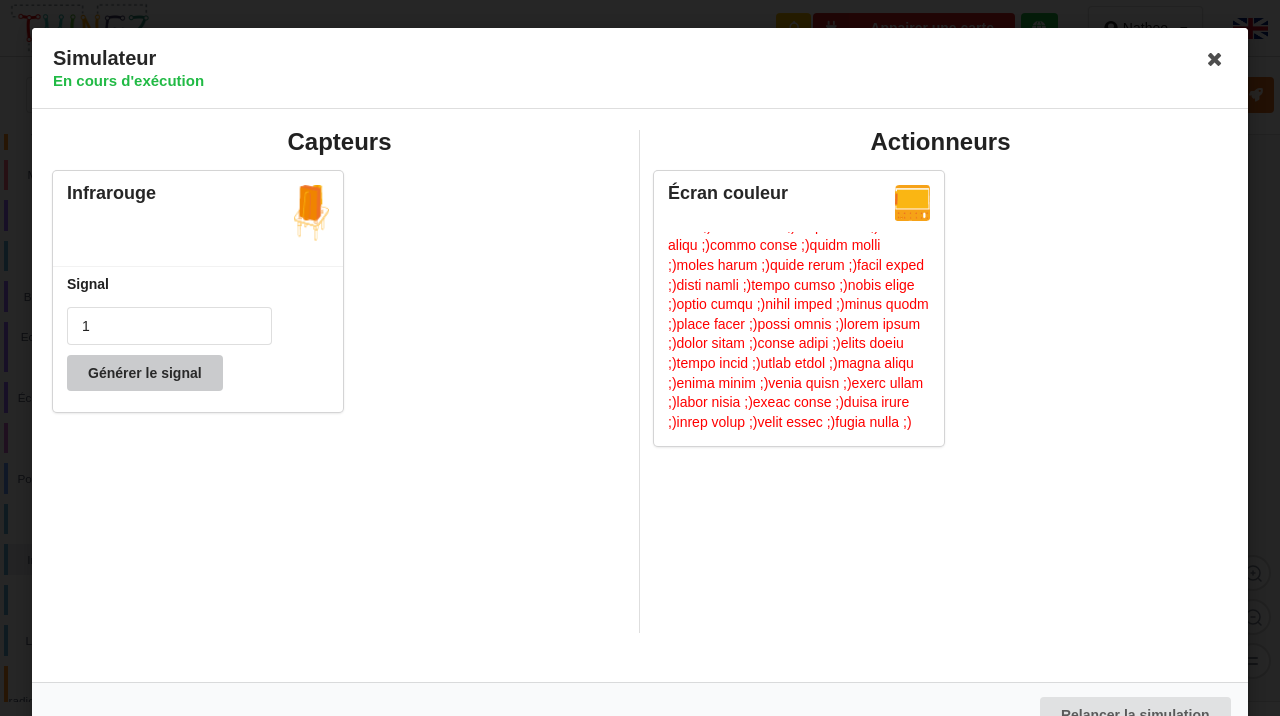 click on "Générer le signal" at bounding box center (145, 373) 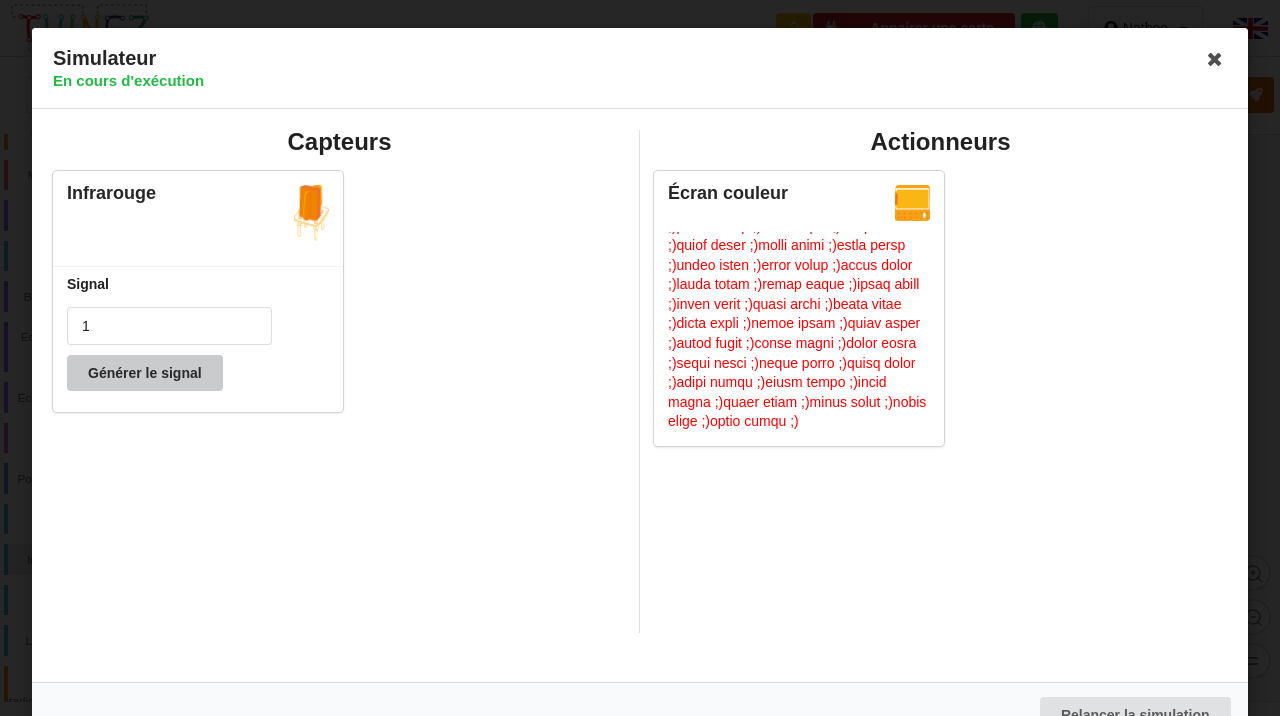 click on "Générer le signal" at bounding box center (145, 373) 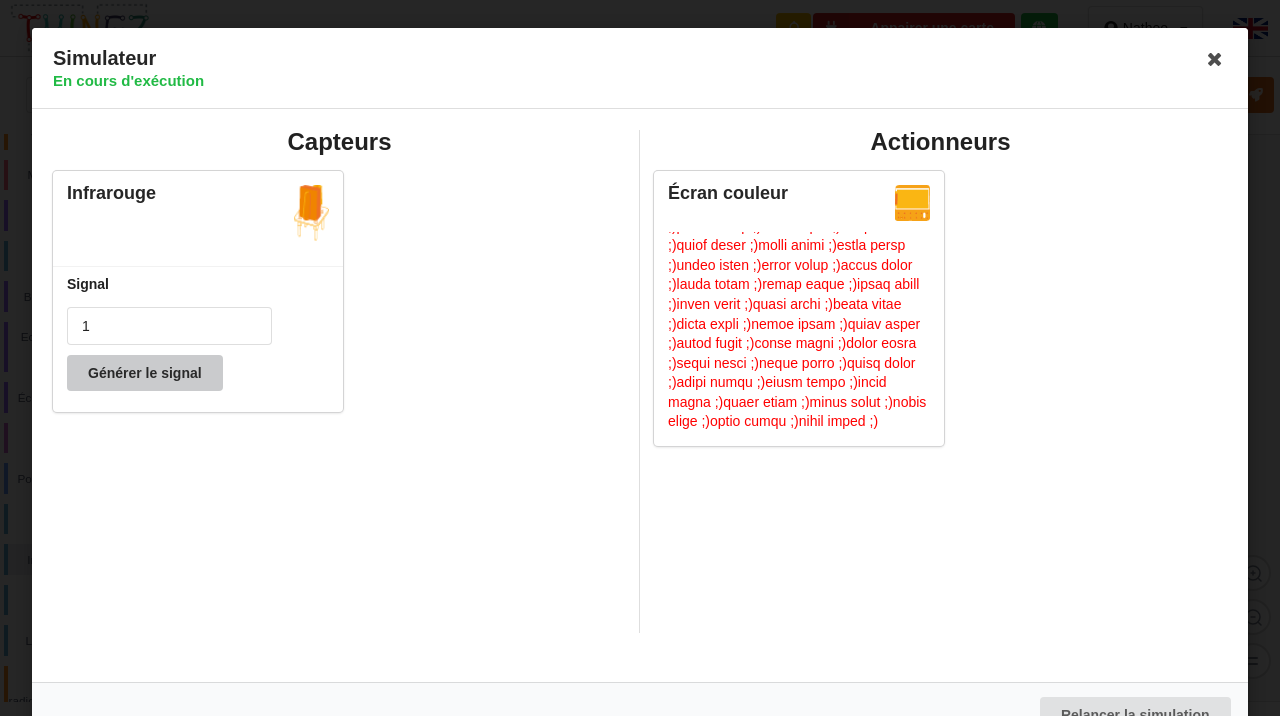 scroll, scrollTop: 10228, scrollLeft: 0, axis: vertical 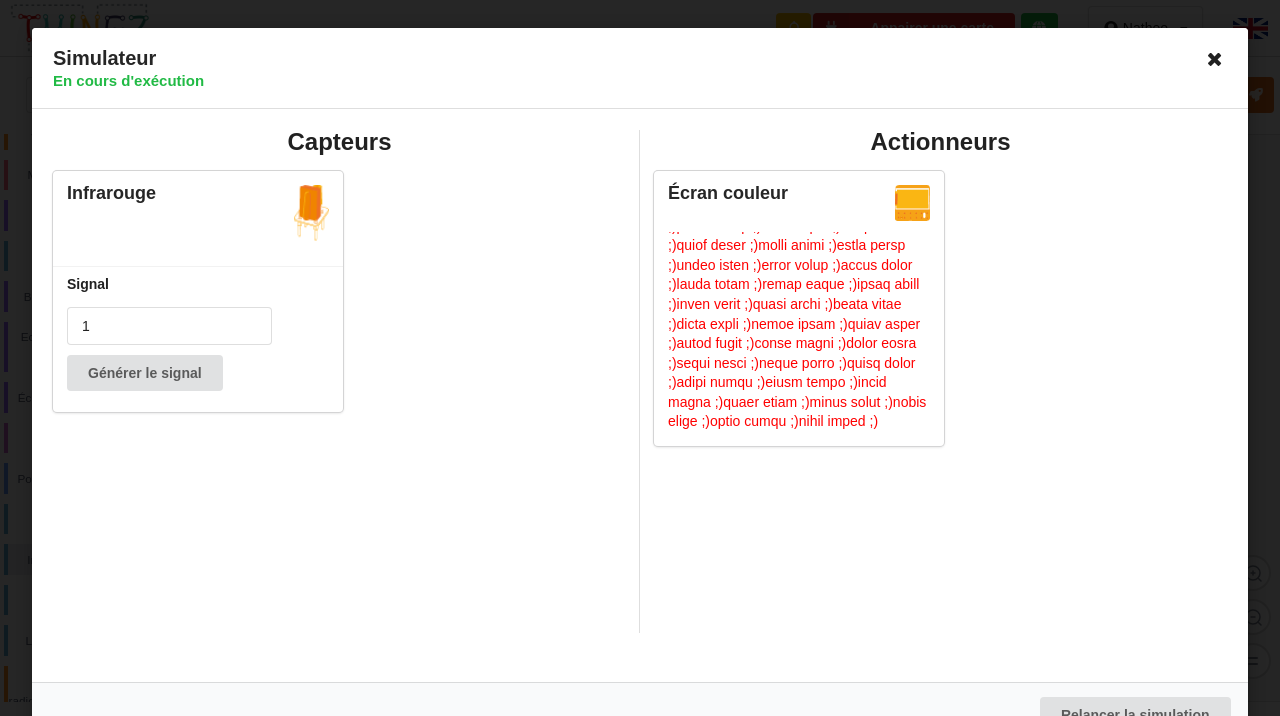 click at bounding box center [1215, 59] 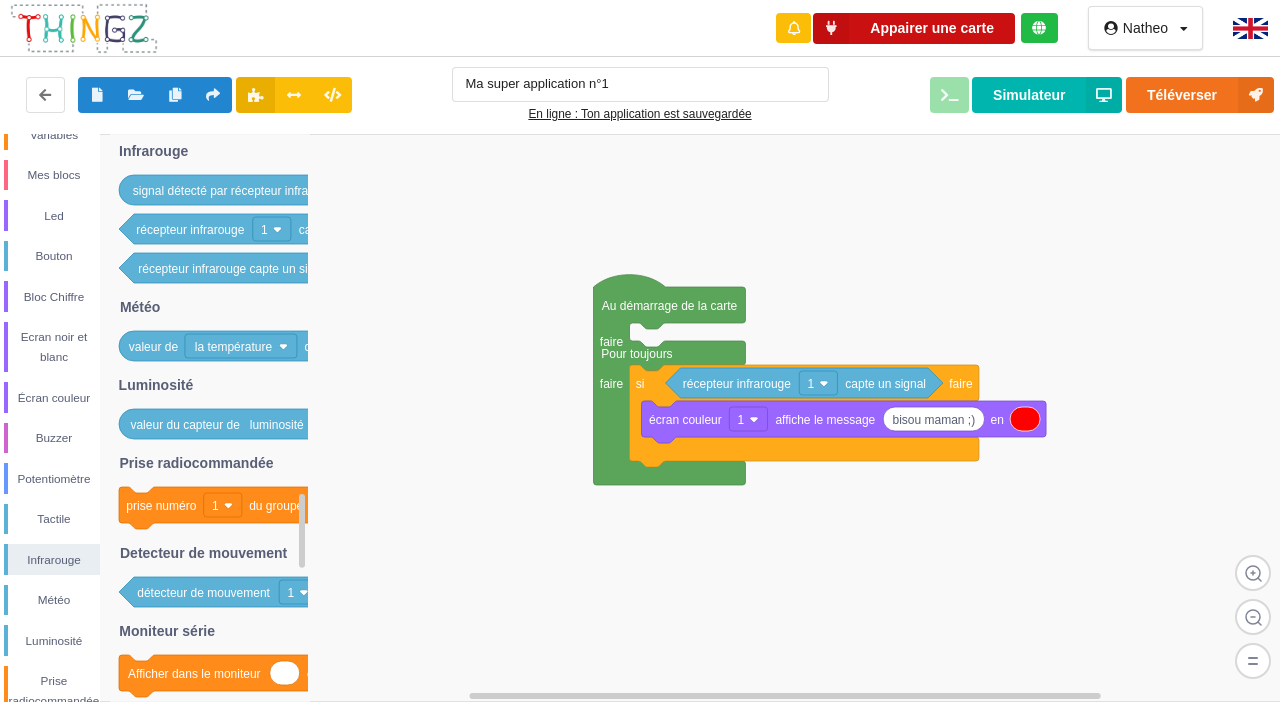 click on "Appairer une carte" at bounding box center (914, 28) 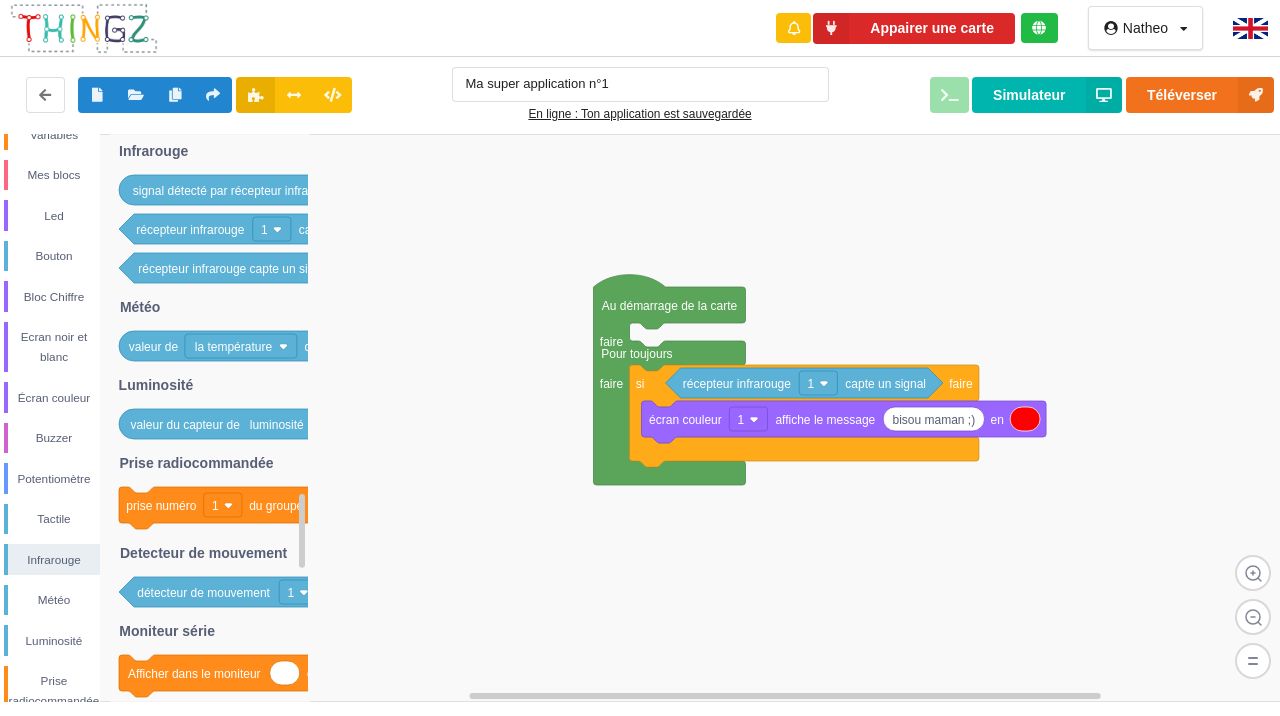 click on "En ligne : Ton application est sauvegardée" at bounding box center [640, 114] 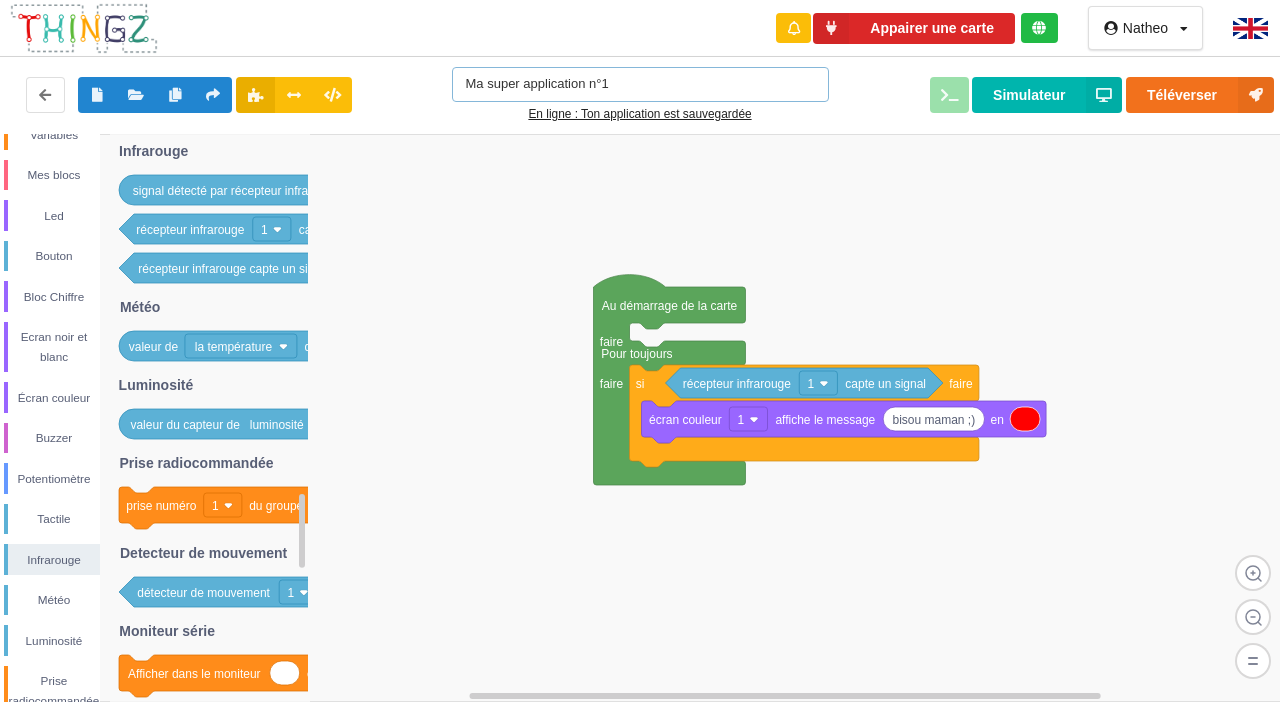 click on "Ma super application n°1" at bounding box center (640, 84) 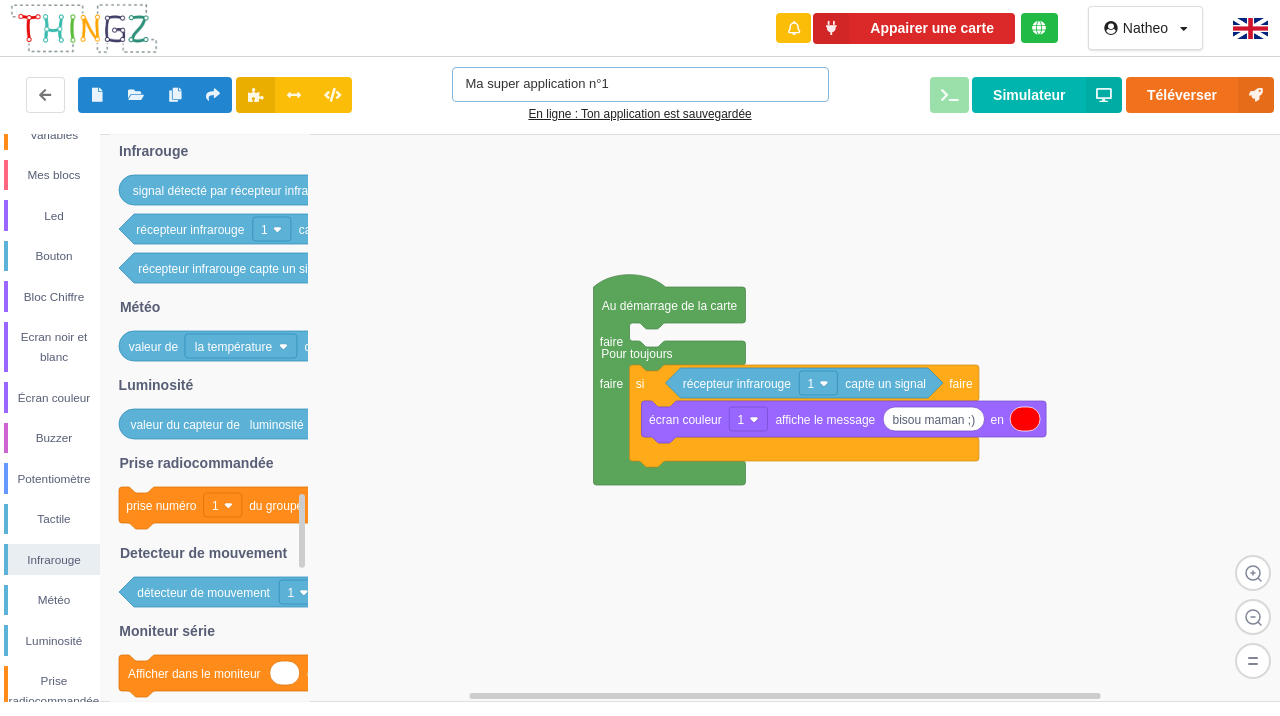 click on "Ma super application n°1" at bounding box center [640, 84] 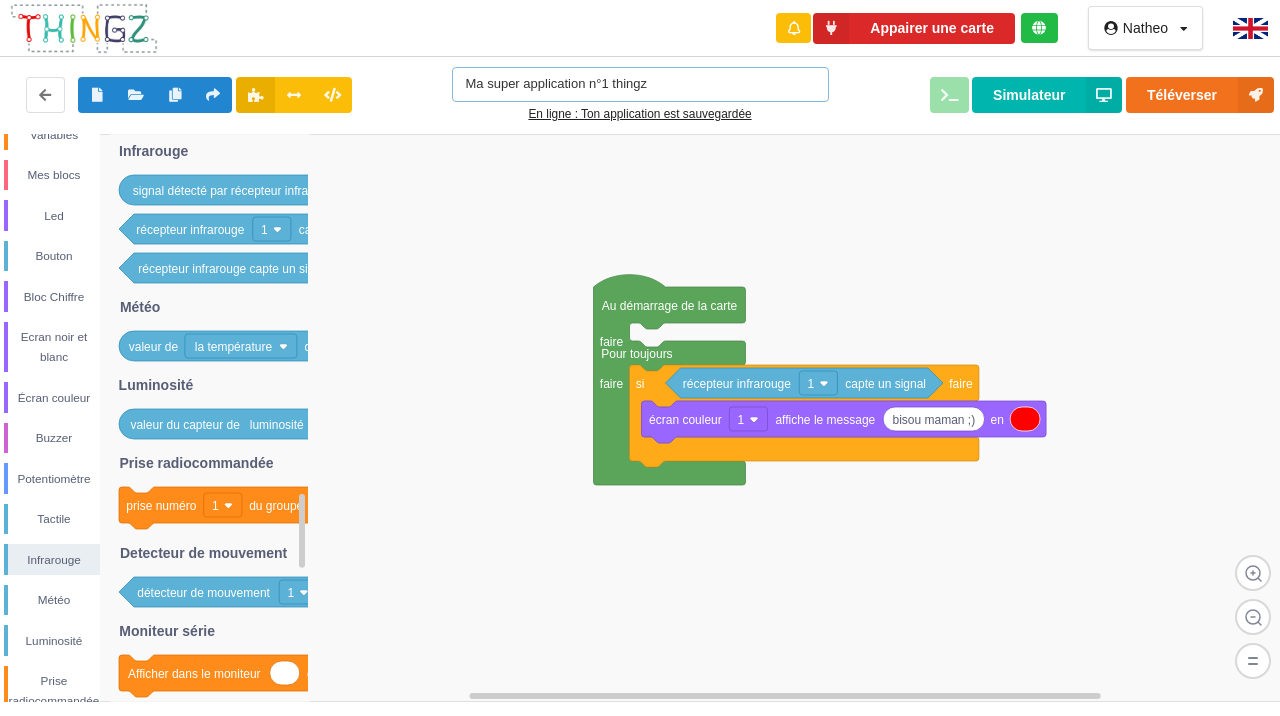 click on "Ma super application n°1 thingz" at bounding box center (640, 84) 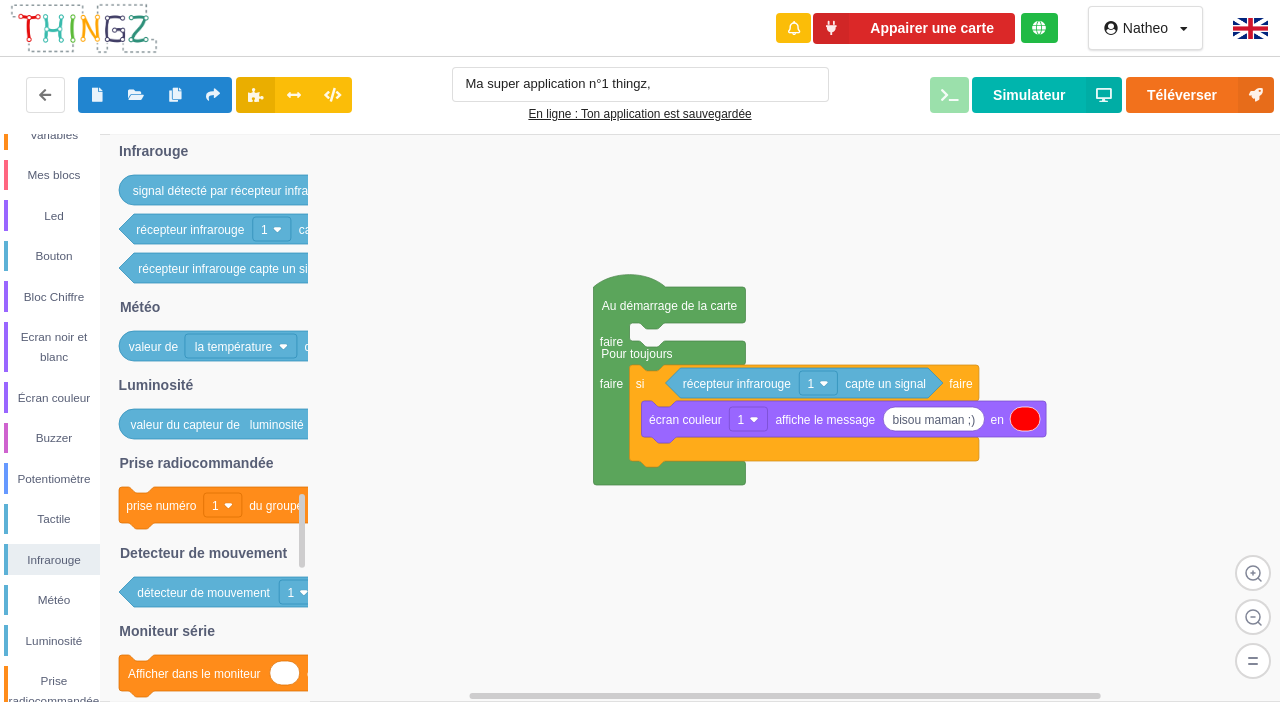 click on "En ligne : Ton application est sauvegardée" at bounding box center (640, 114) 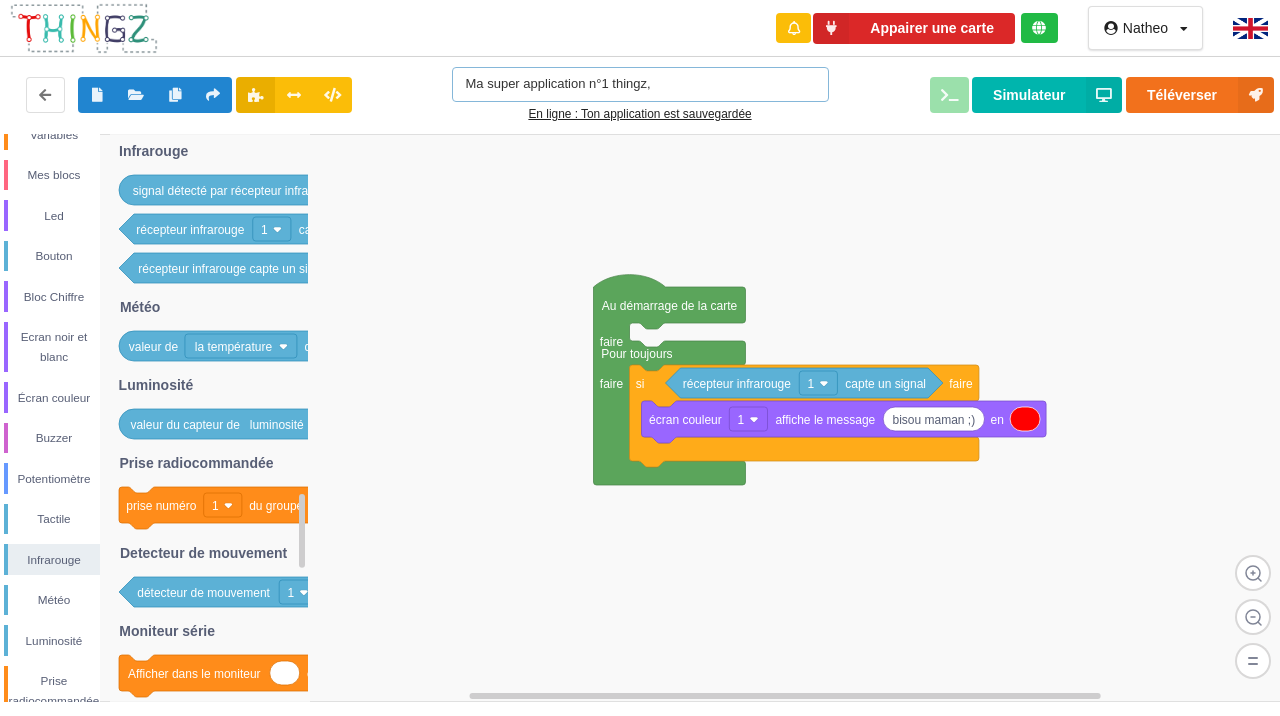 click on "Ma super application n°1 thingz," at bounding box center (640, 84) 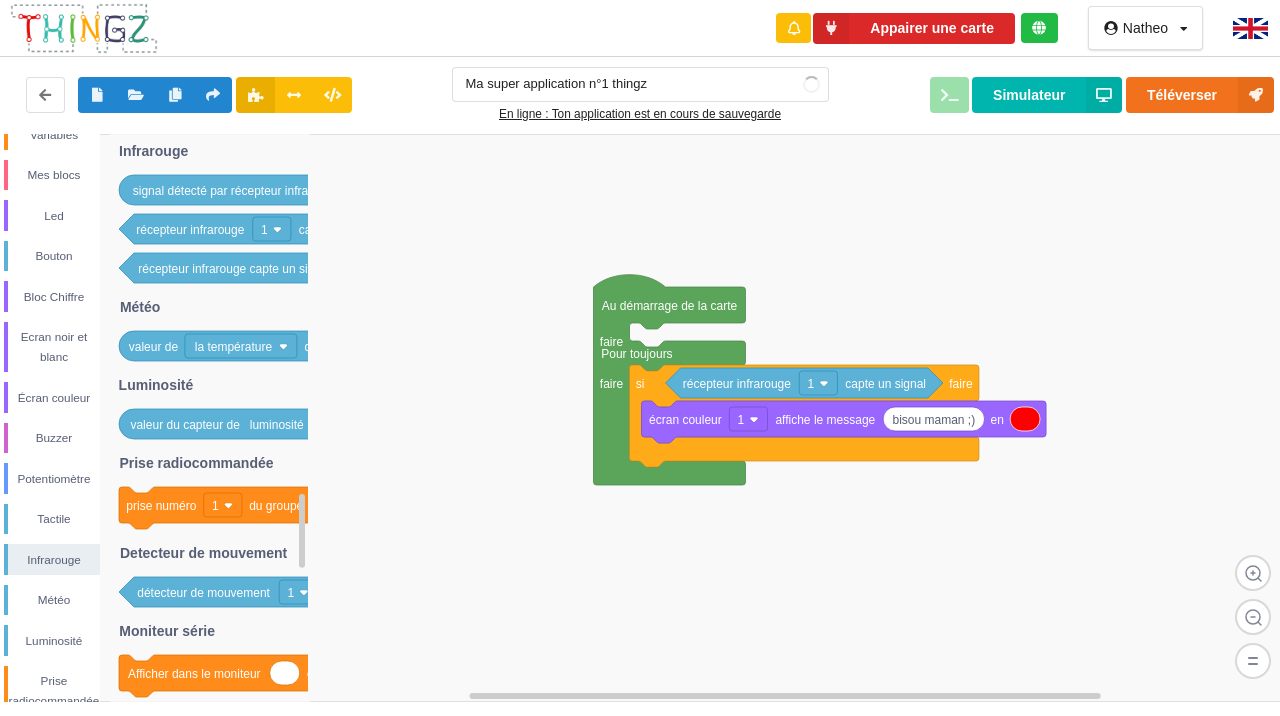 click 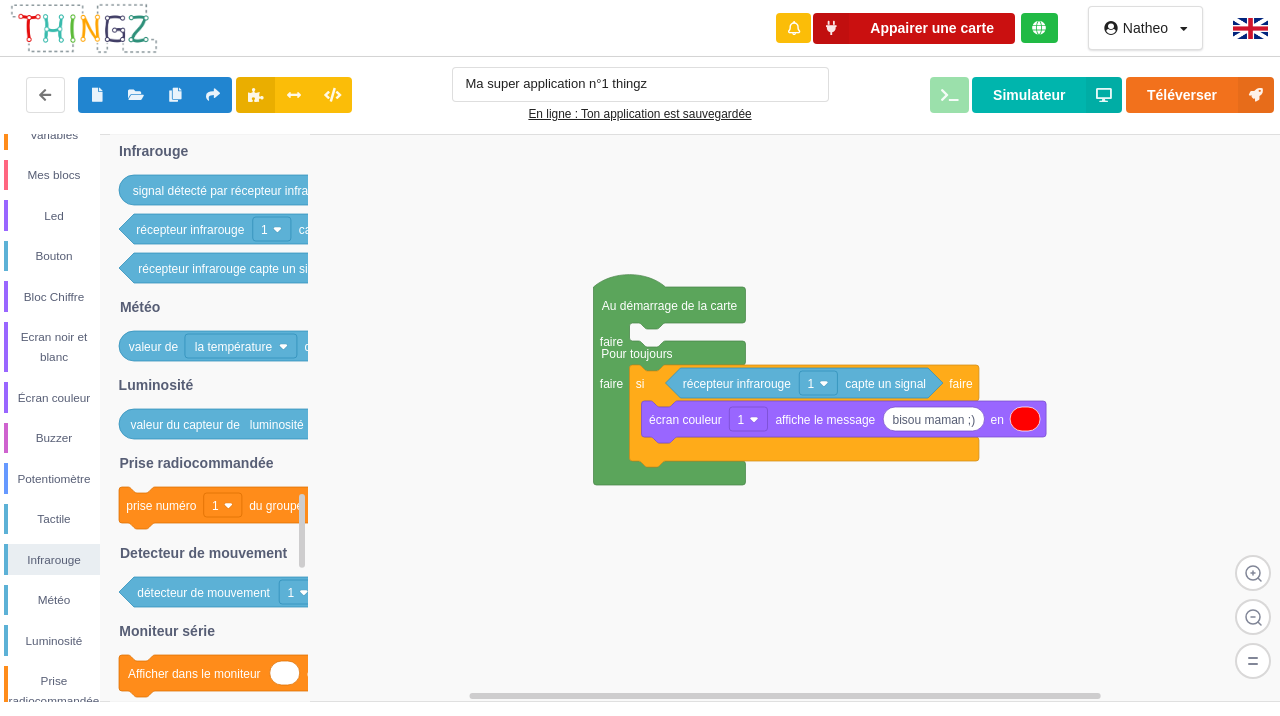 click on "Appairer une carte" at bounding box center [914, 28] 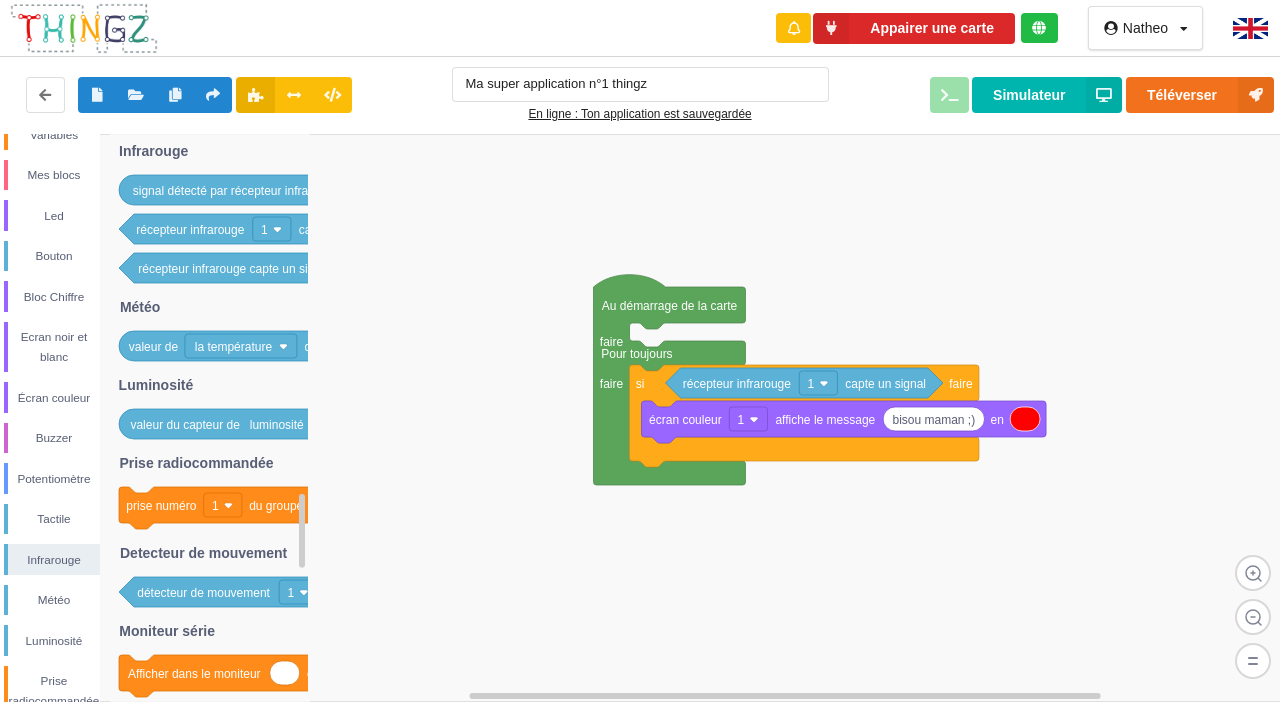 click at bounding box center [1039, 28] 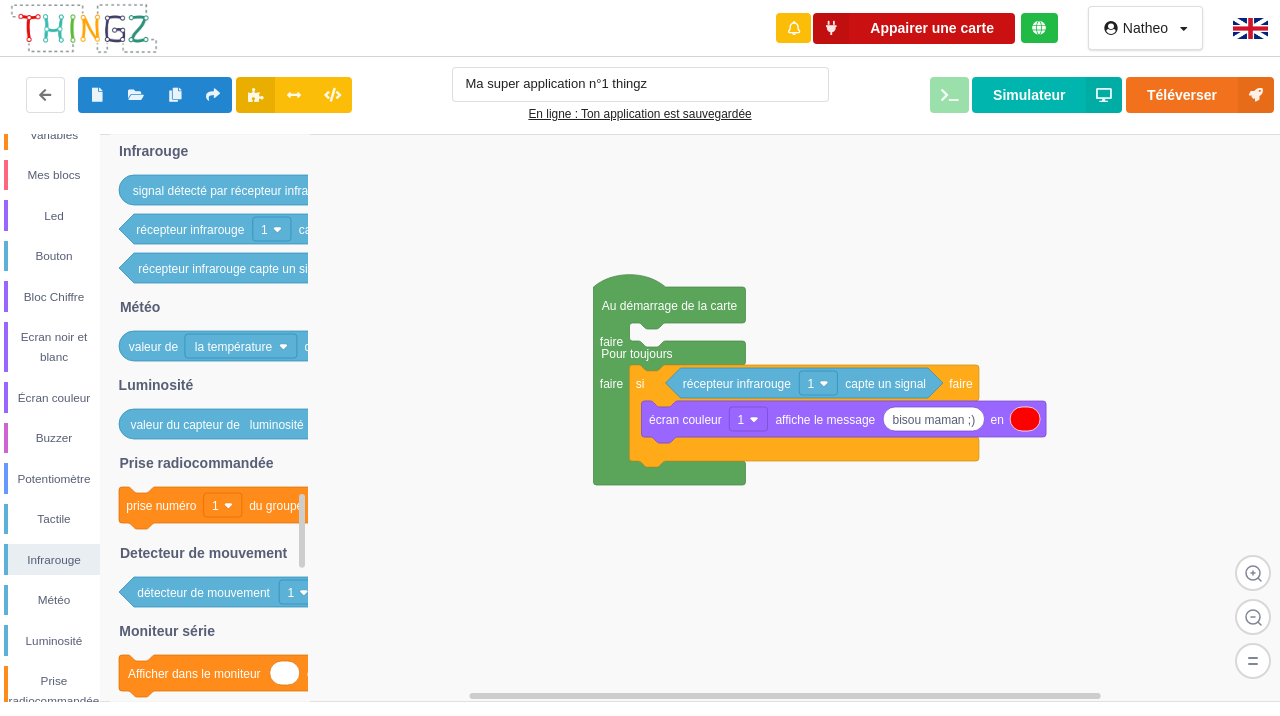 click on "Appairer une carte" at bounding box center [914, 28] 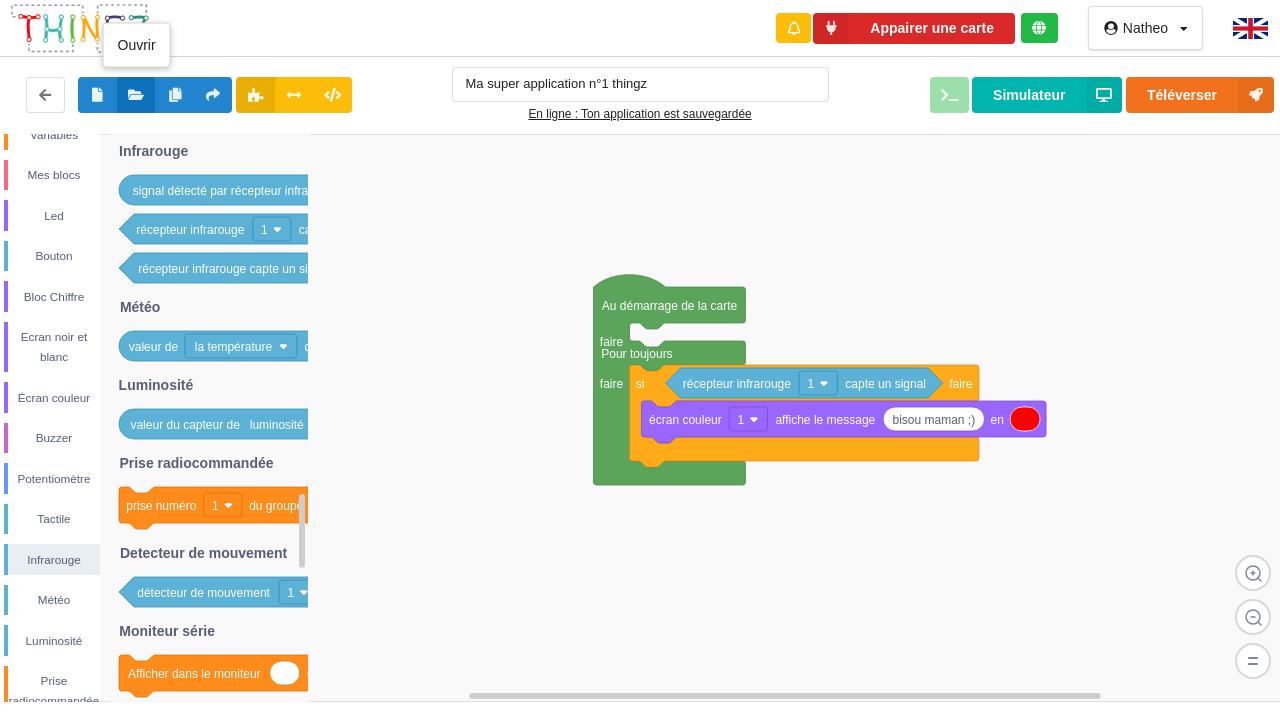 click at bounding box center (136, 94) 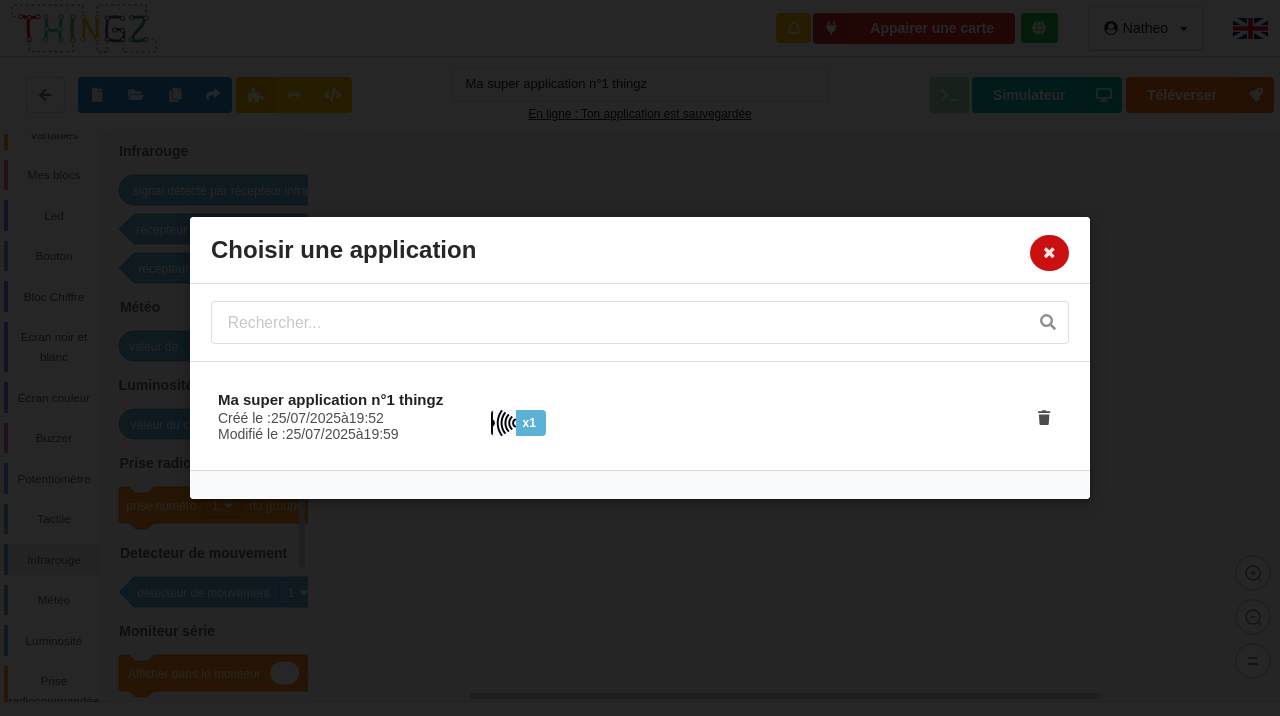 click at bounding box center [1049, 252] 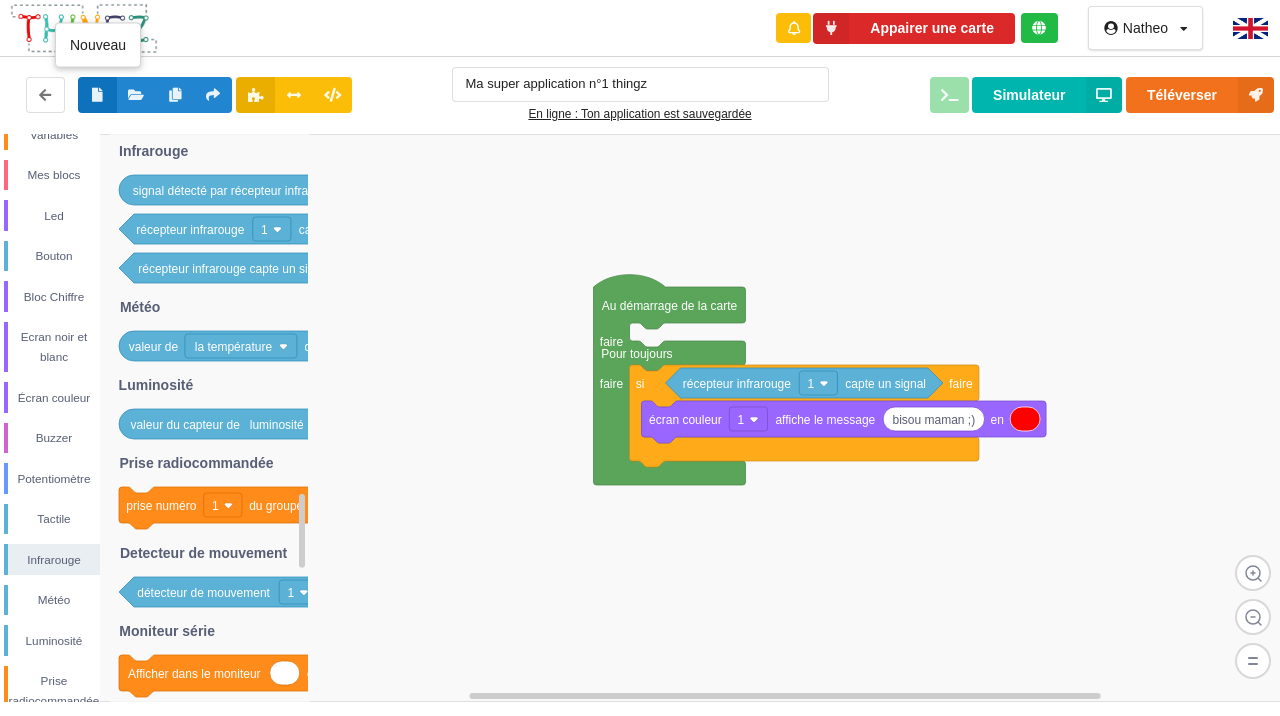 click at bounding box center [97, 94] 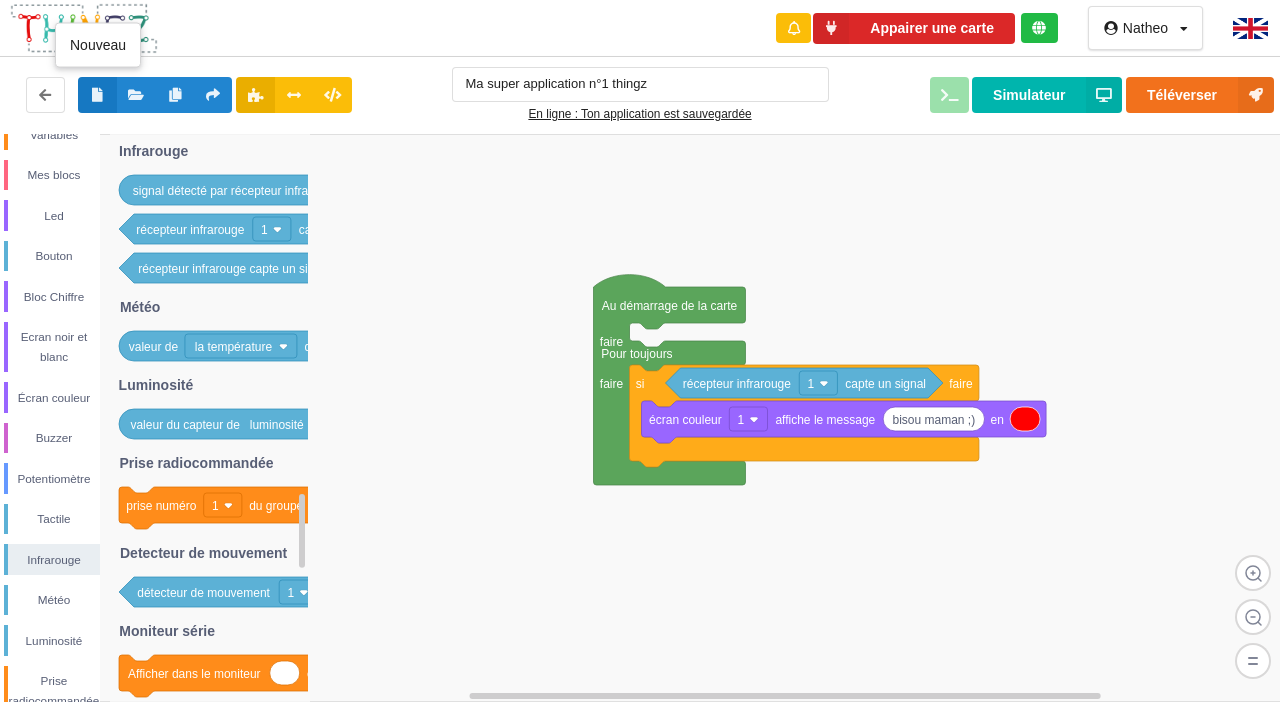 type on "Ma super application n°2" 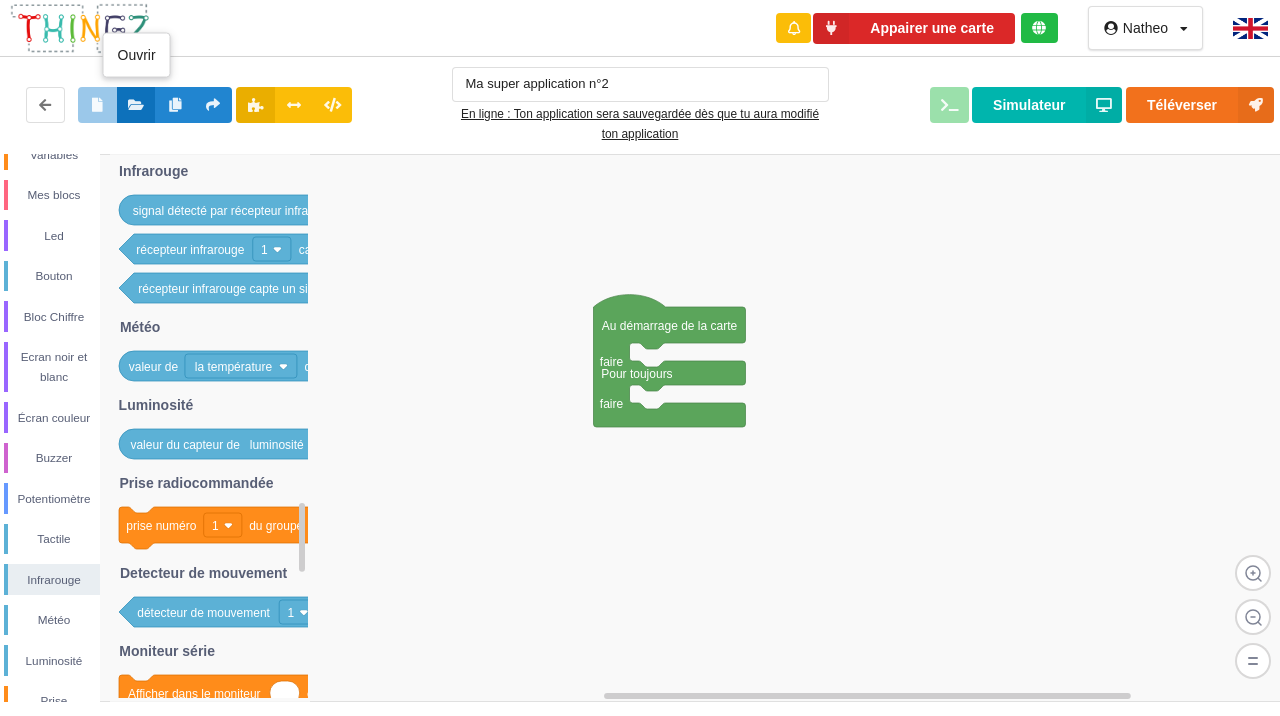 click at bounding box center (136, 104) 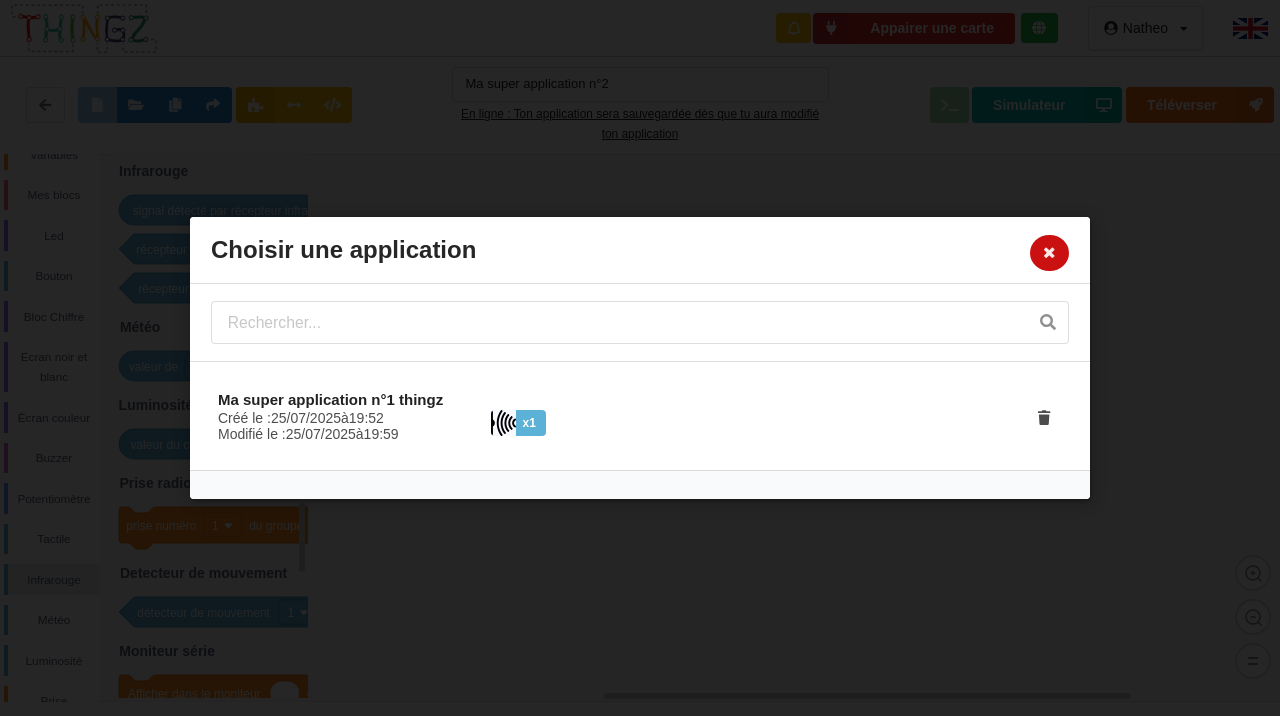 click at bounding box center (1049, 253) 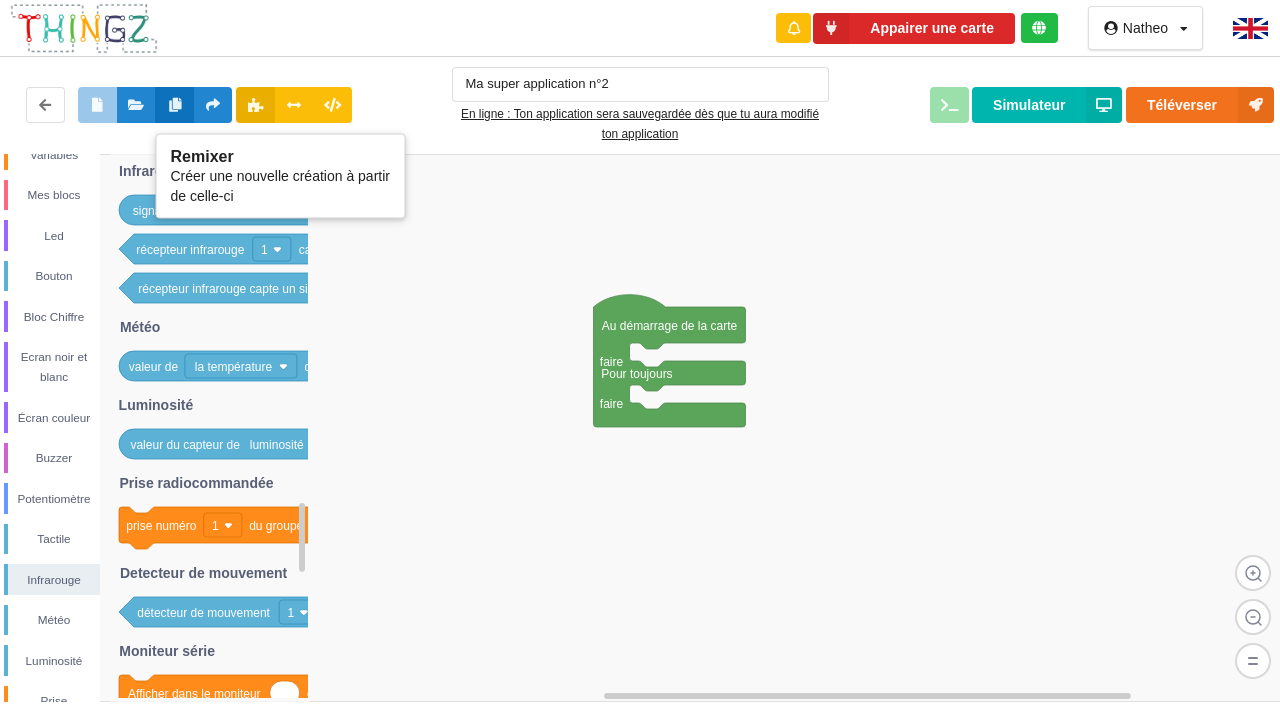 click at bounding box center (174, 105) 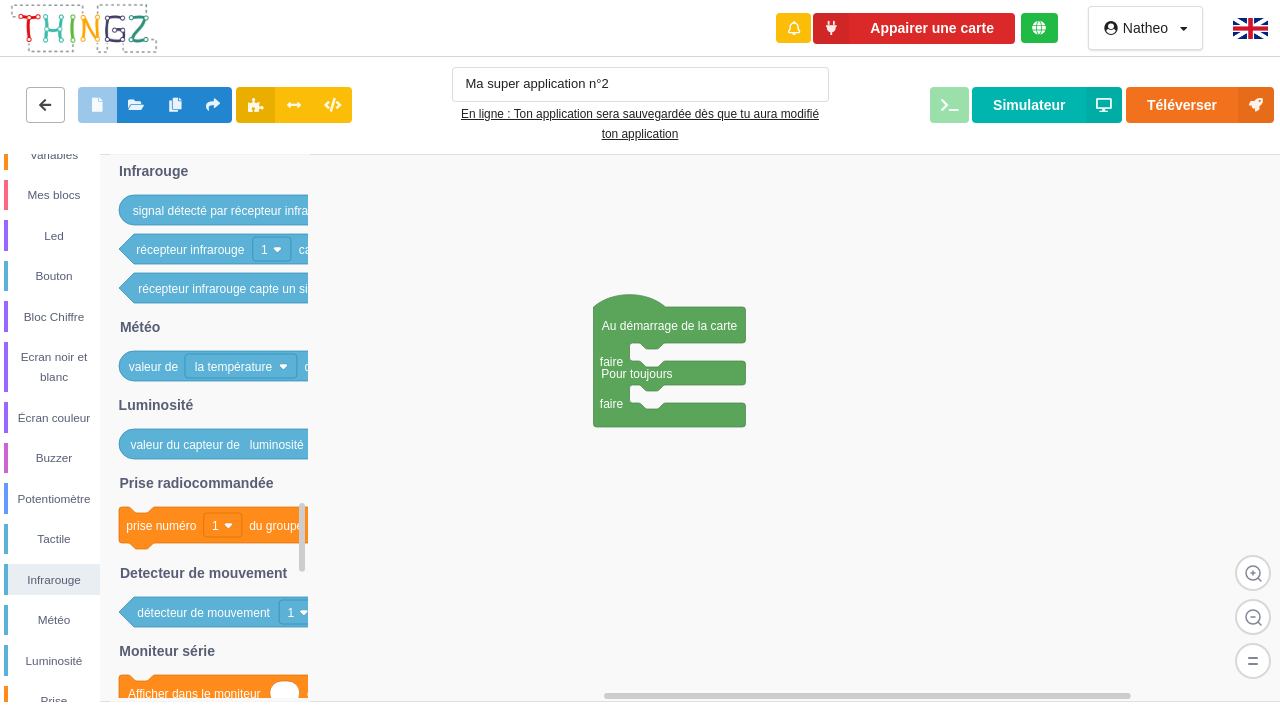 click at bounding box center (45, 105) 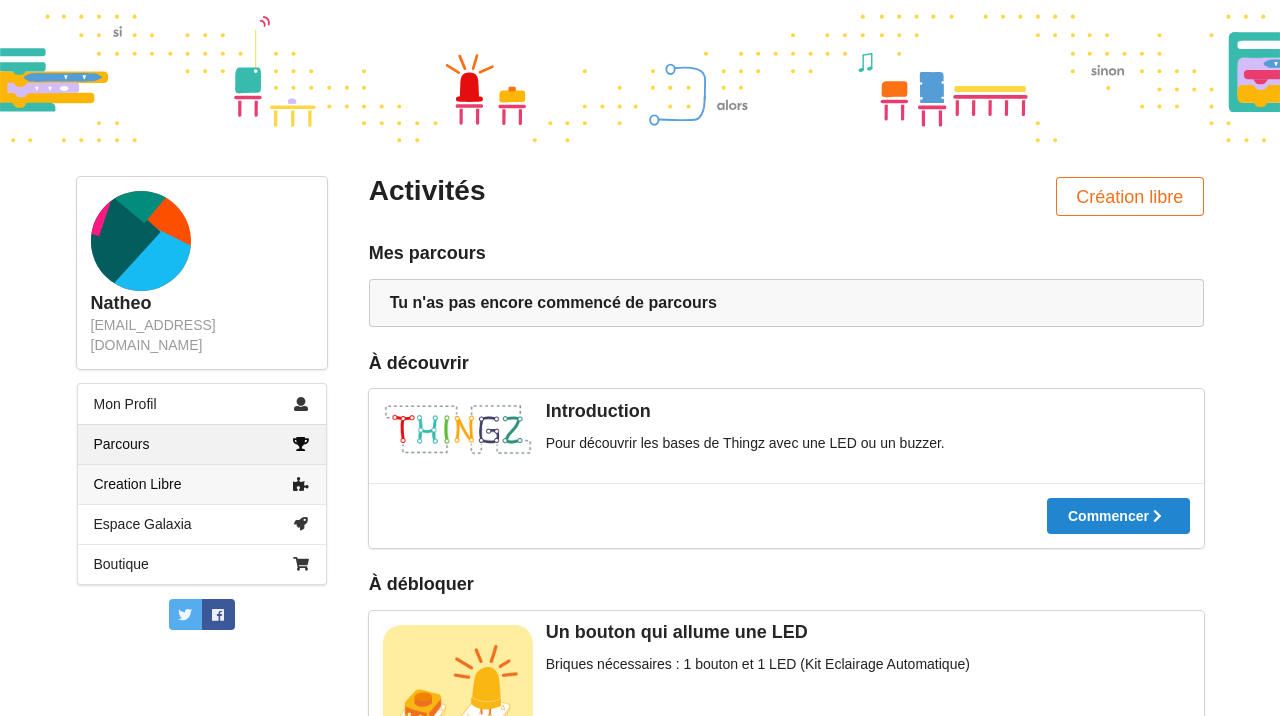 click on "Creation Libre" at bounding box center [202, 484] 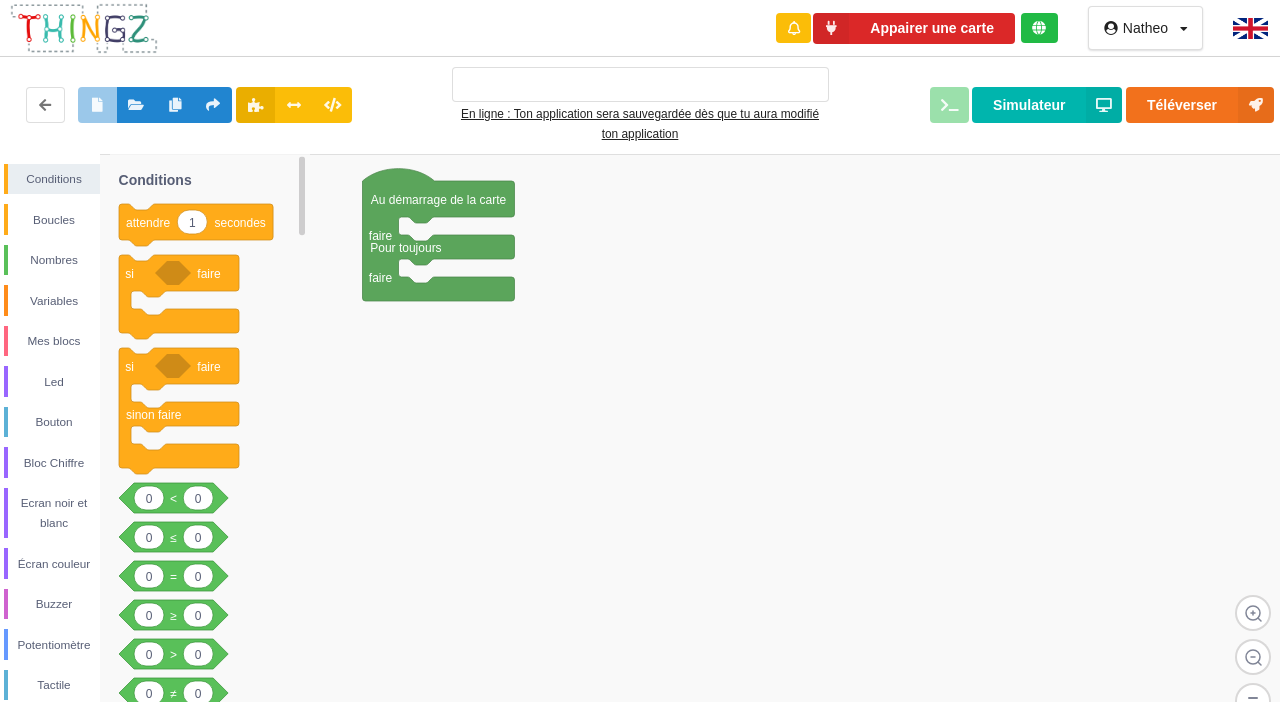 scroll, scrollTop: 0, scrollLeft: 0, axis: both 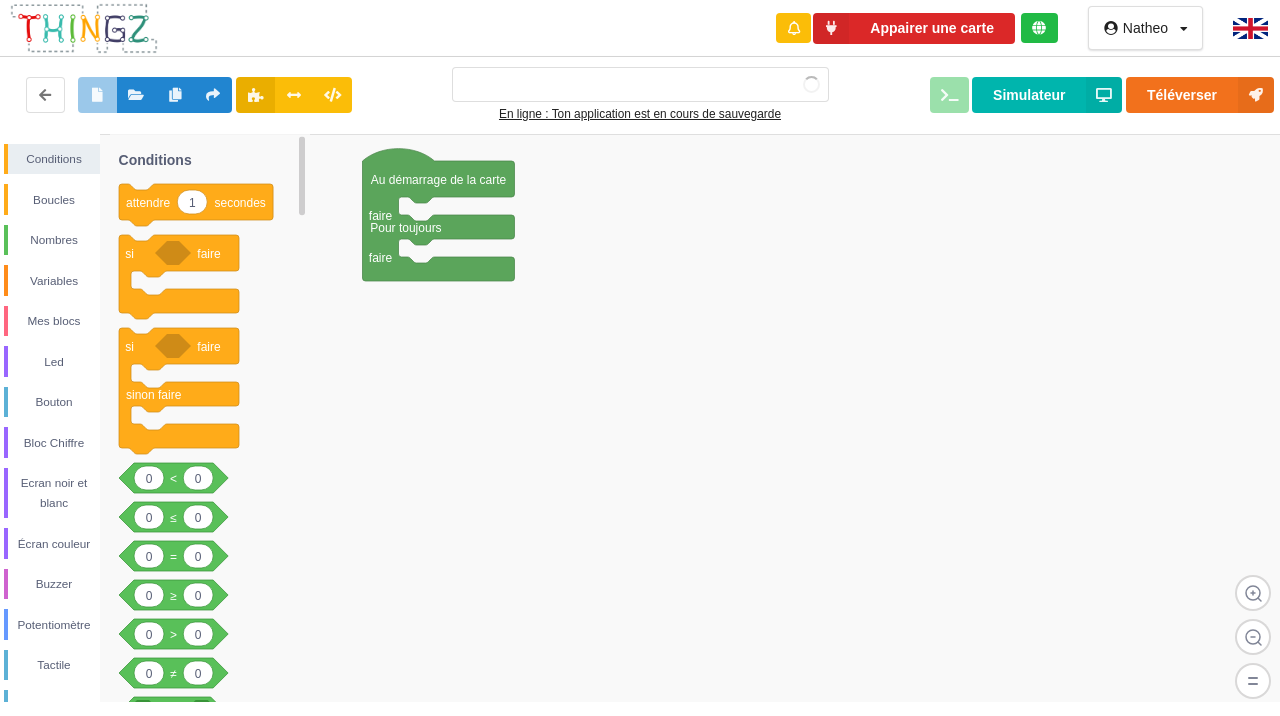 type on "Ma super application n°1 thingz" 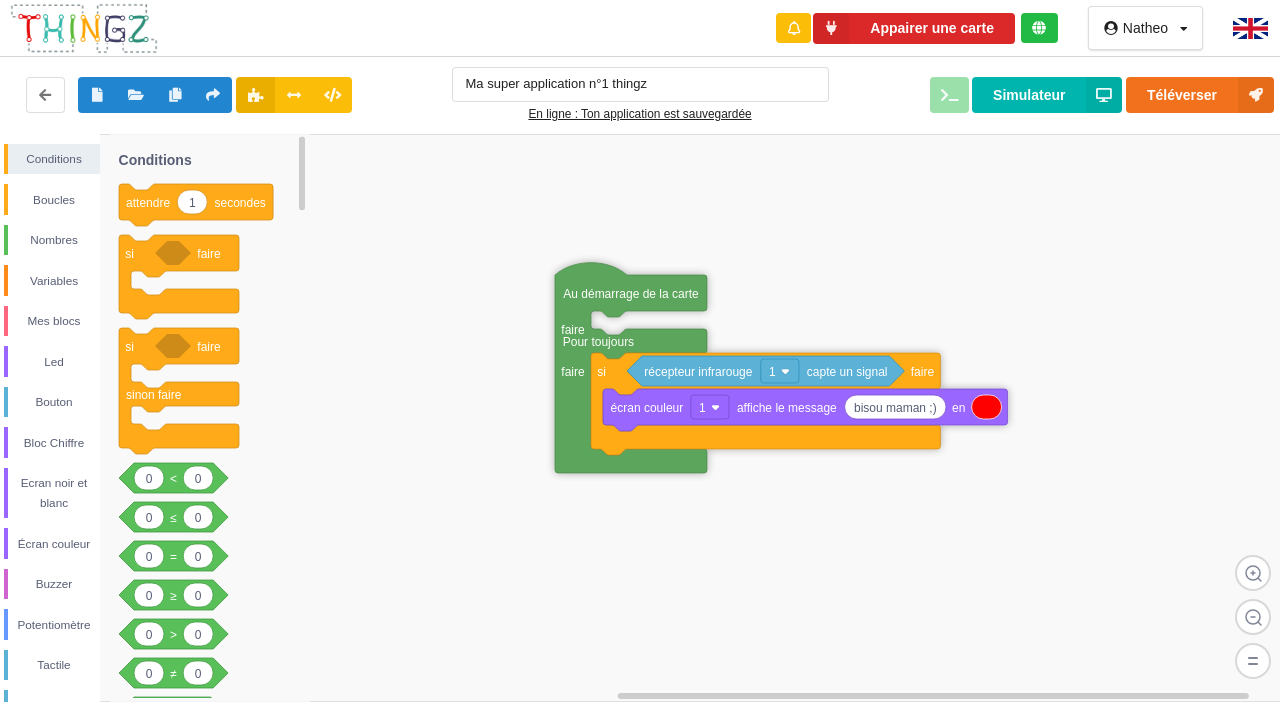 drag, startPoint x: 383, startPoint y: 193, endPoint x: 575, endPoint y: 306, distance: 222.78465 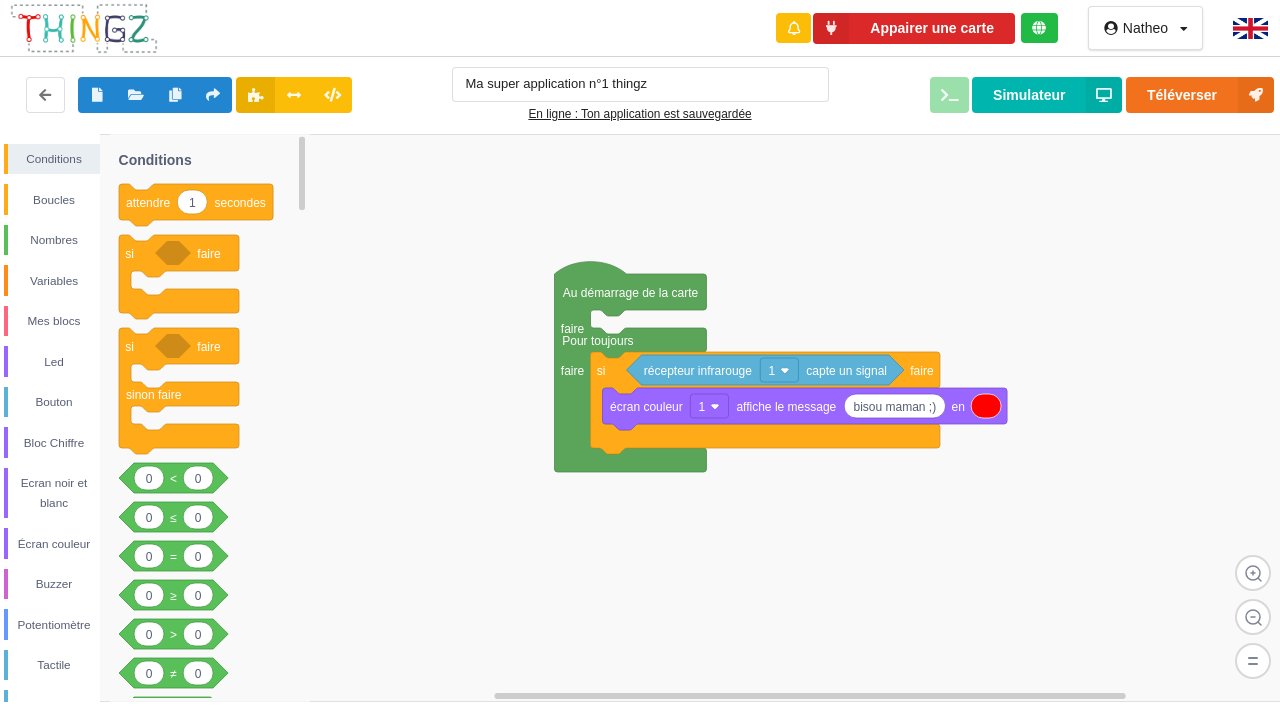 click on "En ligne : Ton application est sauvegardée" at bounding box center [640, 114] 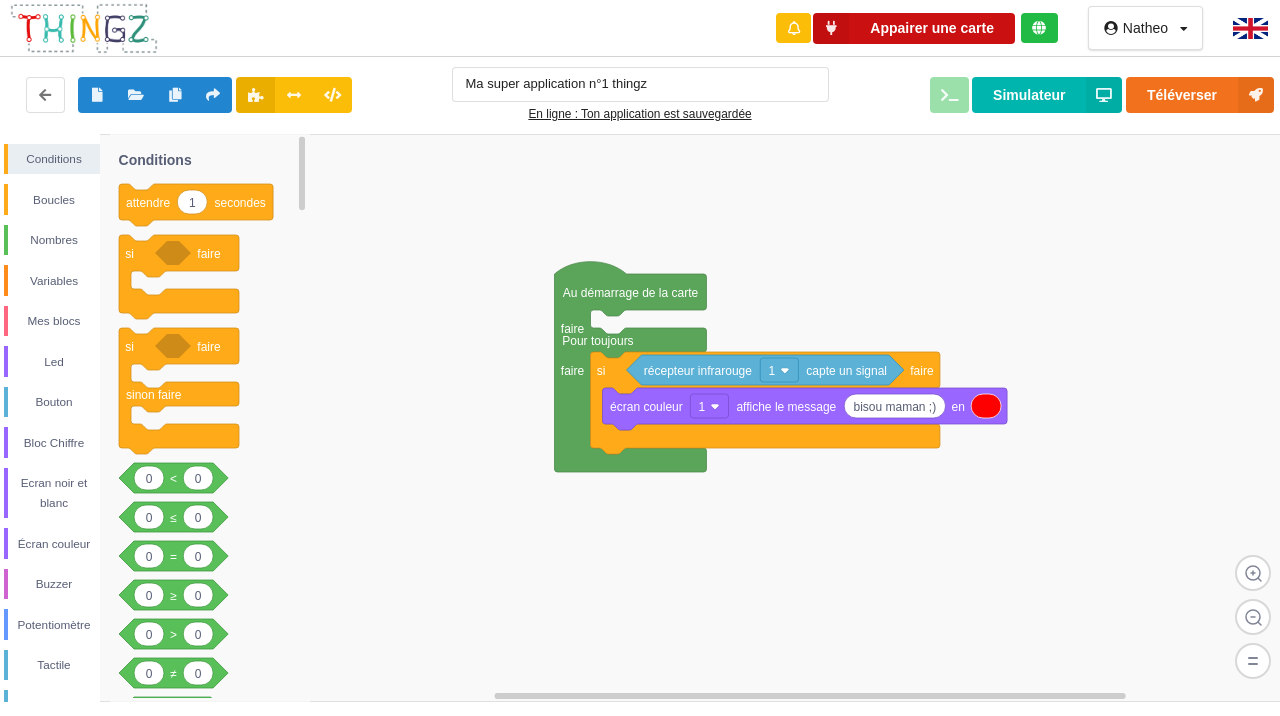 click on "Appairer une carte" at bounding box center (914, 28) 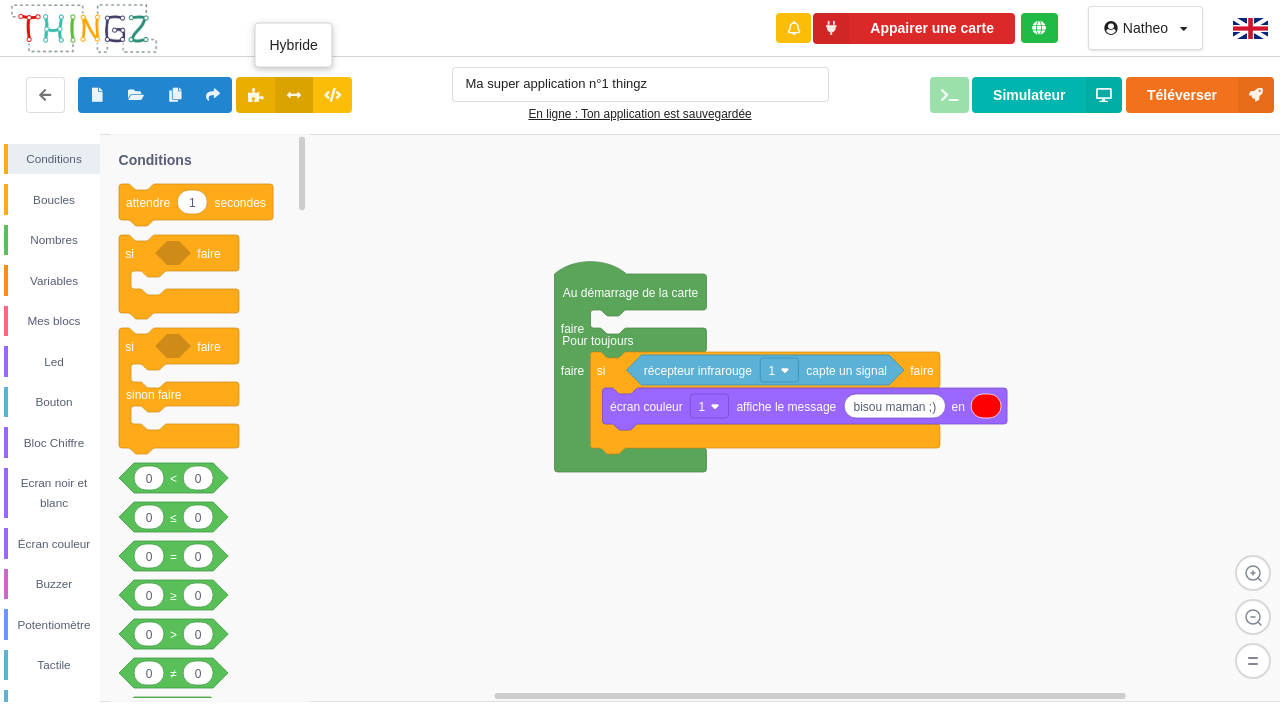 click at bounding box center (294, 94) 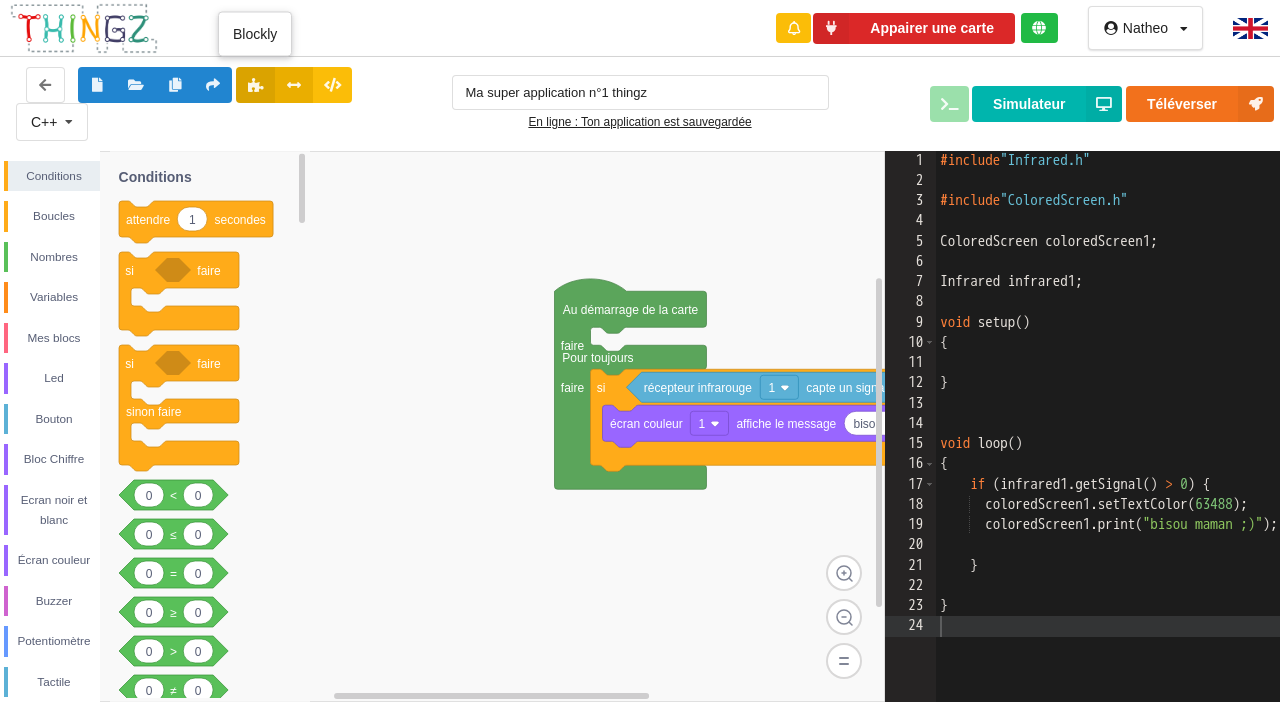 click at bounding box center [255, 84] 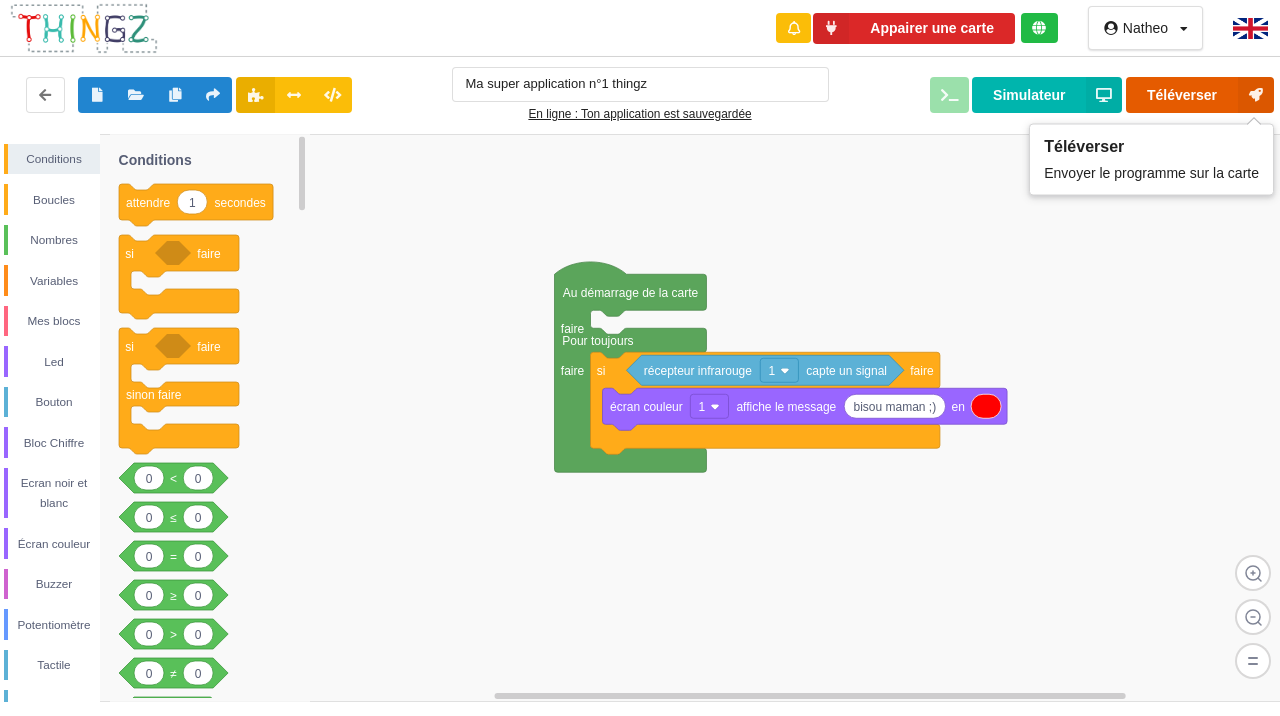 click on "Téléverser" at bounding box center (1200, 95) 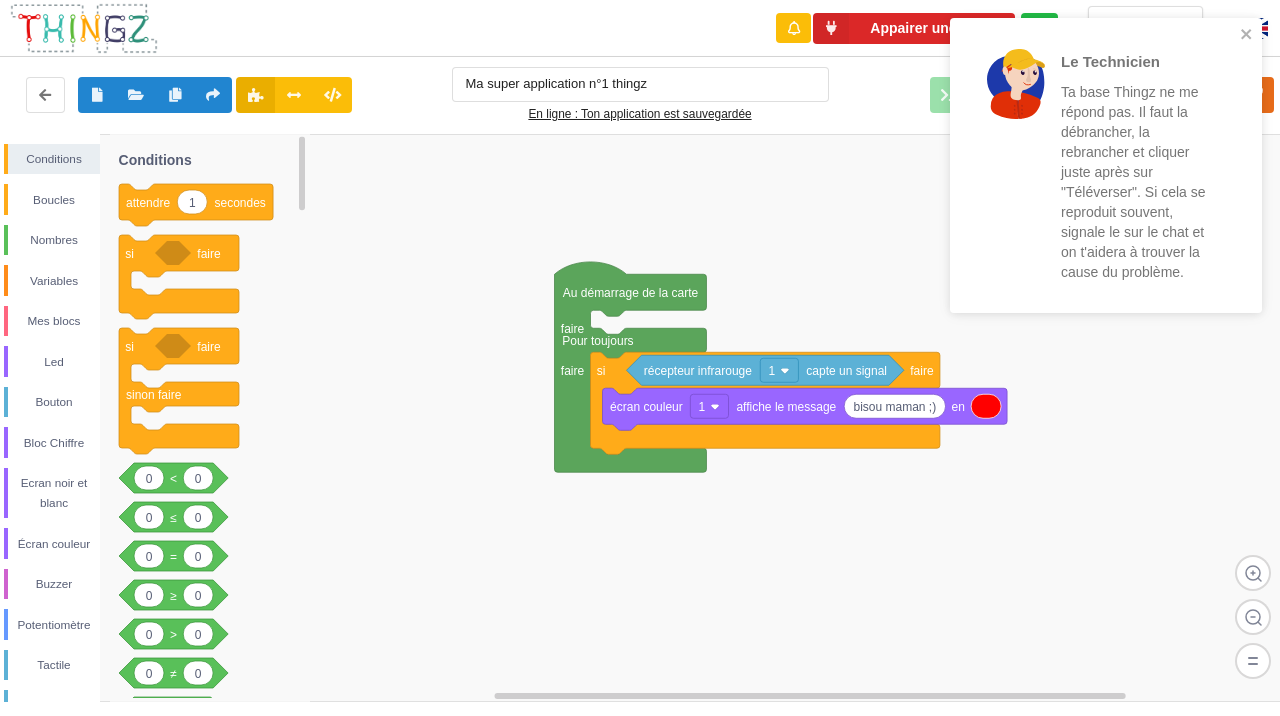click 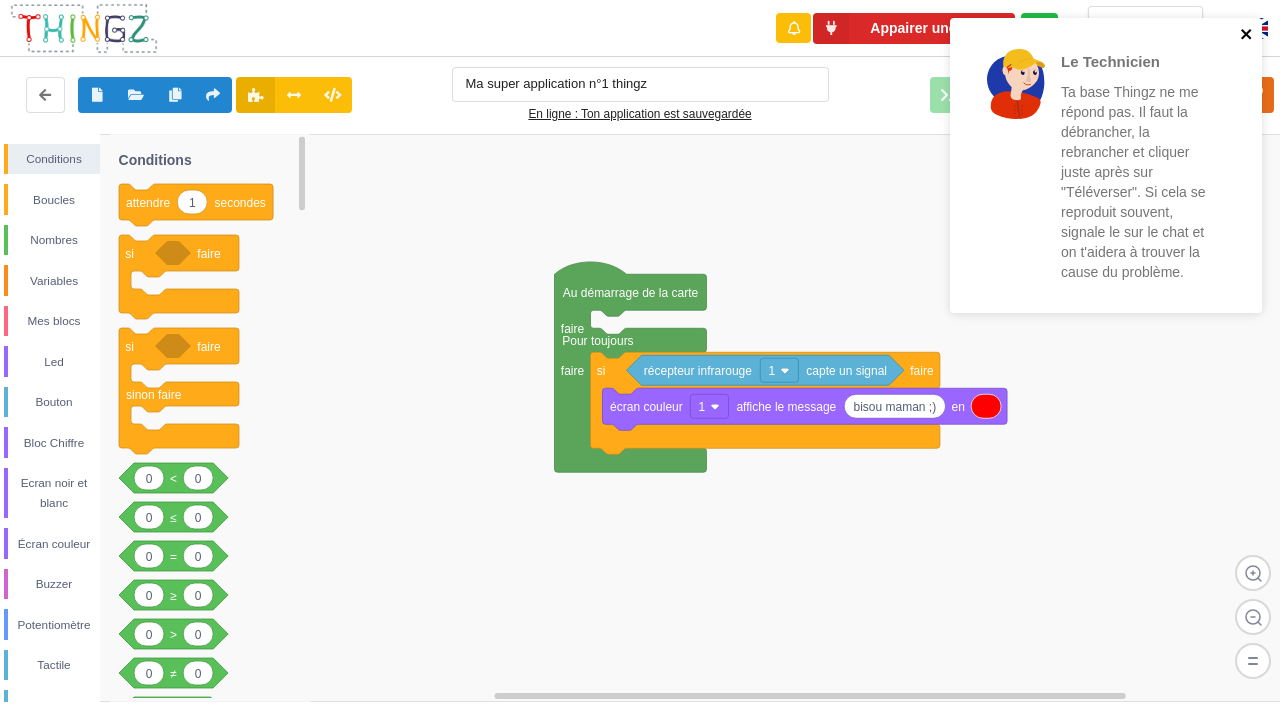 click 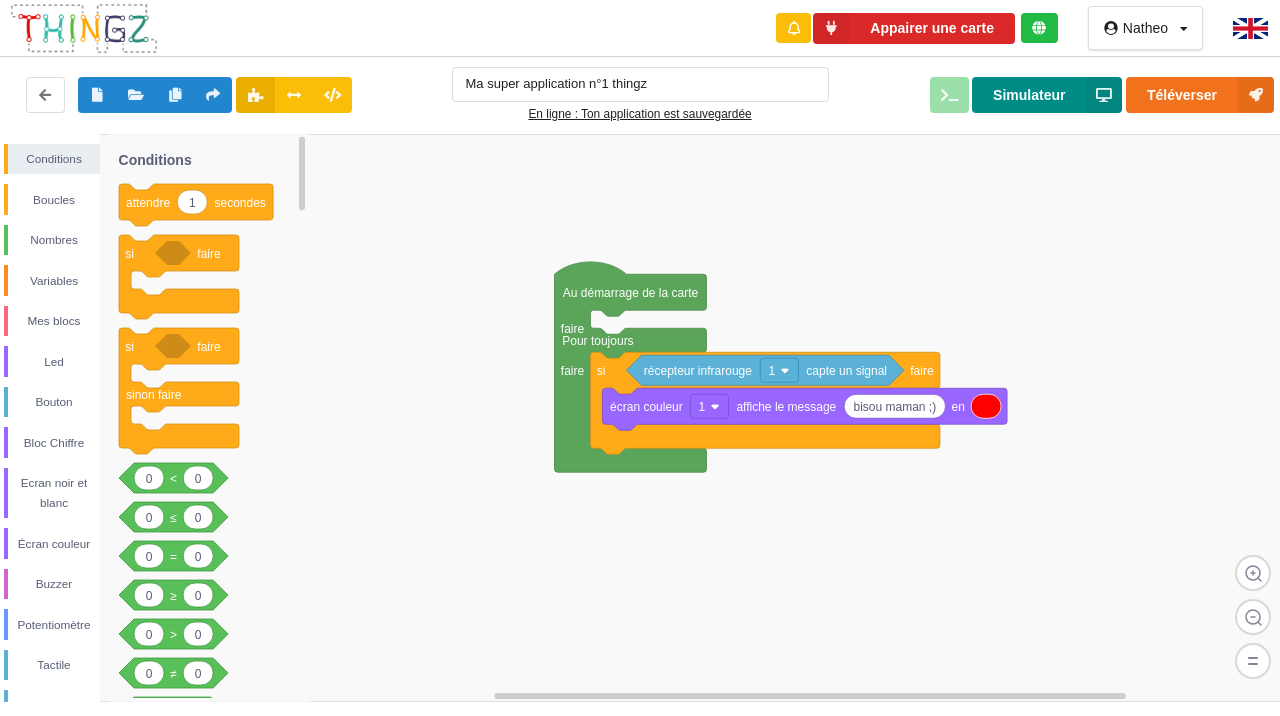 click on "Simulateur" at bounding box center [1047, 95] 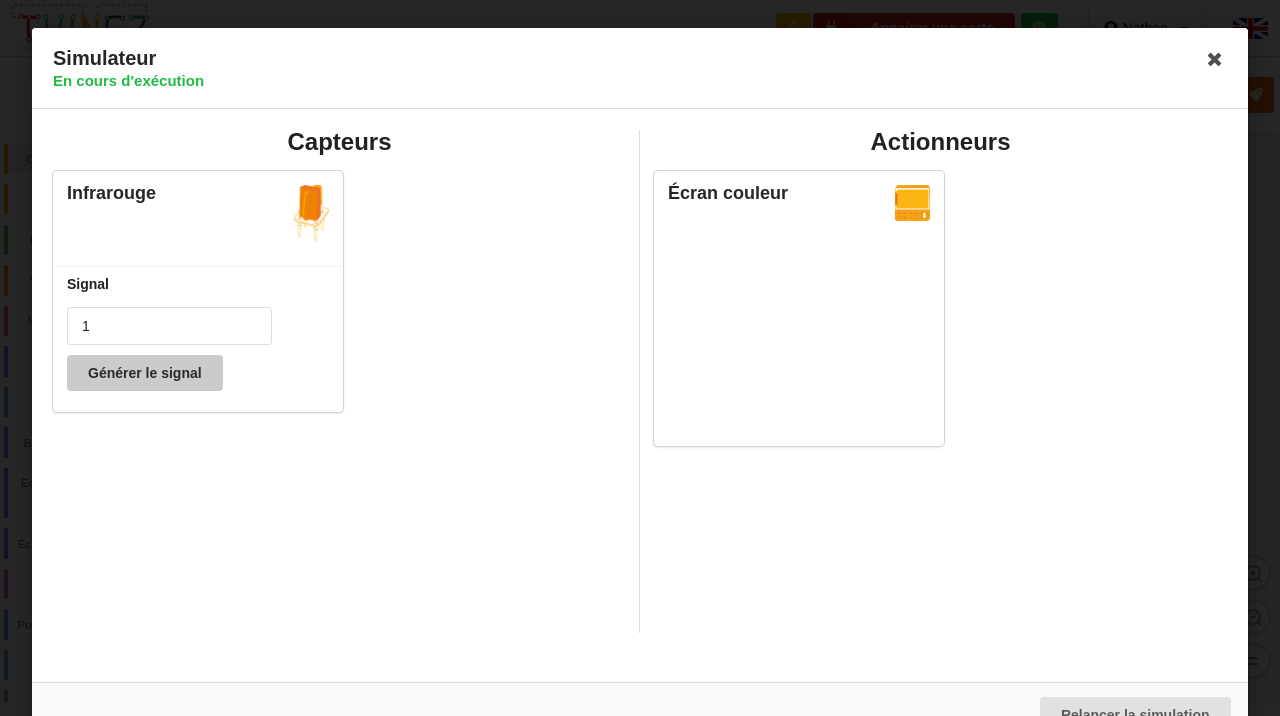 click on "Générer le signal" at bounding box center [145, 373] 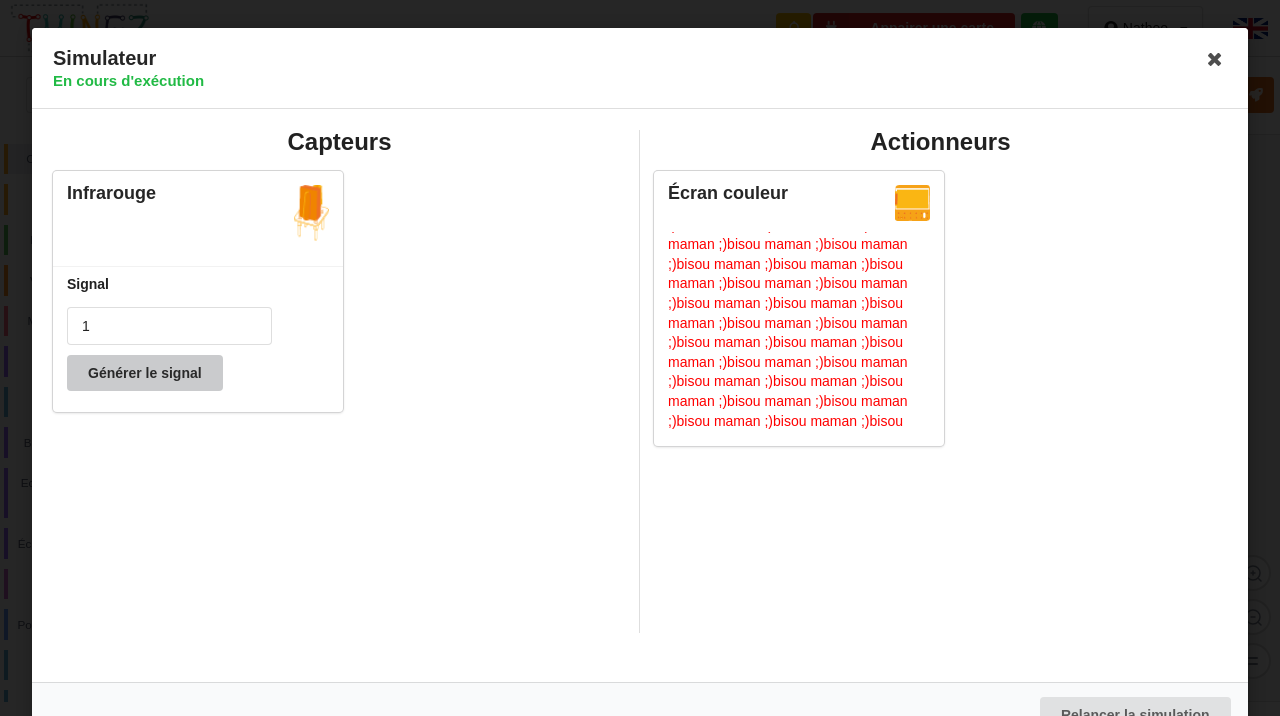 scroll, scrollTop: 349, scrollLeft: 0, axis: vertical 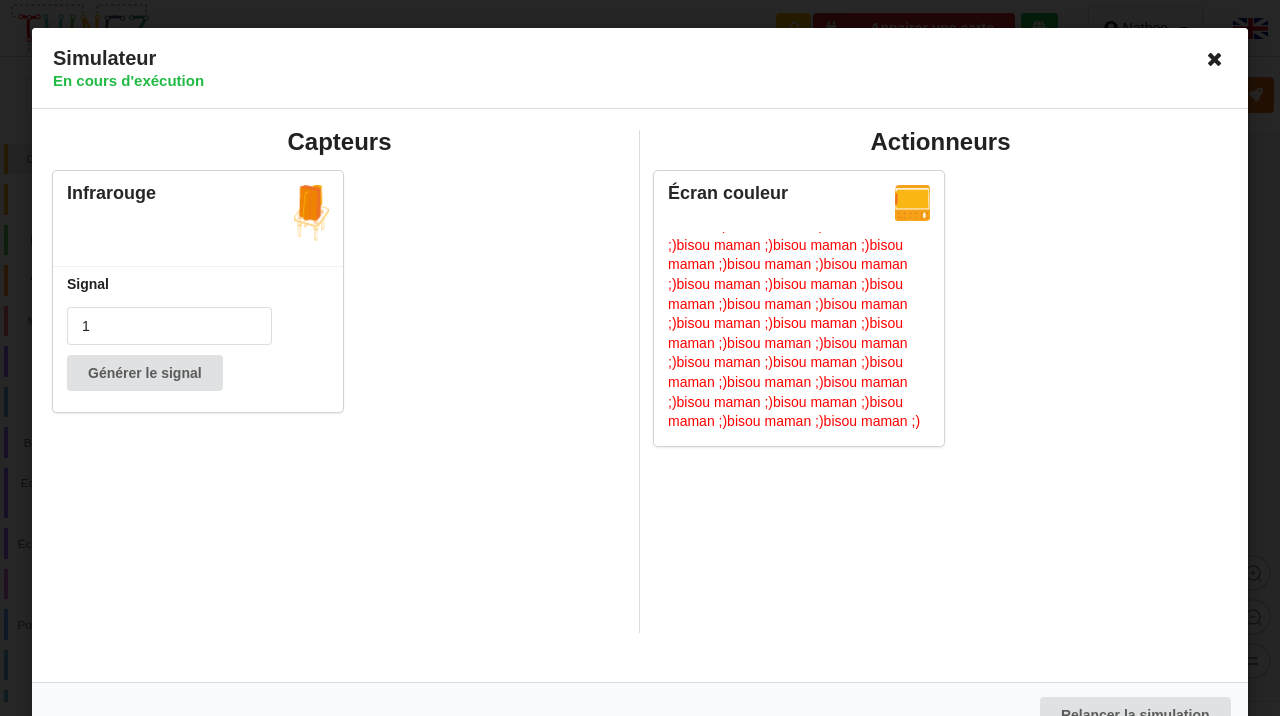 click at bounding box center (1215, 59) 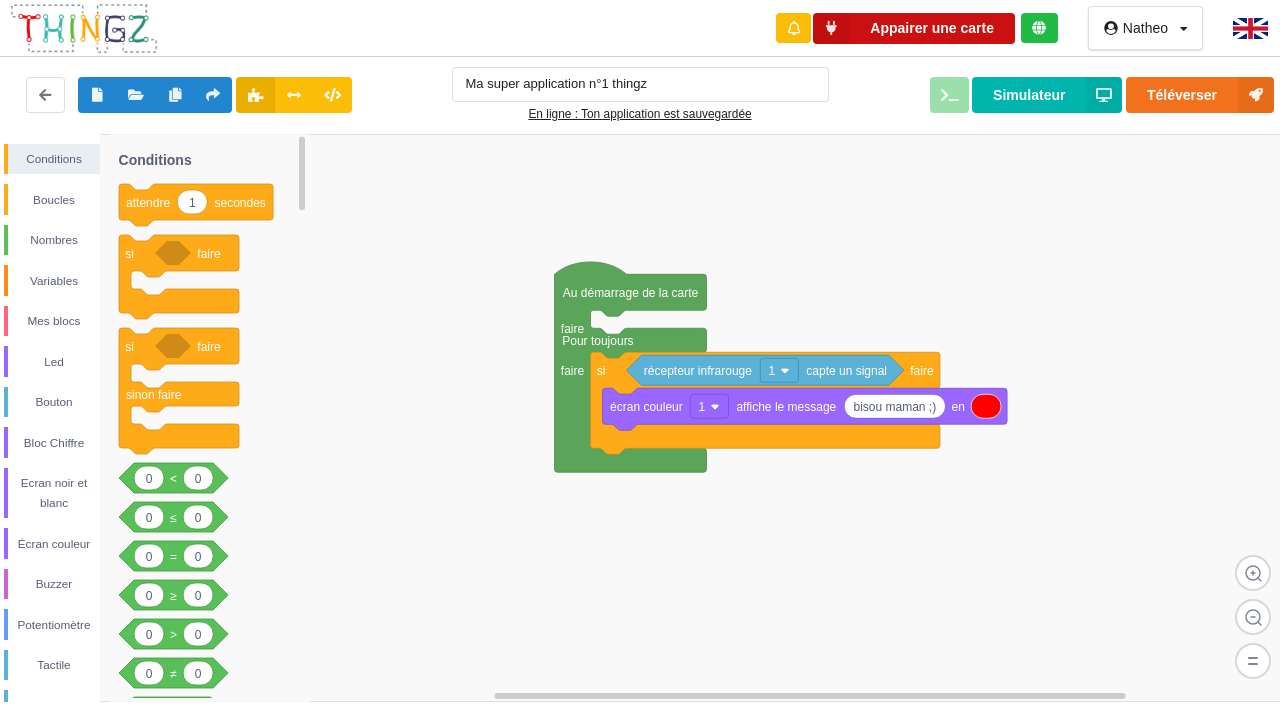 click on "Appairer une carte" at bounding box center [914, 28] 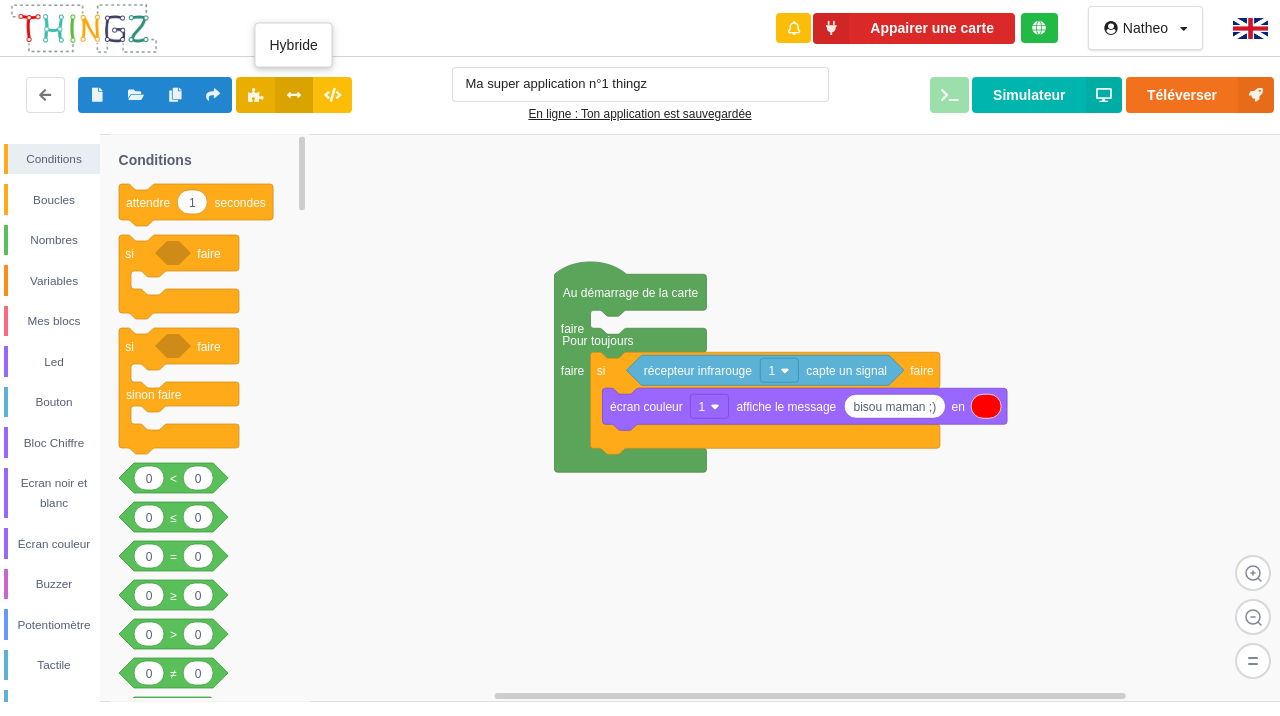 click at bounding box center [294, 94] 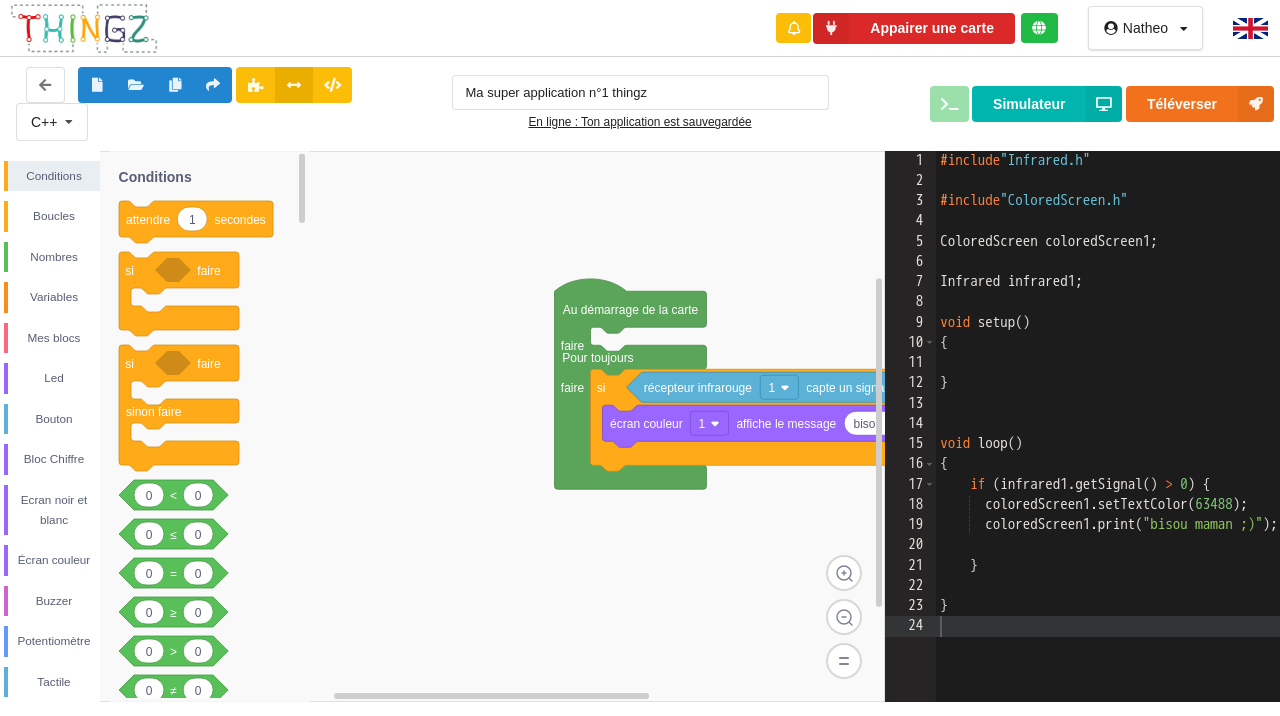 click 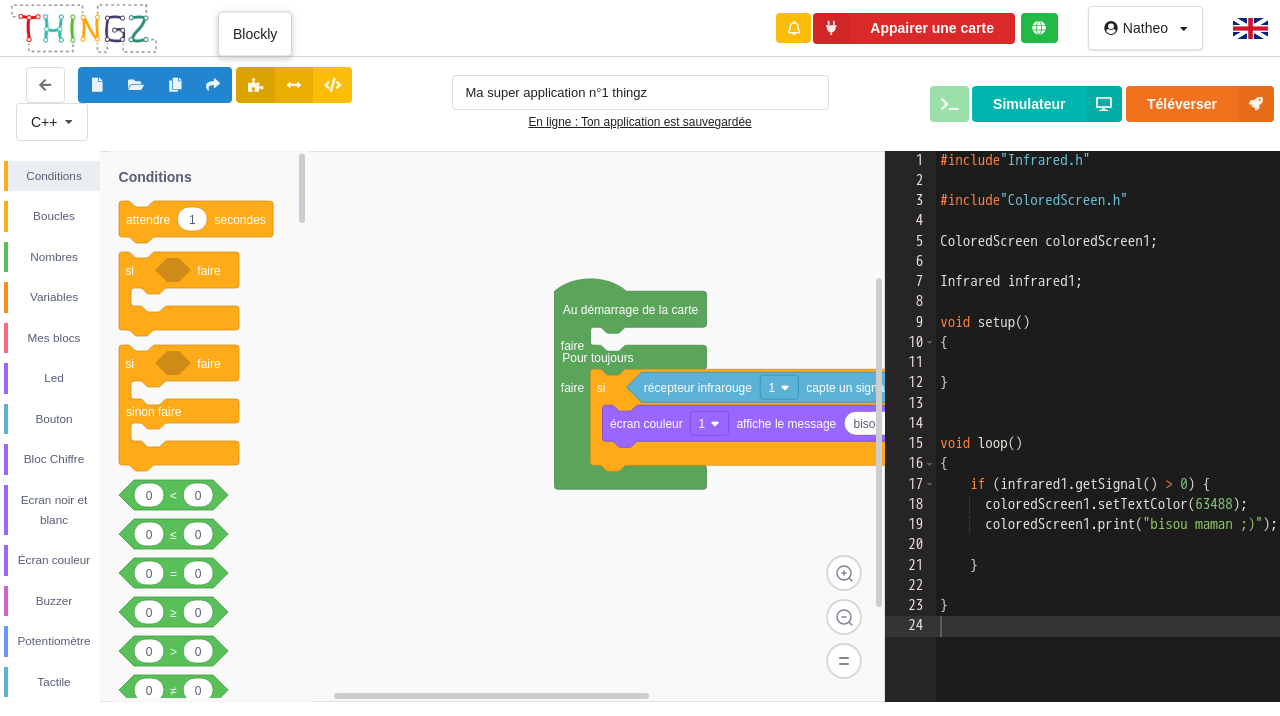 click at bounding box center (255, 84) 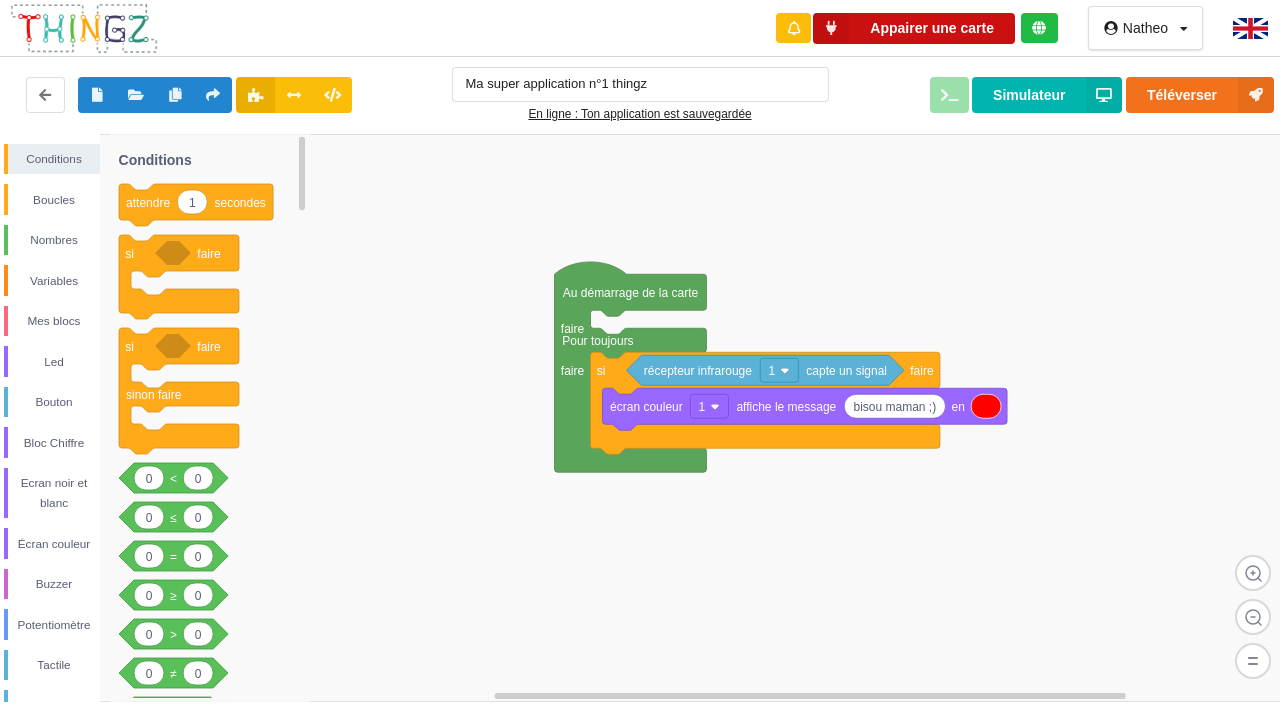 click on "Appairer une carte" at bounding box center (914, 28) 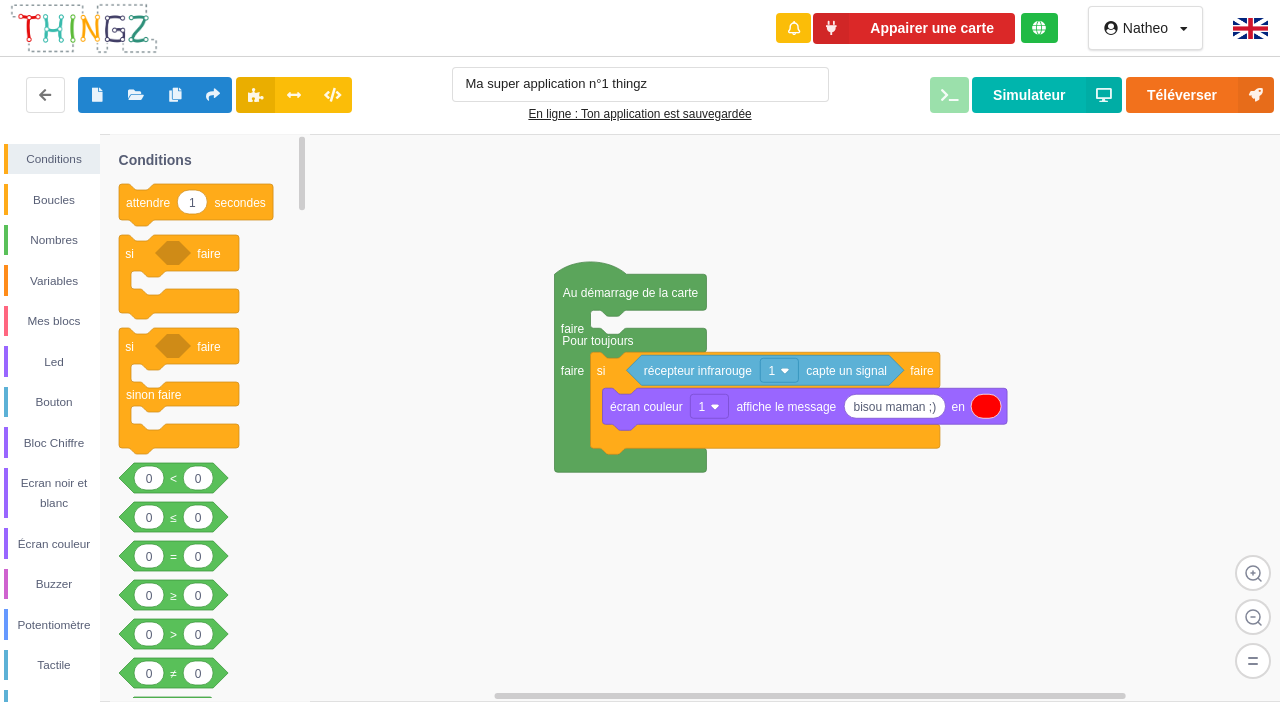 click at bounding box center [1039, 28] 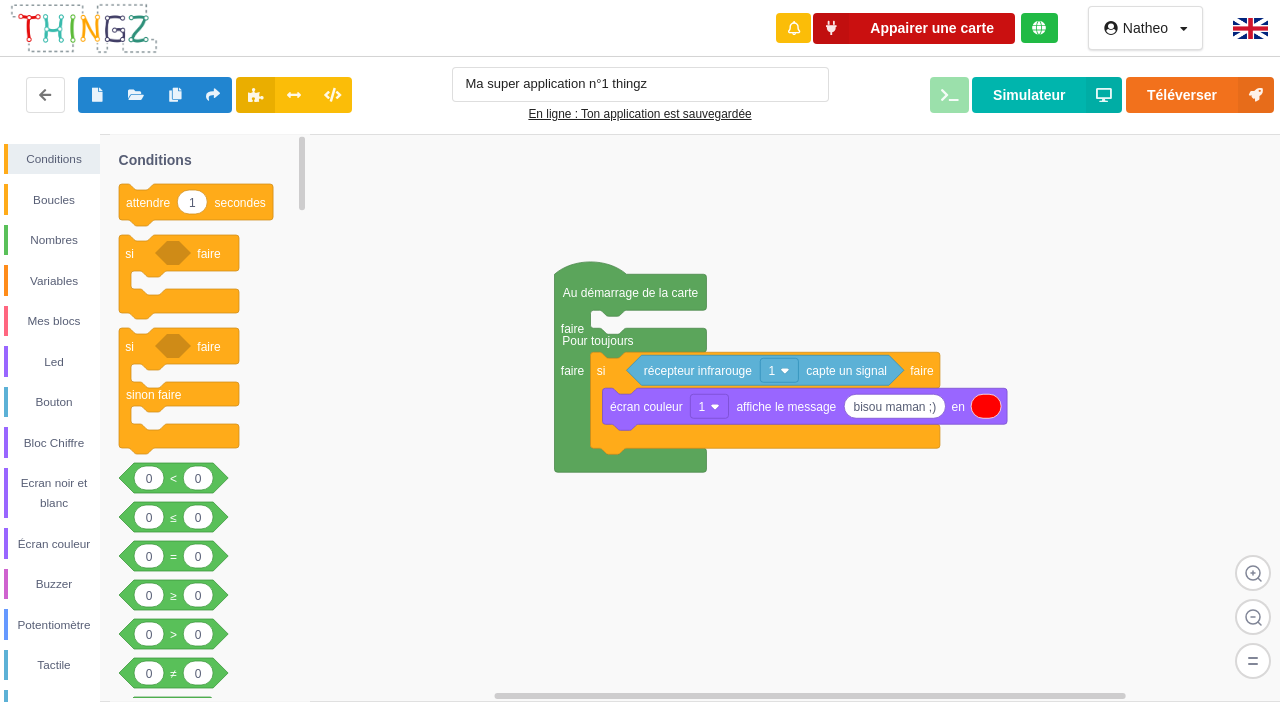click at bounding box center (831, 28) 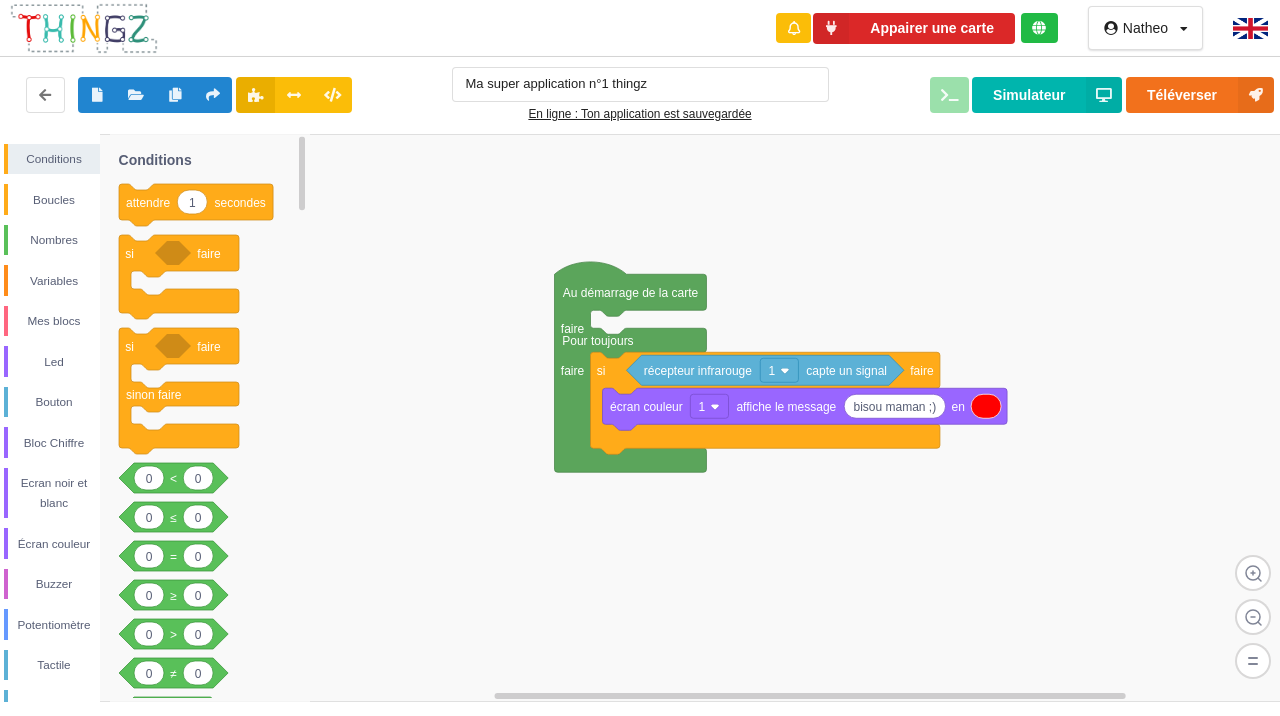 click on "Natheo Profil Déconnexion" at bounding box center [1145, 28] 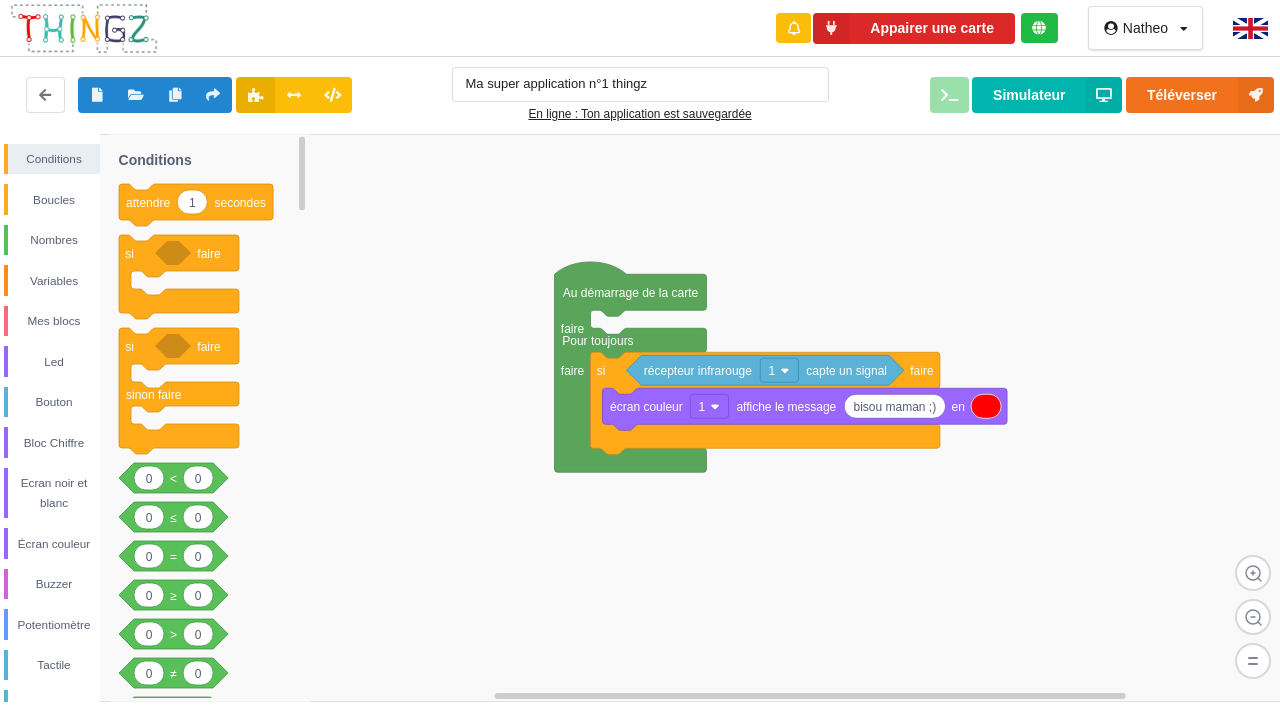 click at bounding box center (1250, 28) 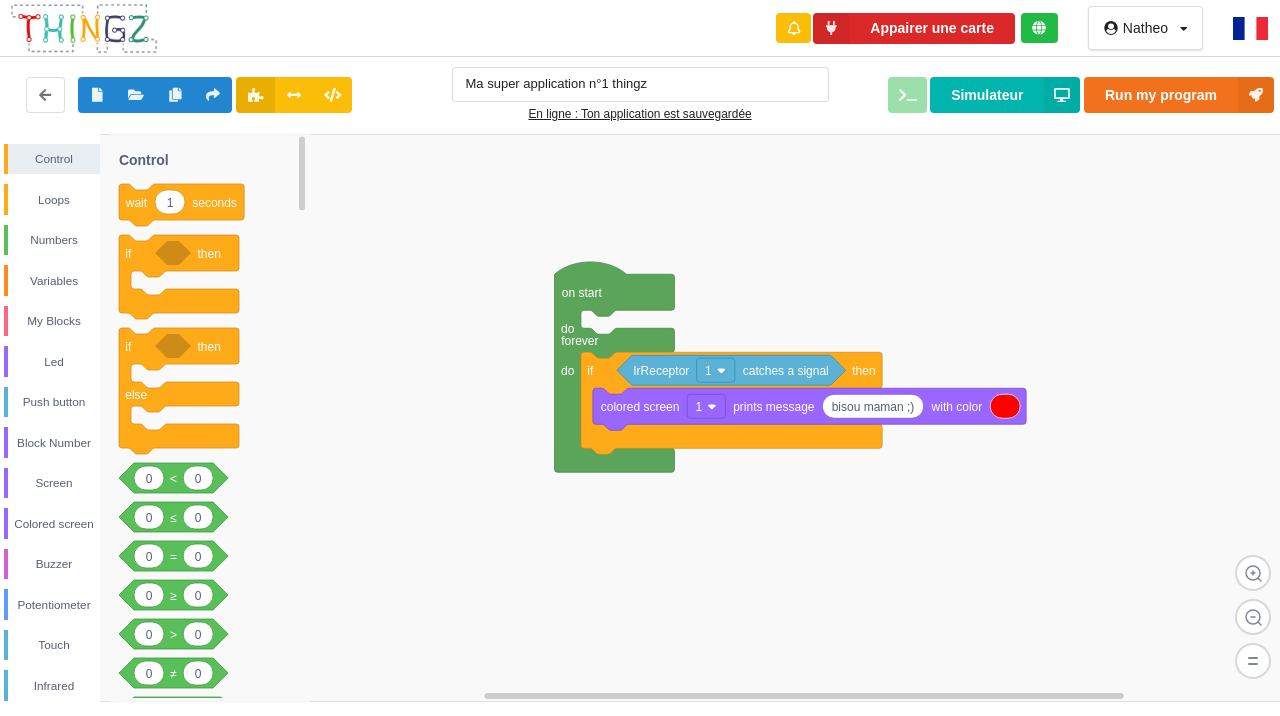 scroll, scrollTop: 0, scrollLeft: 0, axis: both 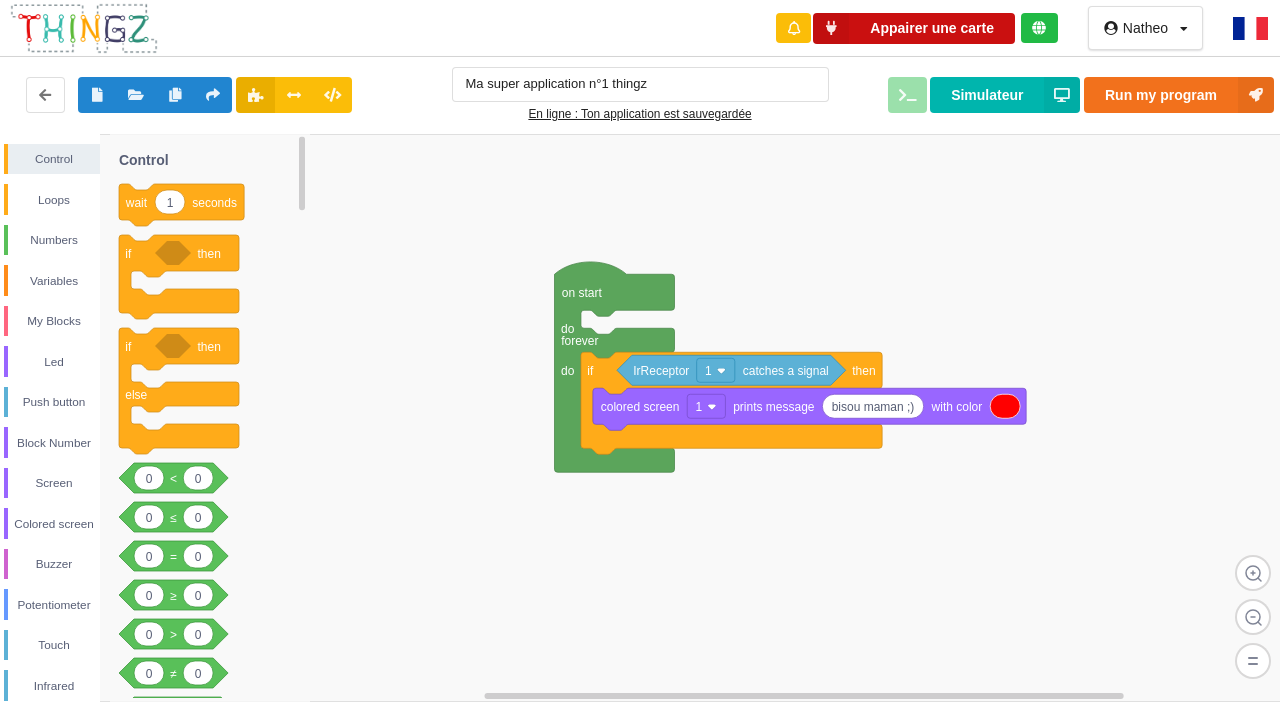 click on "Appairer une carte" at bounding box center (914, 28) 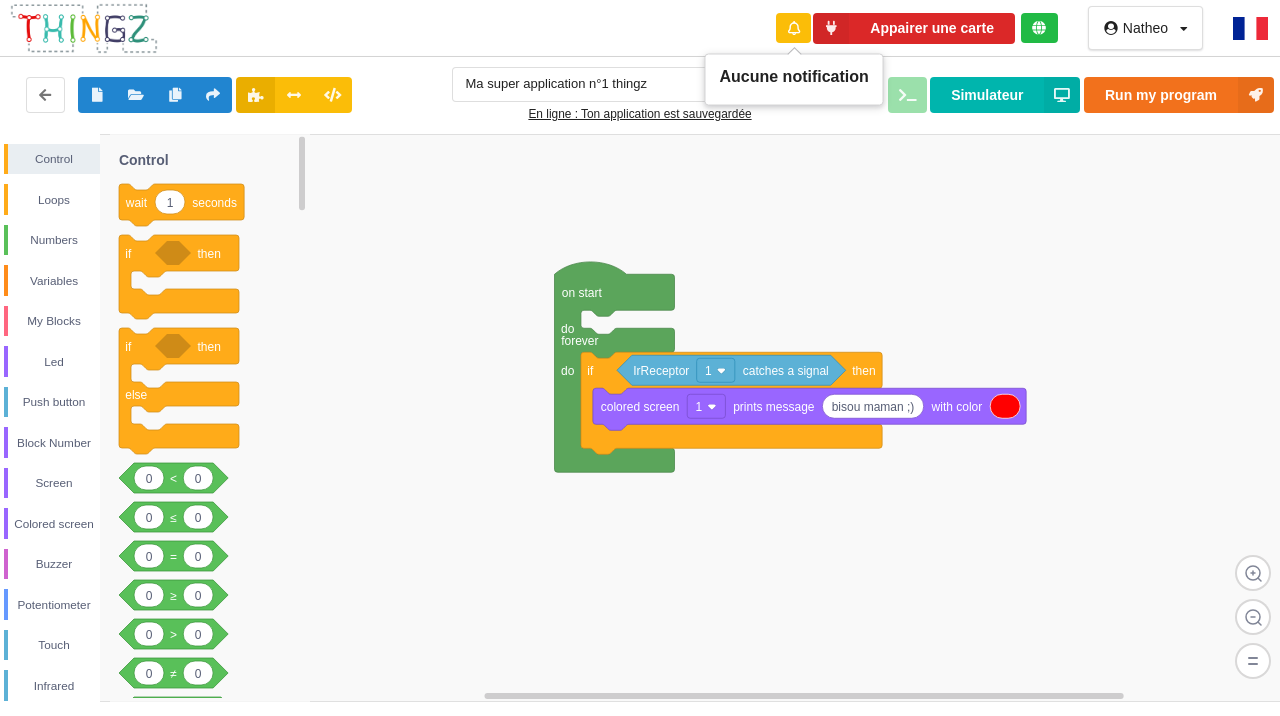 click at bounding box center [794, 28] 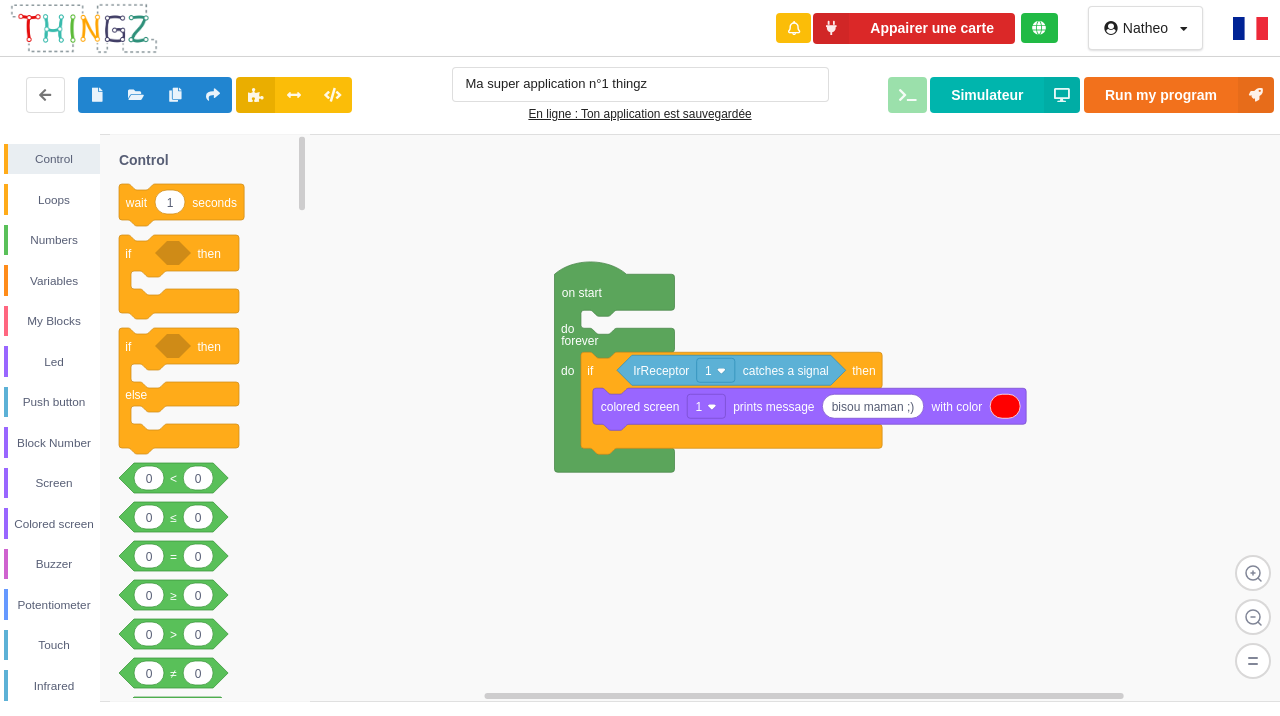 click at bounding box center [1039, 28] 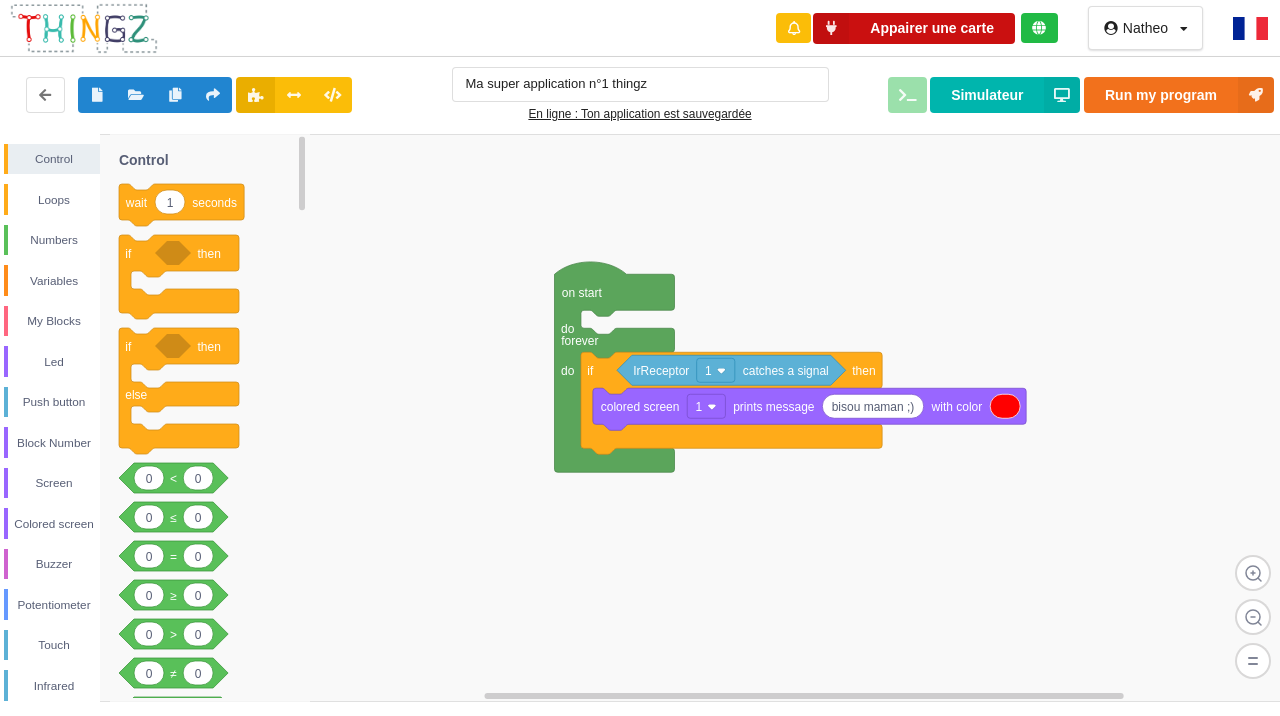 click on "Appairer une carte" at bounding box center (914, 28) 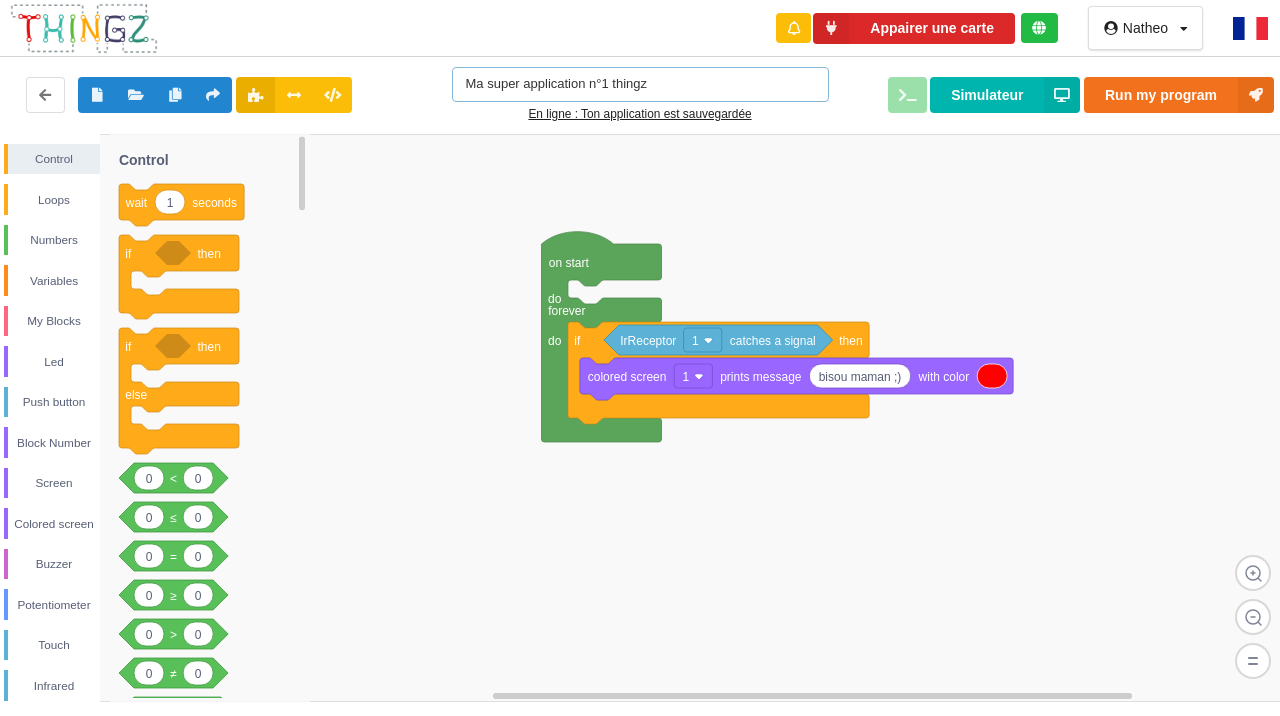 click on "Ma super application n°1 thingz" at bounding box center (640, 84) 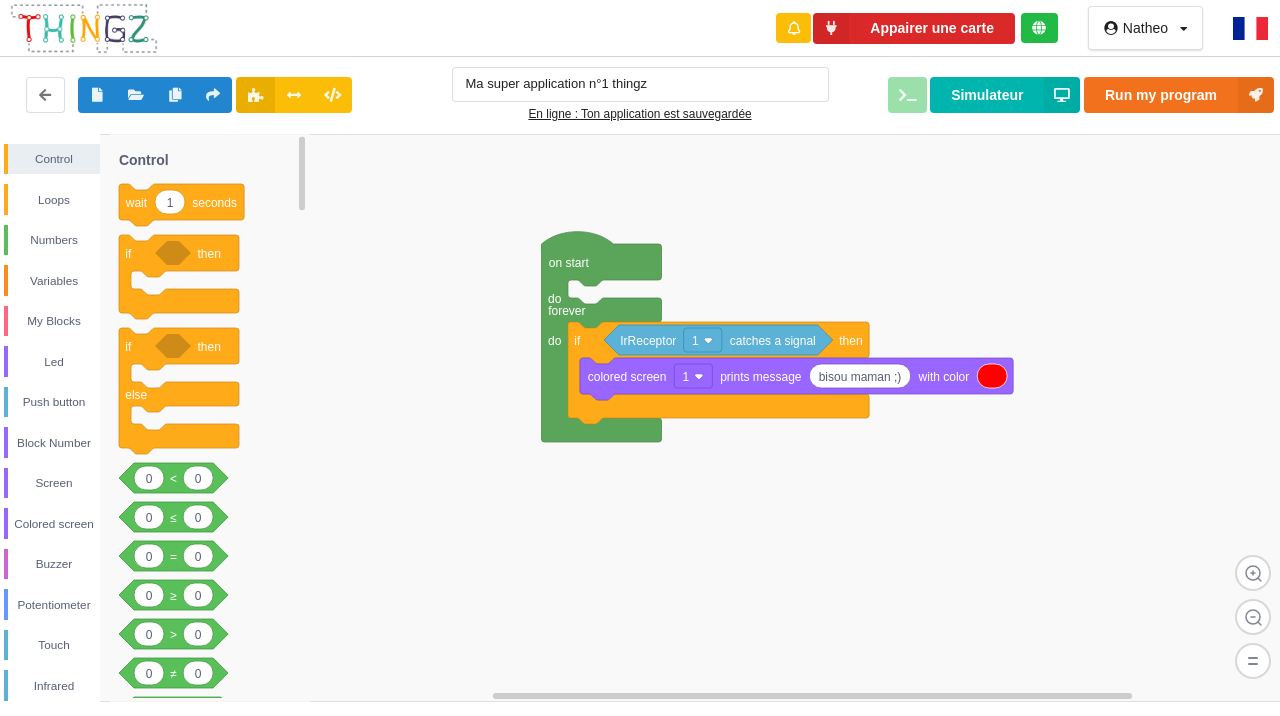 click on "Run my program Simulateur" at bounding box center (1066, 95) 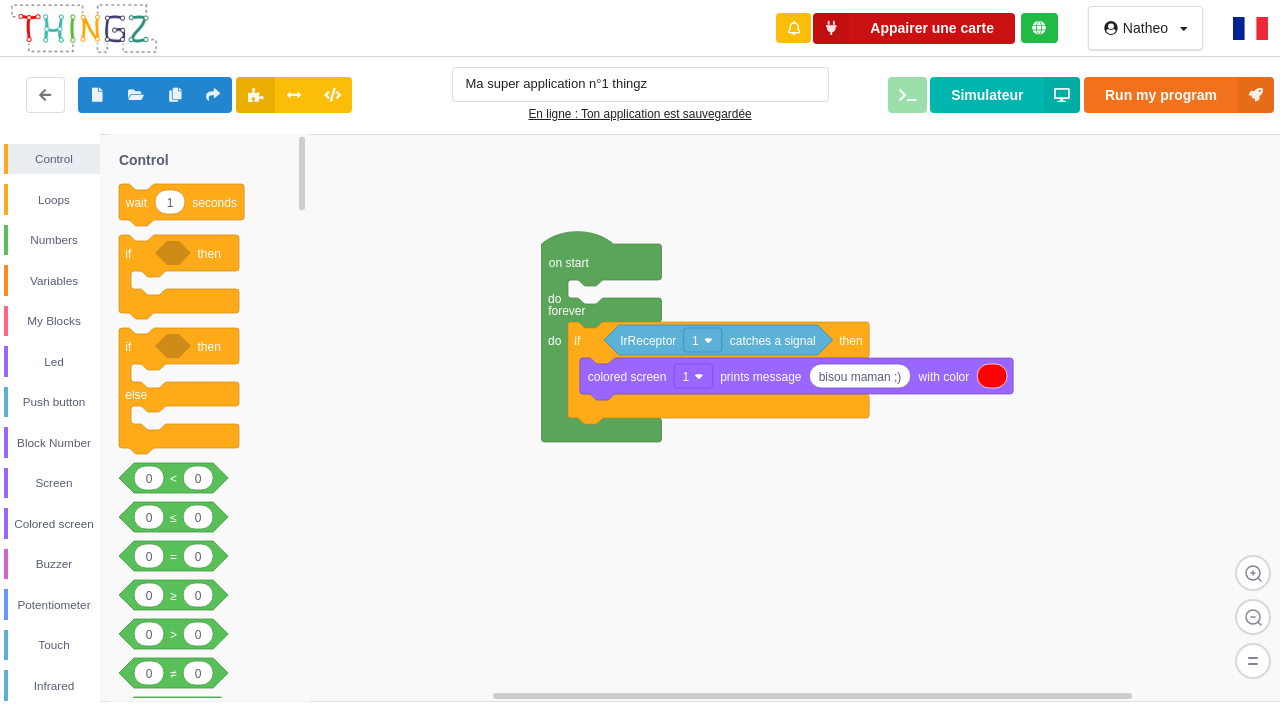 click on "Appairer une carte" at bounding box center [914, 28] 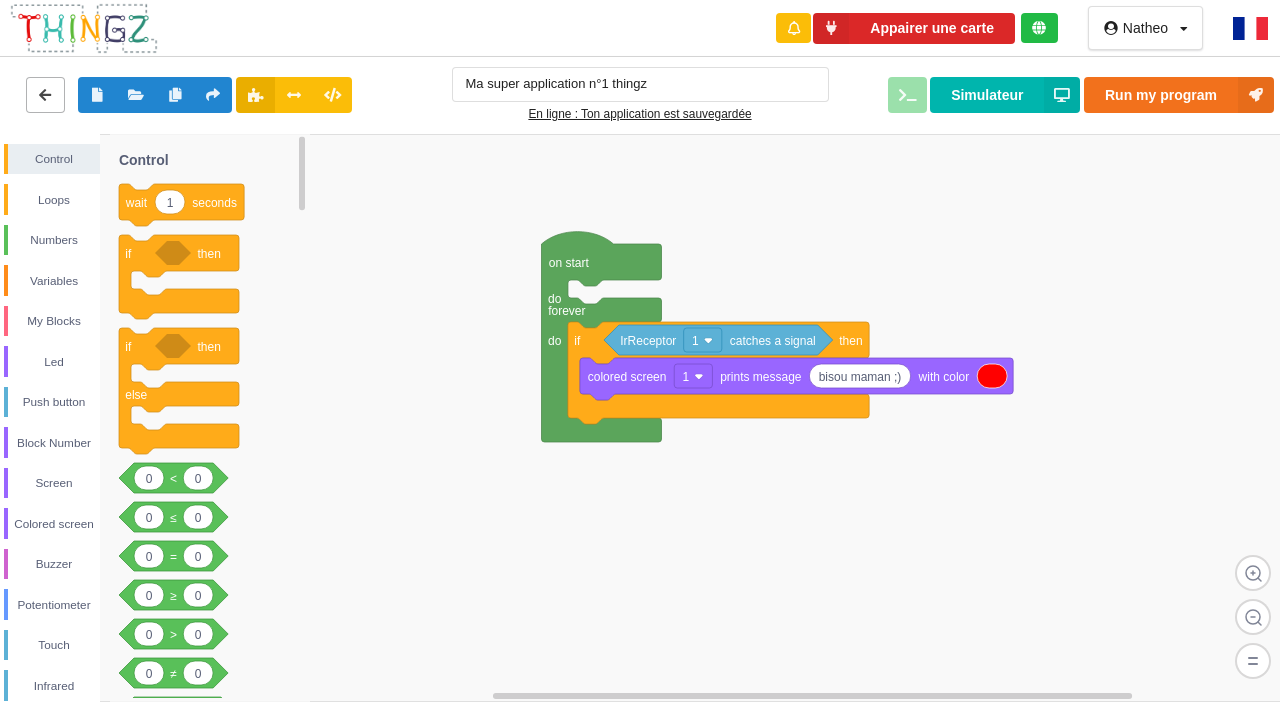 click at bounding box center [45, 95] 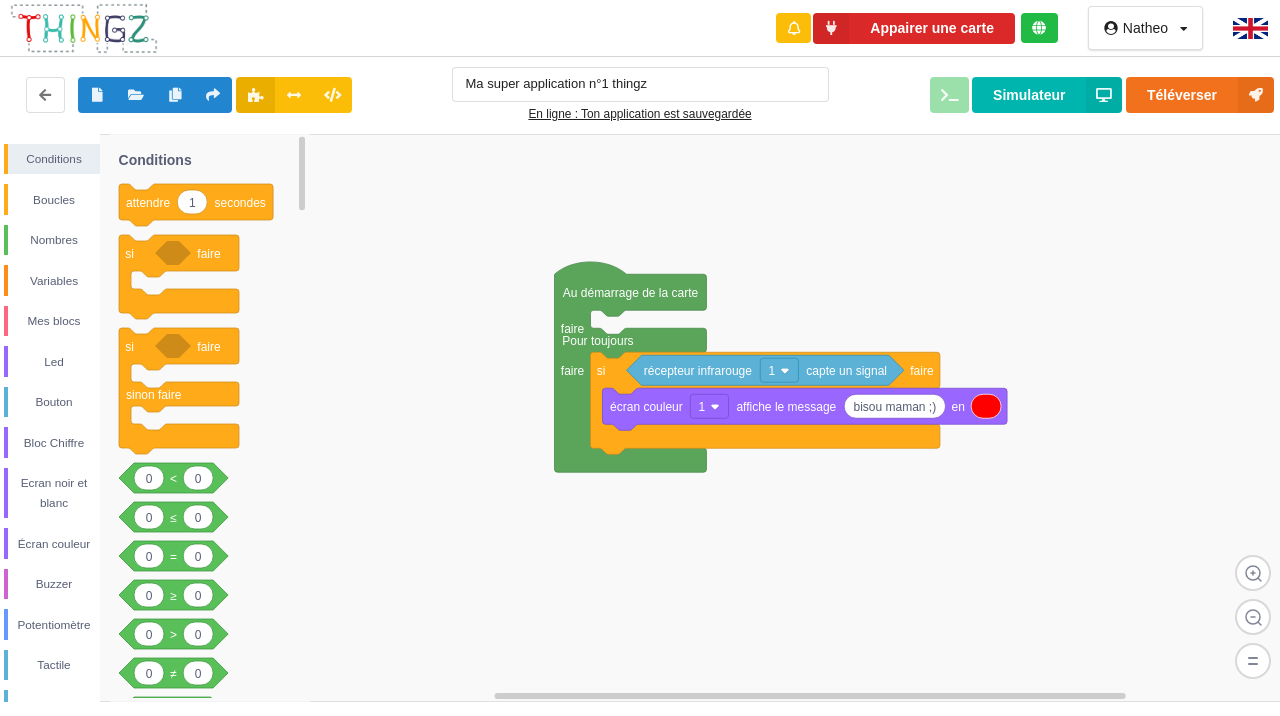 scroll, scrollTop: 0, scrollLeft: 0, axis: both 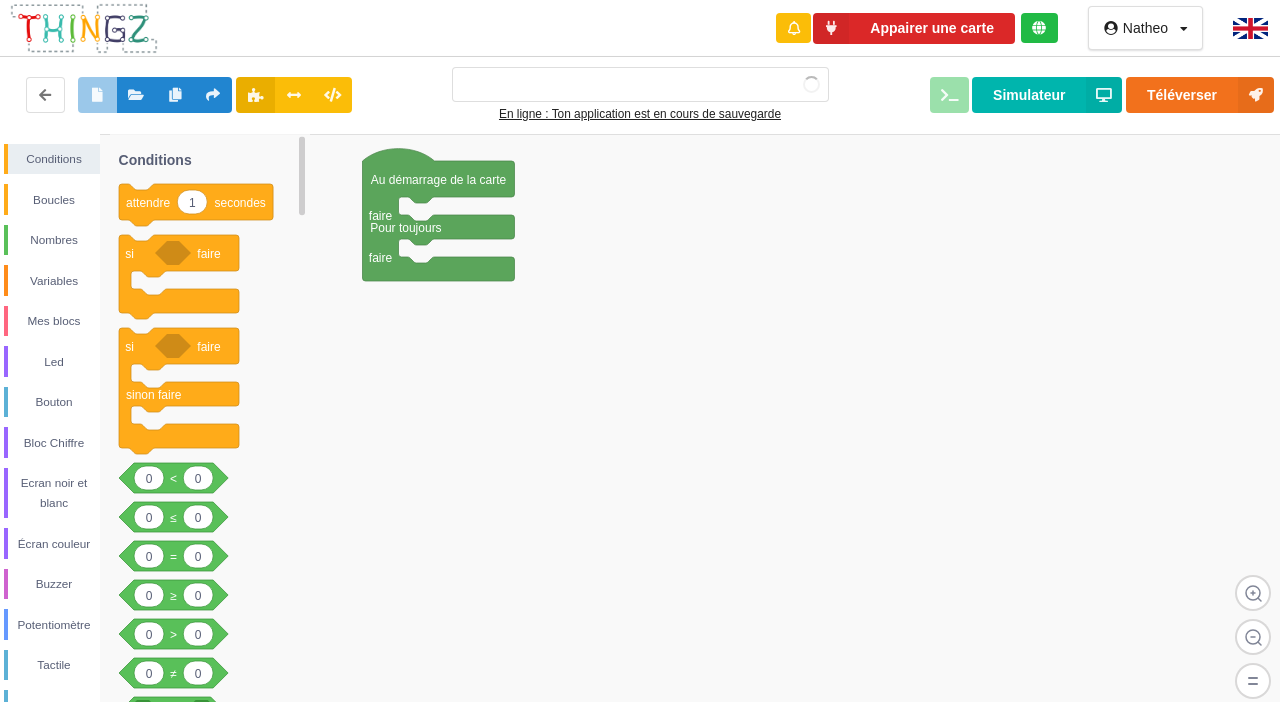 type on "Ma super application n°1 thingz" 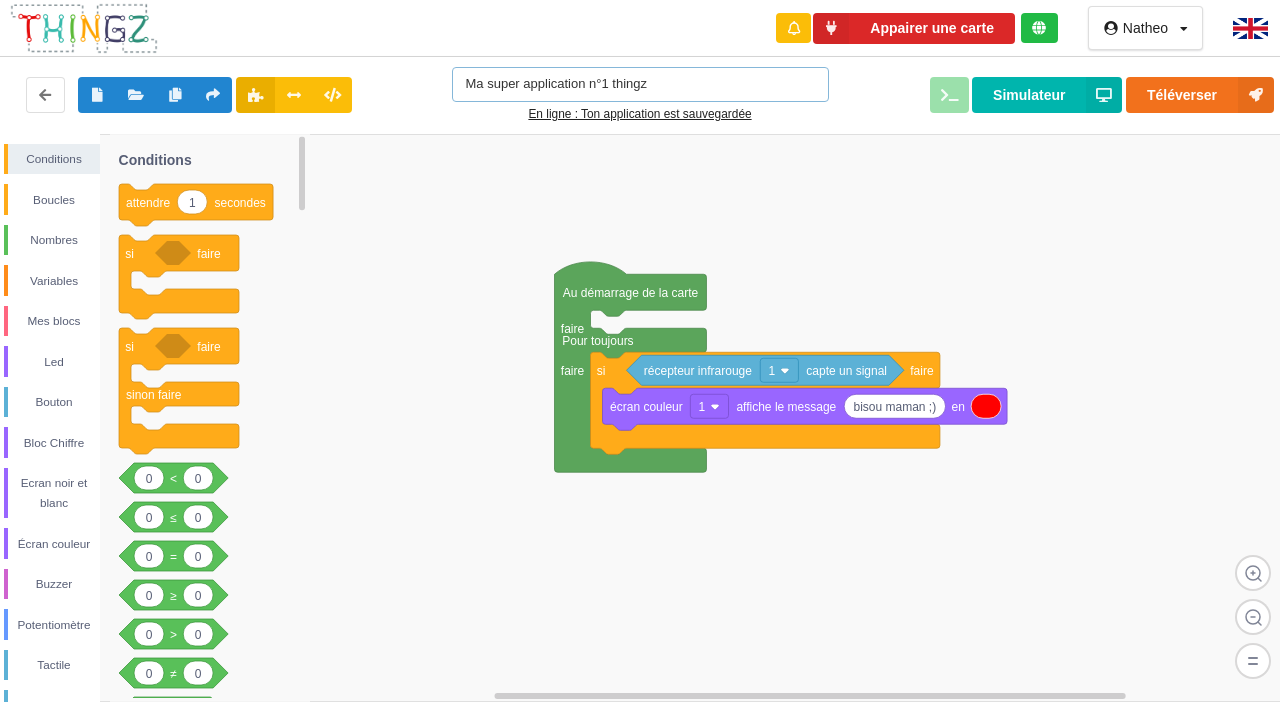 click on "Ma super application n°1 thingz" at bounding box center (640, 84) 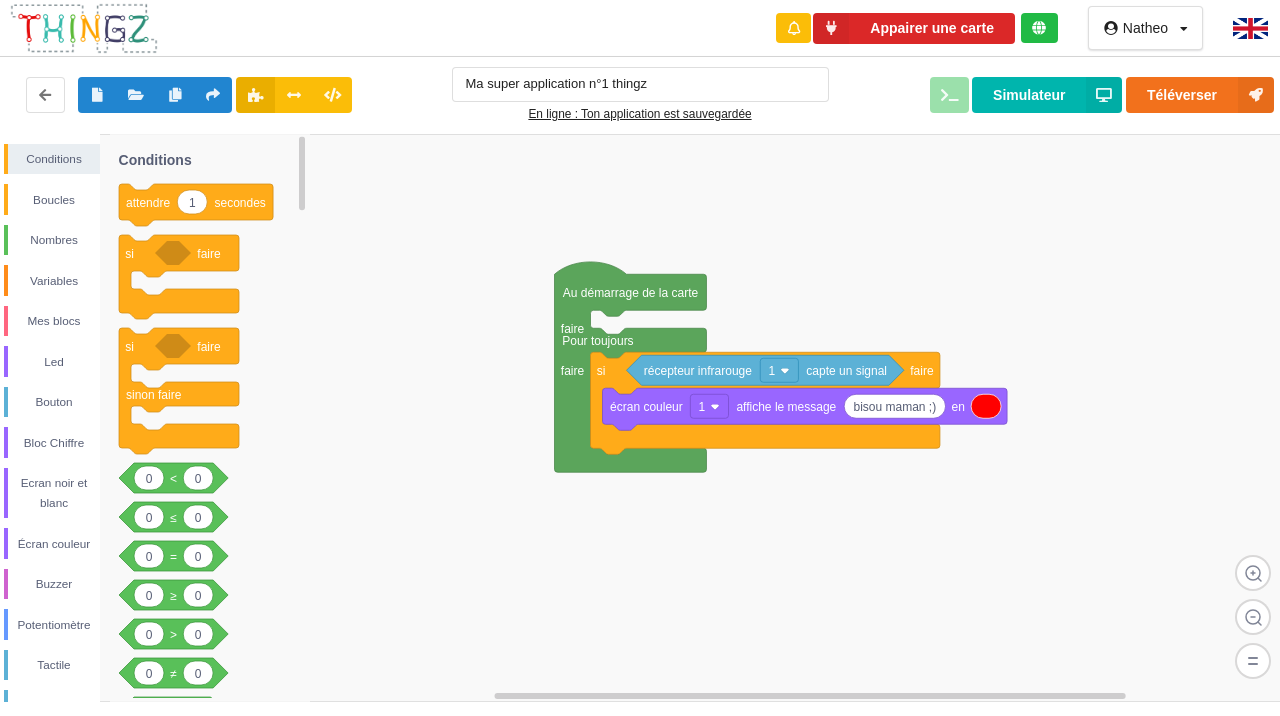 click on "En ligne : Ton application est sauvegardée" at bounding box center [640, 114] 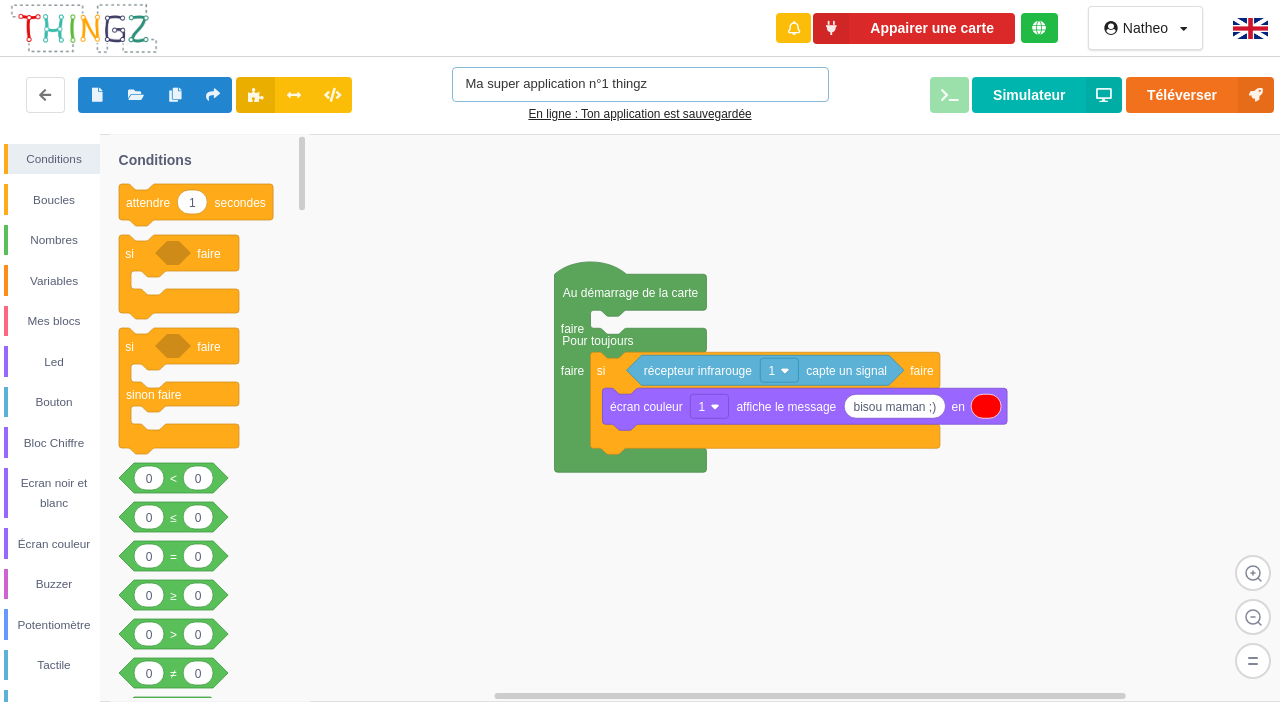 click on "Ma super application n°1 thingz" at bounding box center [640, 84] 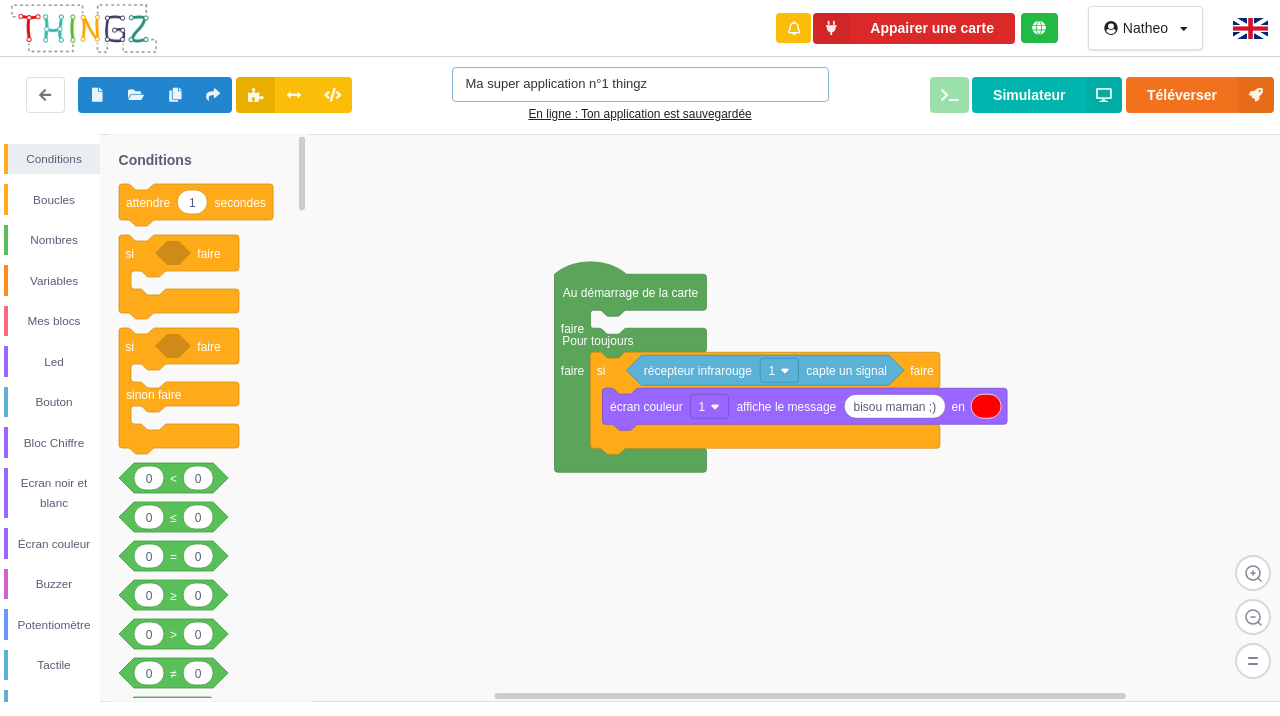 click on "Ma super application n°1 thingz" at bounding box center [640, 84] 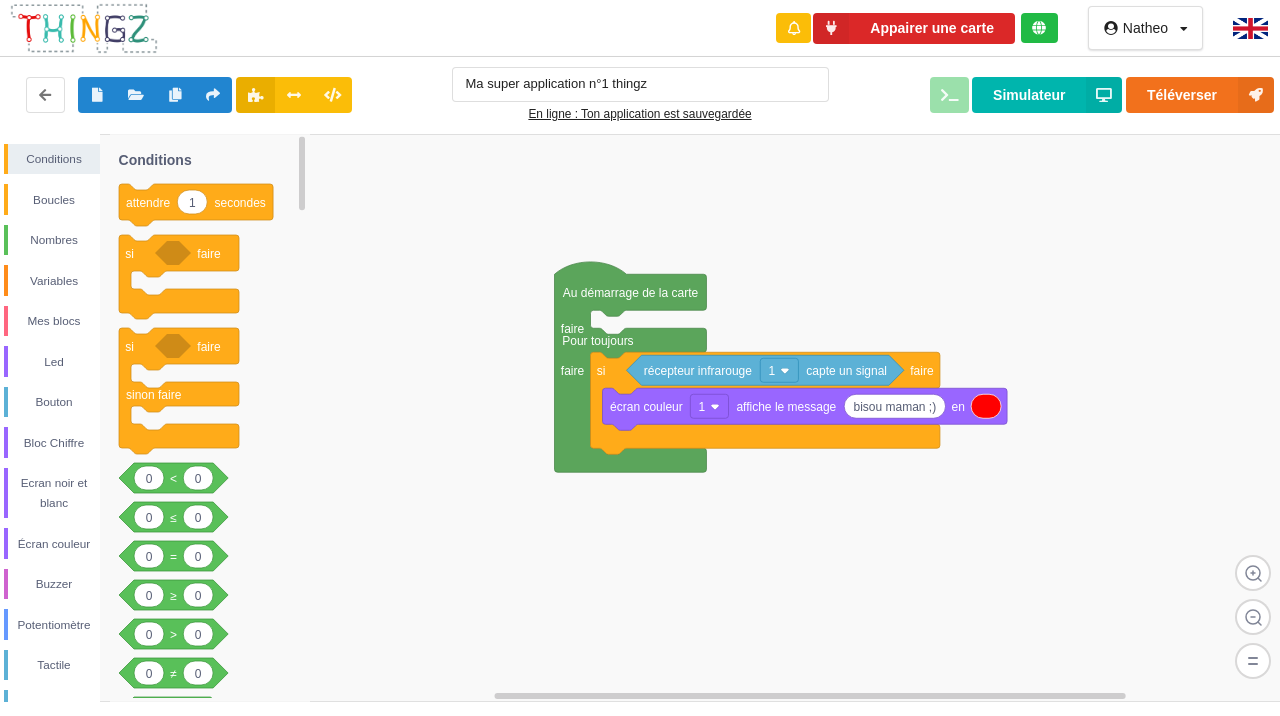 click on "En ligne : Ton application est sauvegardée" at bounding box center [640, 114] 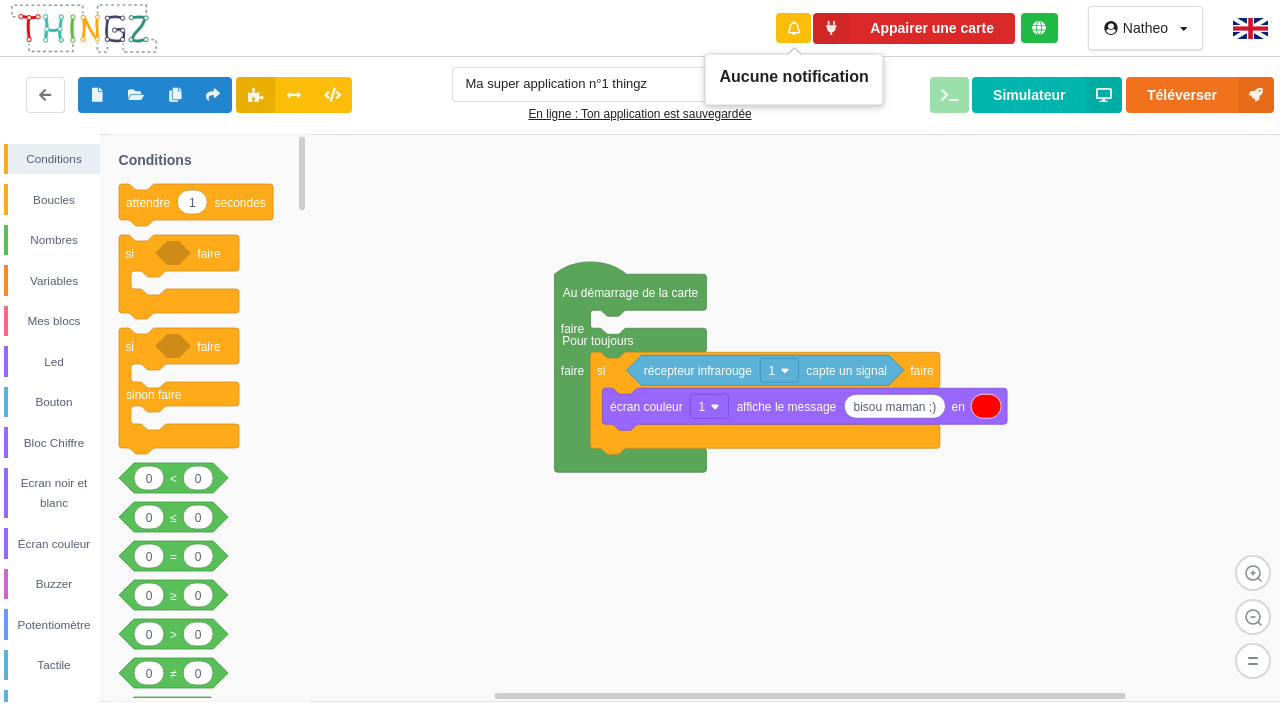 click at bounding box center [793, 28] 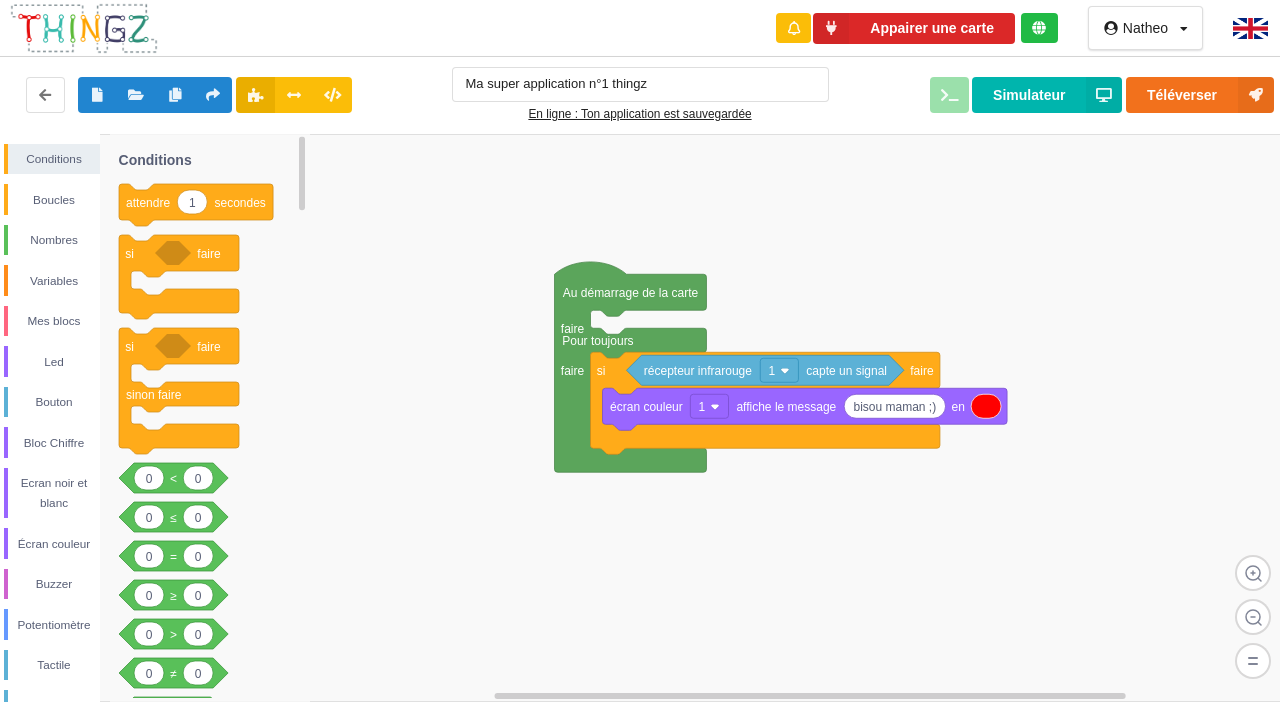 click at bounding box center (1039, 28) 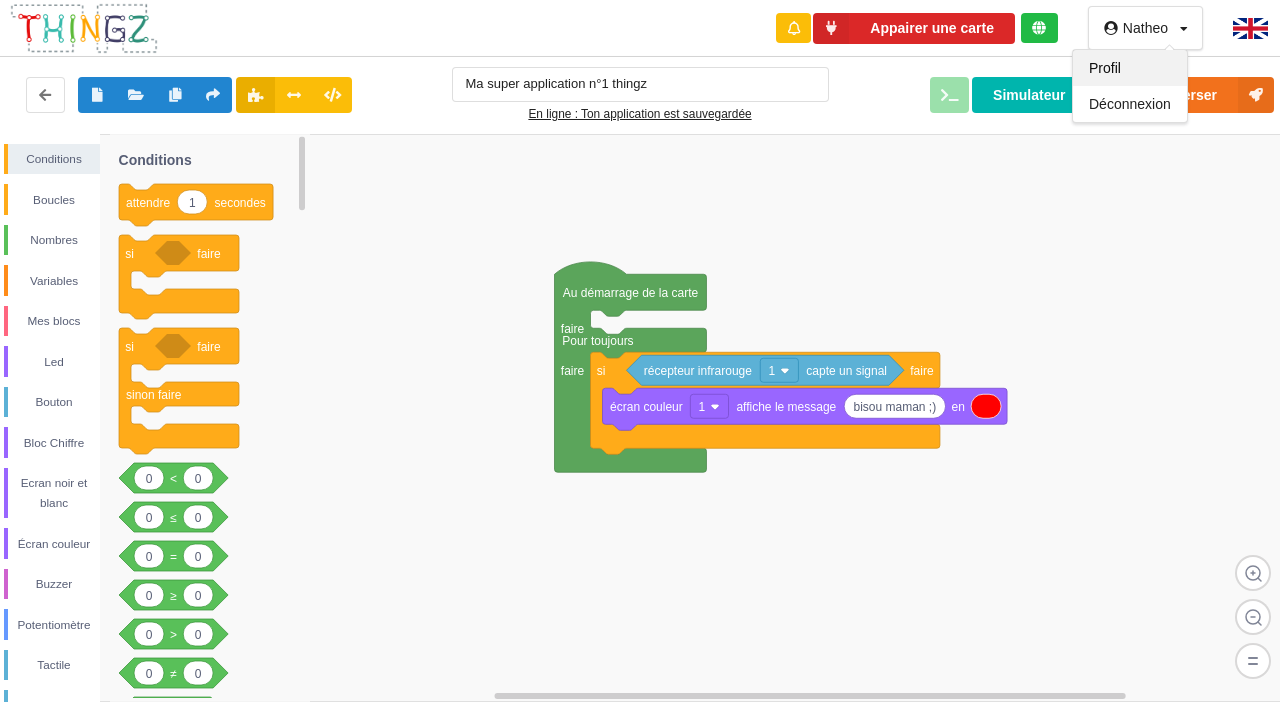 click 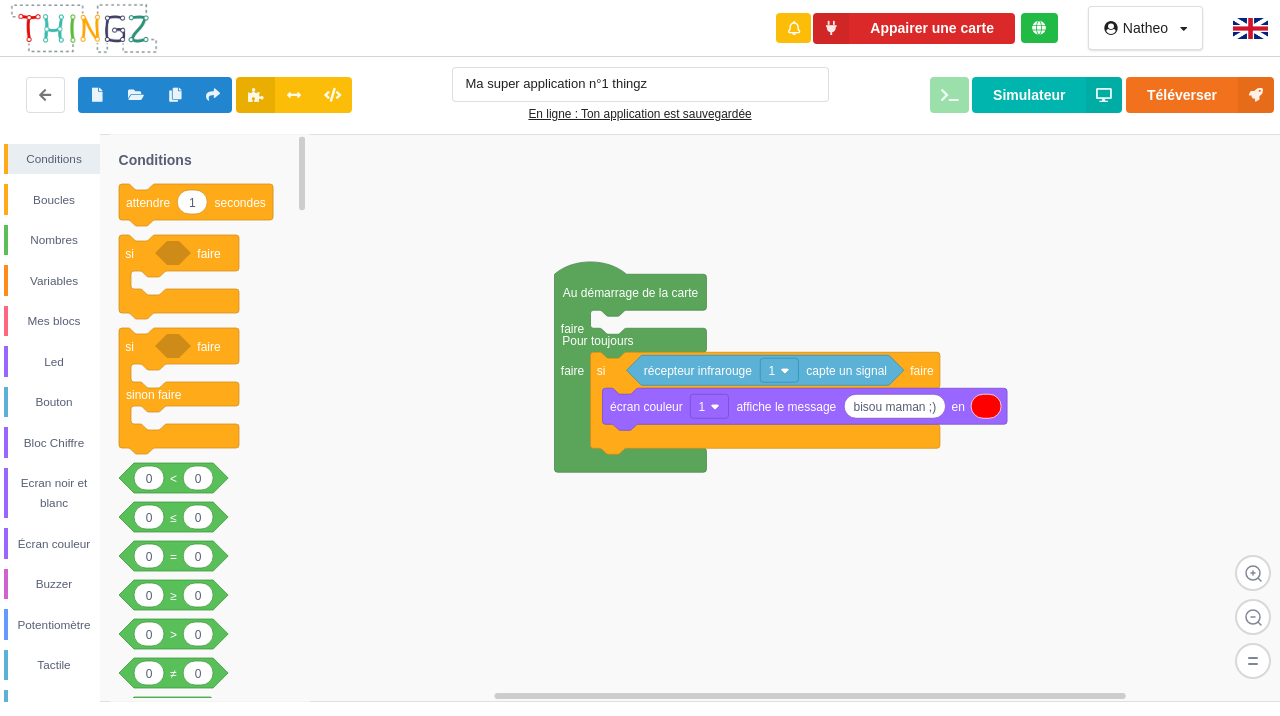 click at bounding box center [84, 28] 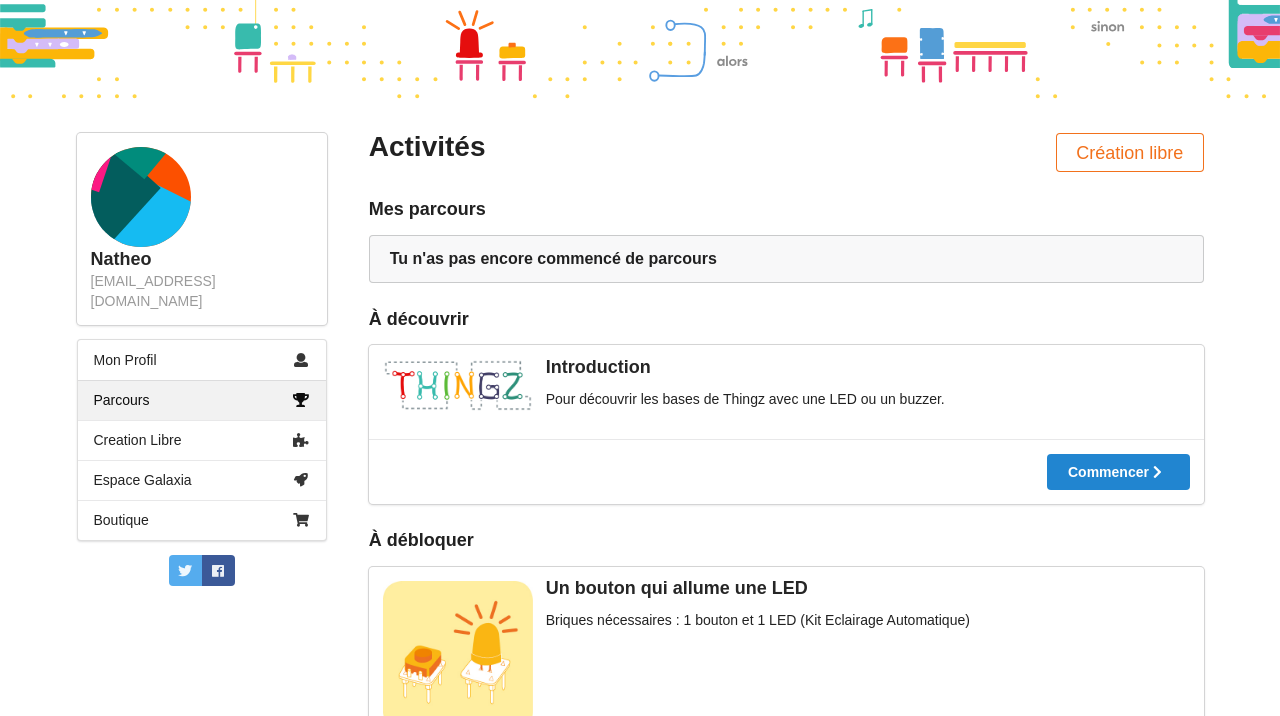 scroll, scrollTop: 0, scrollLeft: 0, axis: both 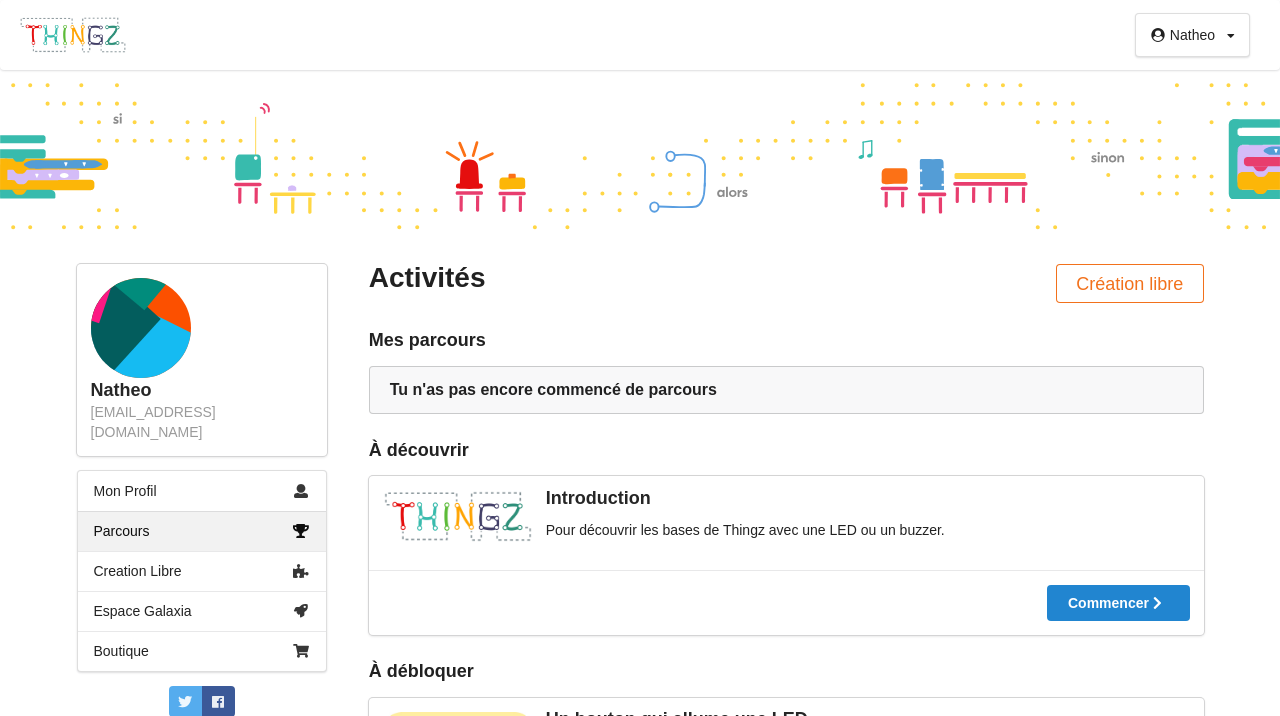 click on "Natheo Profil Déconnexion" at bounding box center [1192, 35] 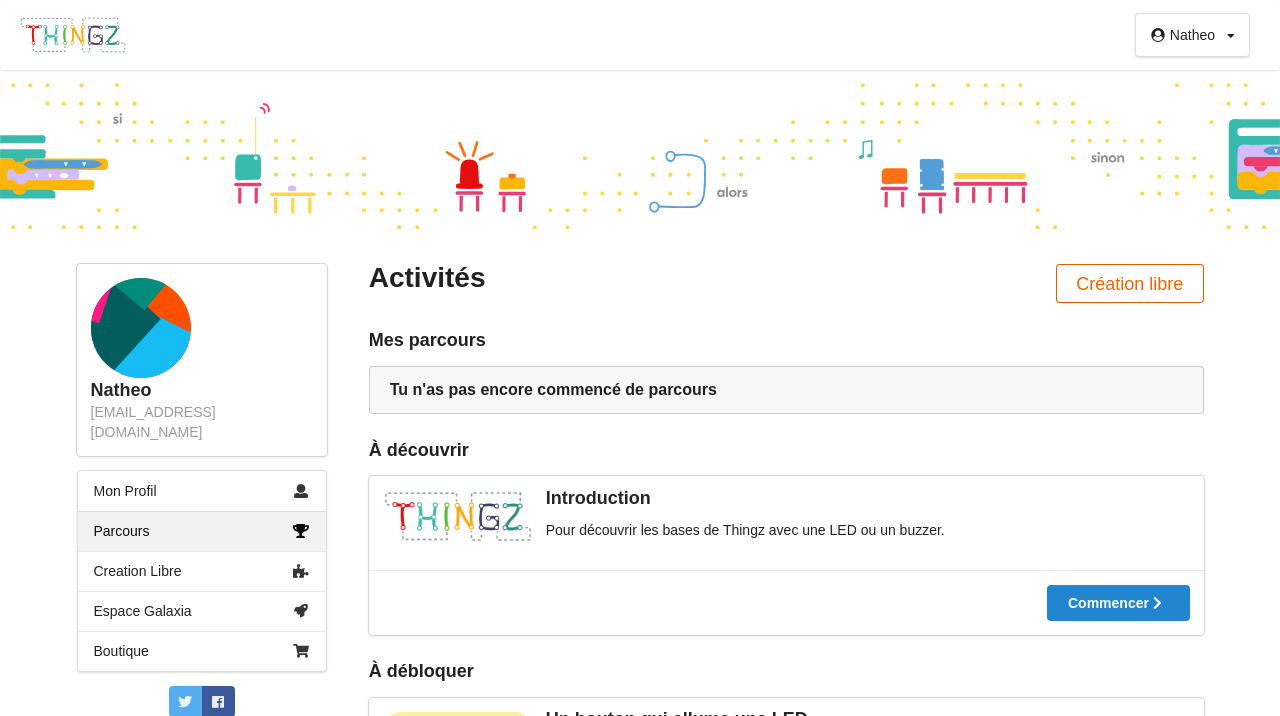 click on "Création libre" at bounding box center [1130, 283] 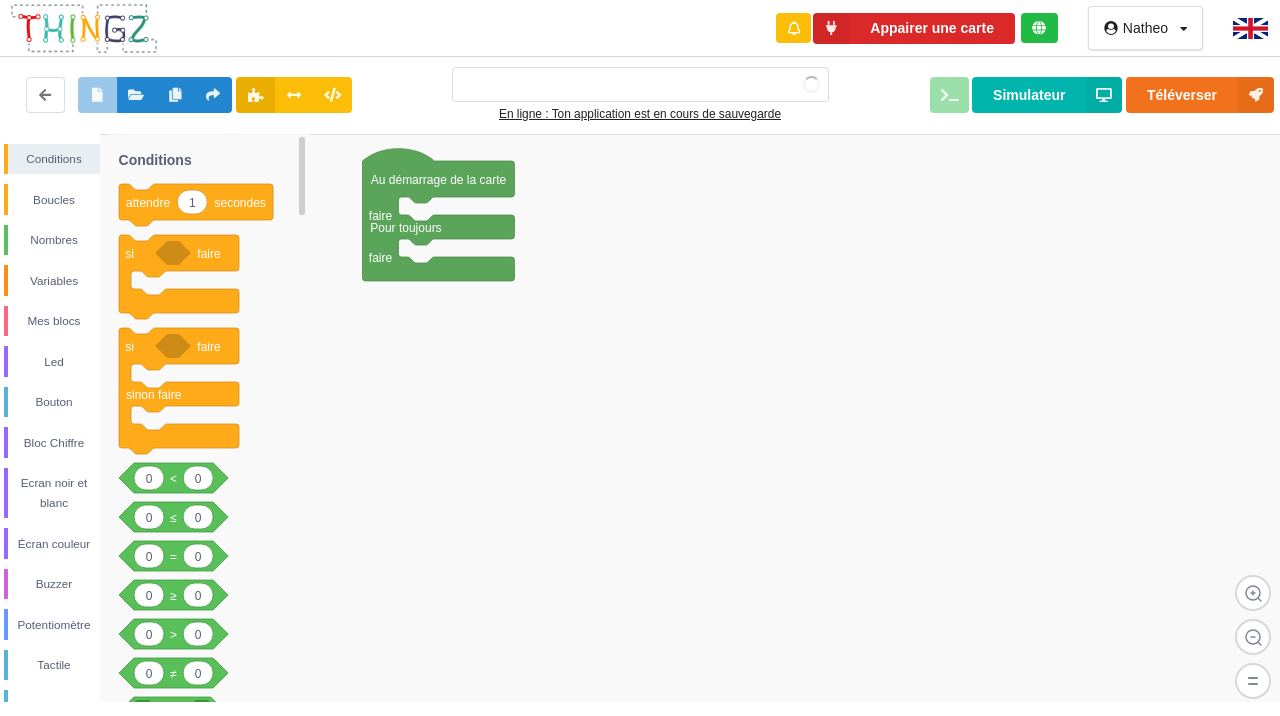 type on "Ma super application n°1 thingz" 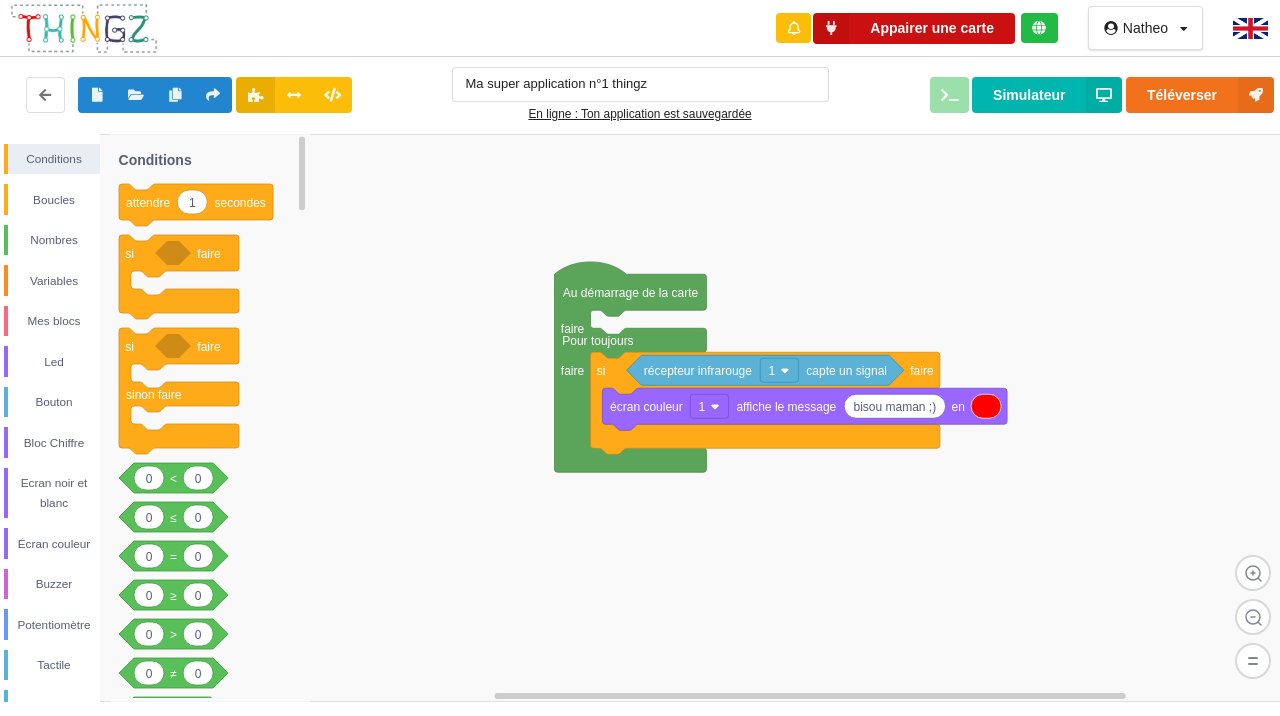 click at bounding box center (831, 28) 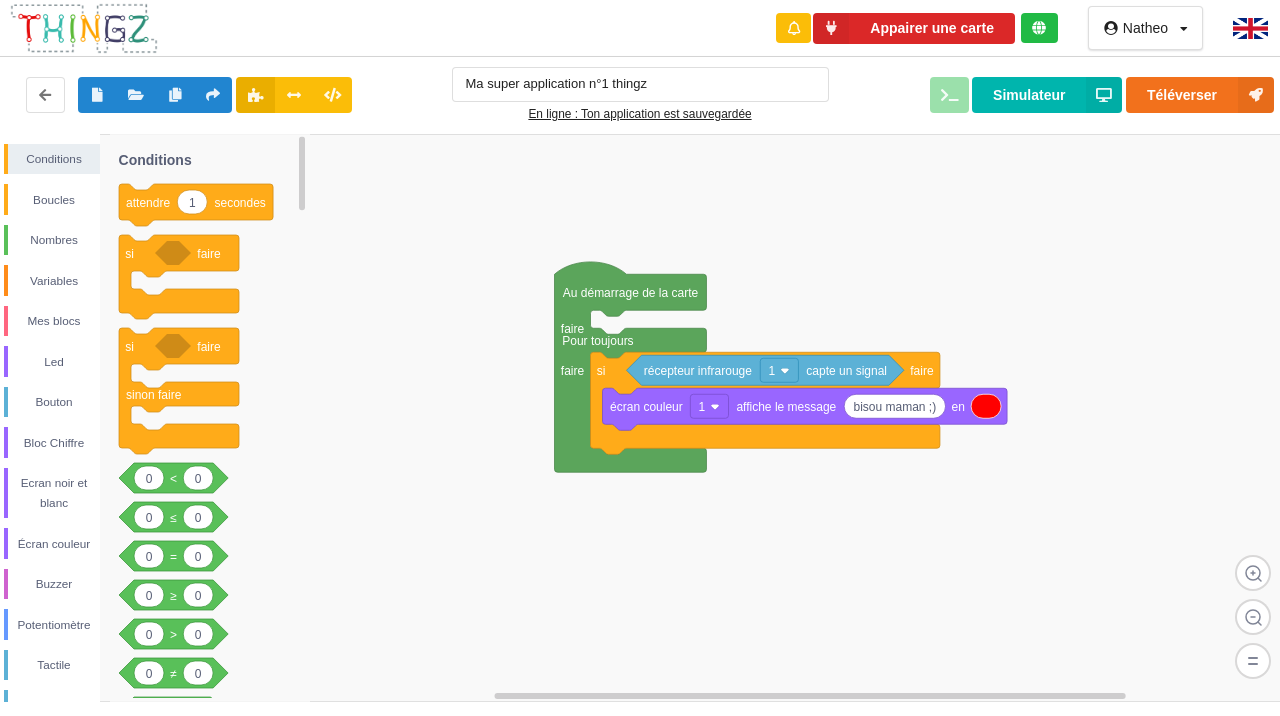 click at bounding box center (1039, 28) 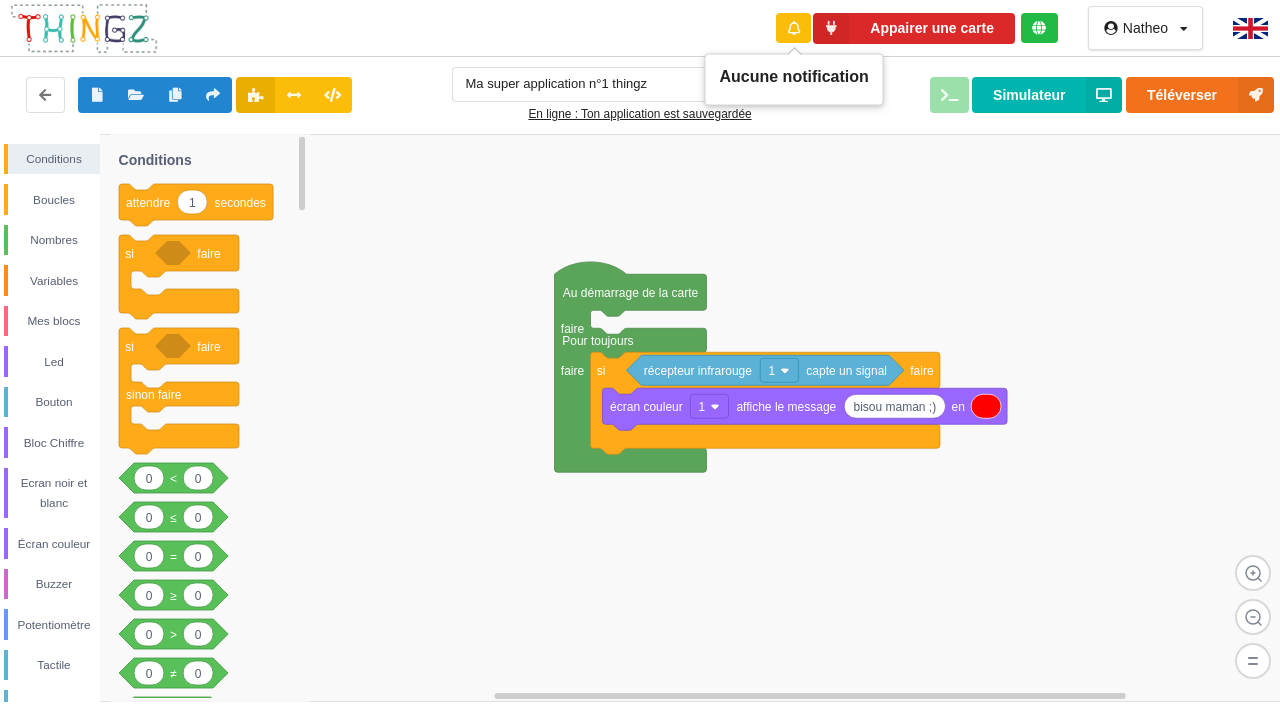 click at bounding box center [794, 28] 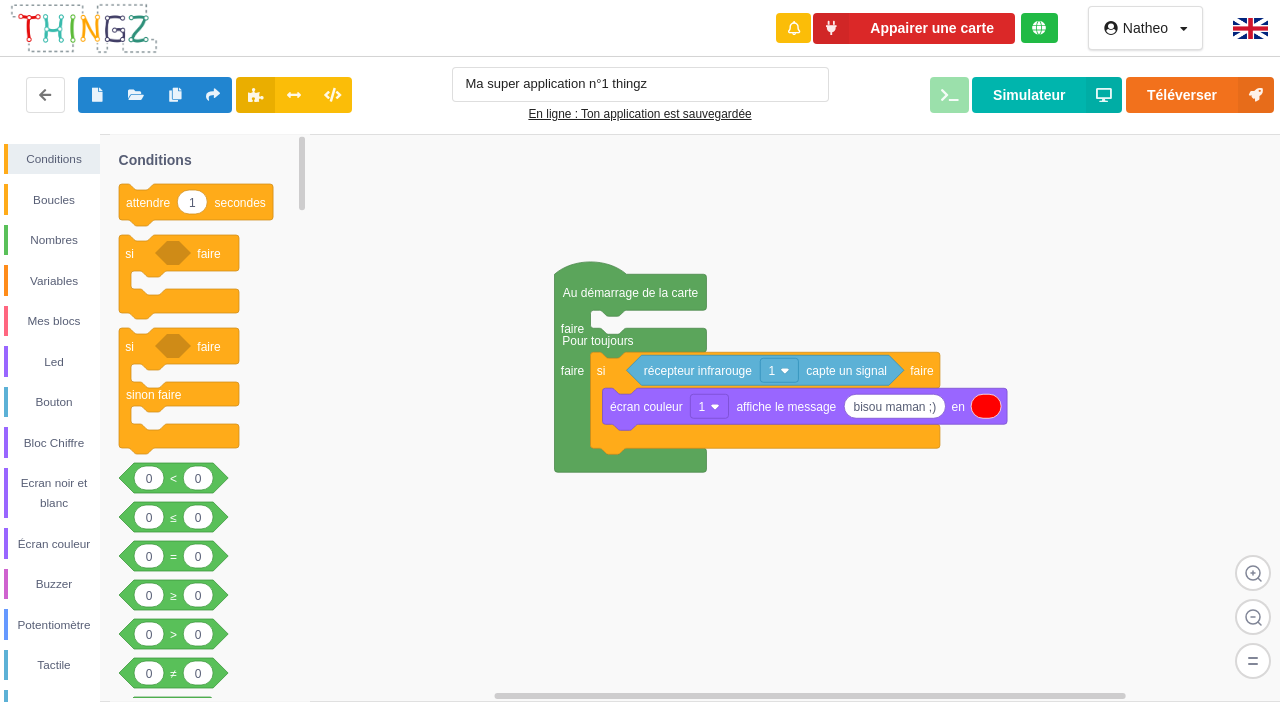 click at bounding box center [794, 28] 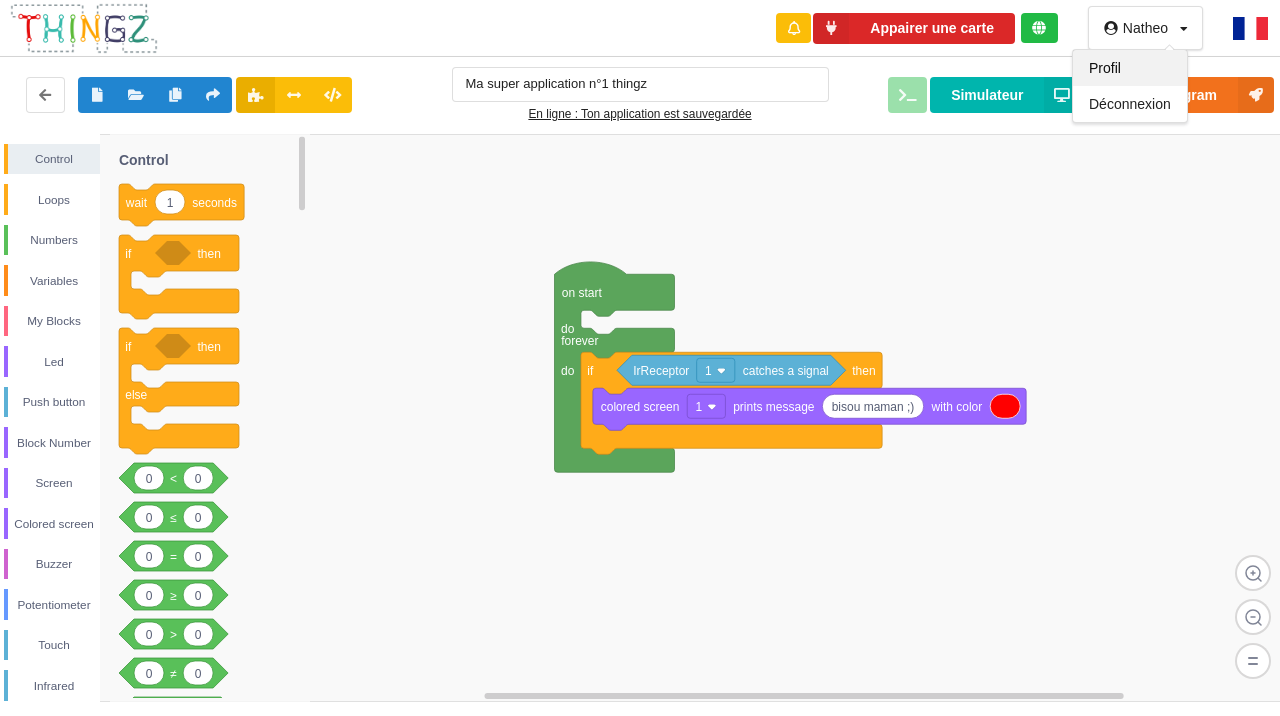 scroll, scrollTop: 0, scrollLeft: 0, axis: both 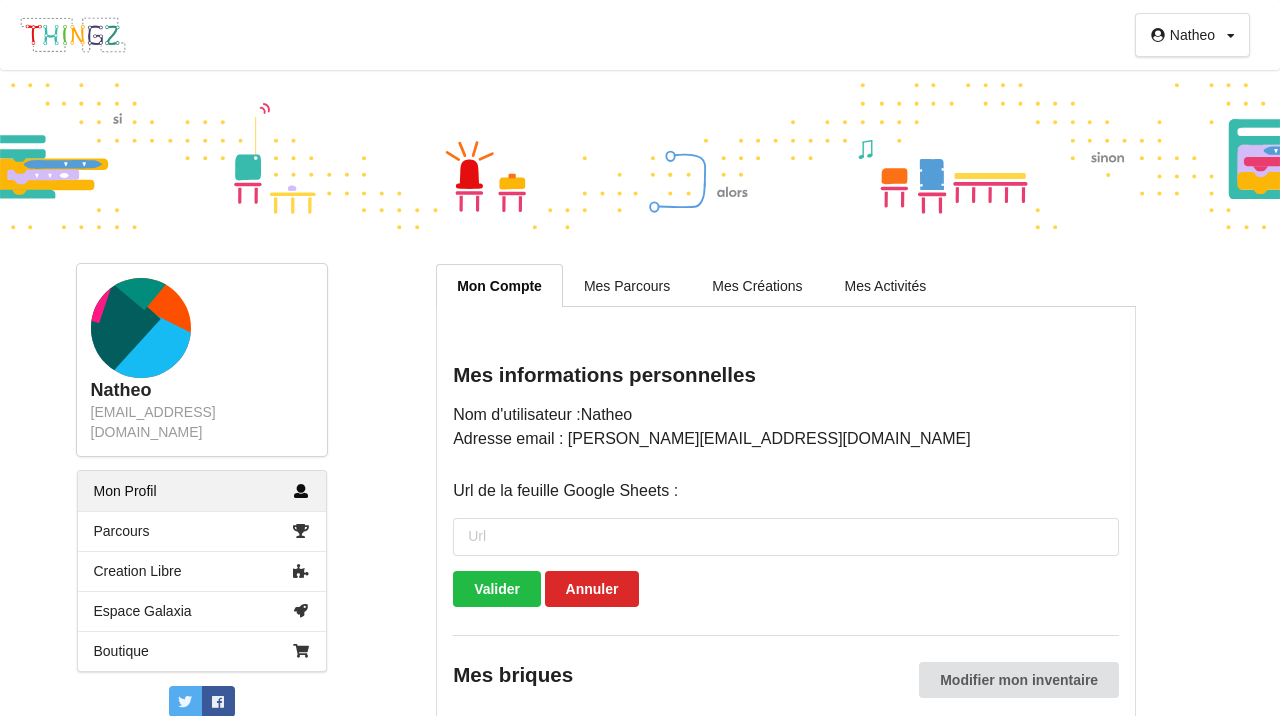 click at bounding box center (640, 155) 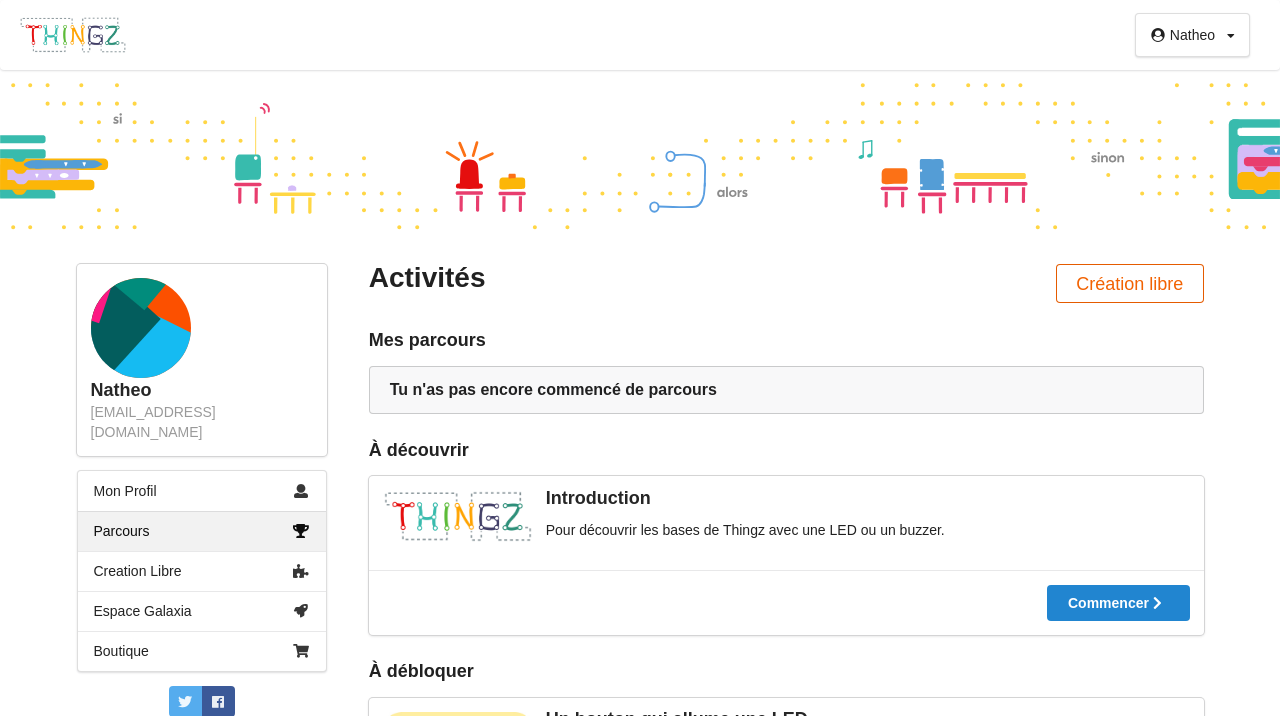 click on "Création libre" at bounding box center [1130, 283] 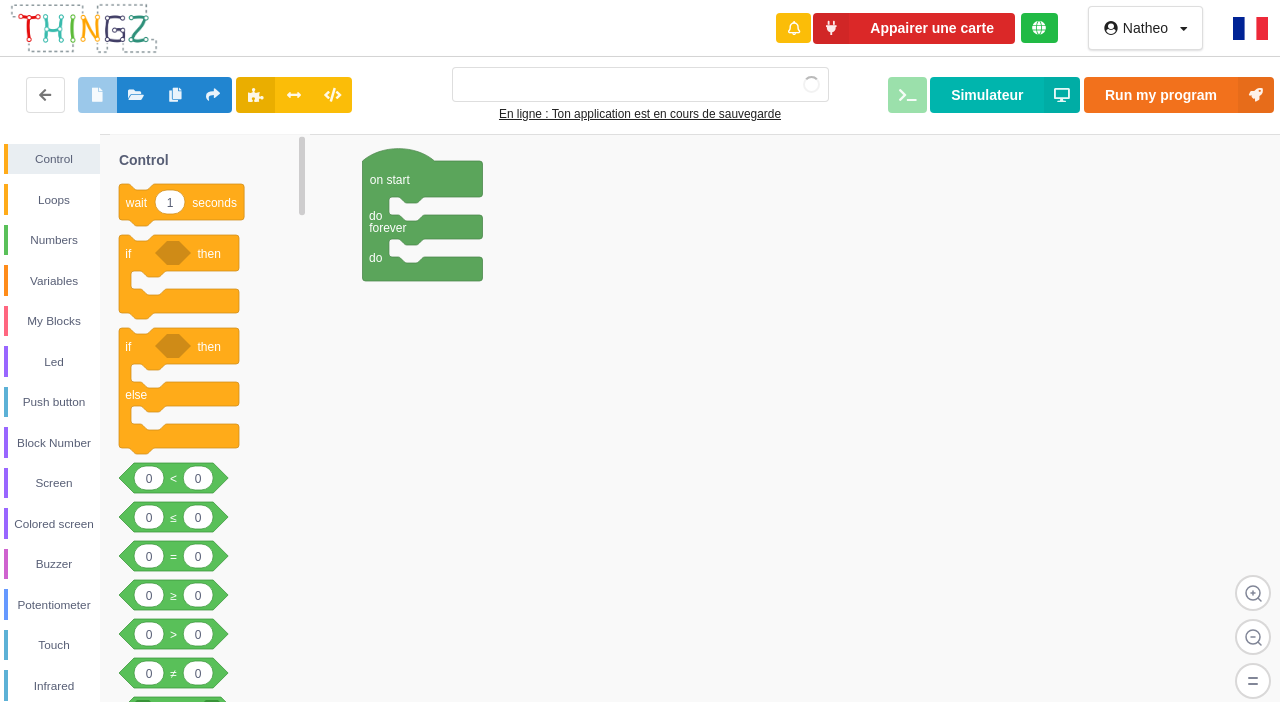 type on "Ma super application n°1 thingz" 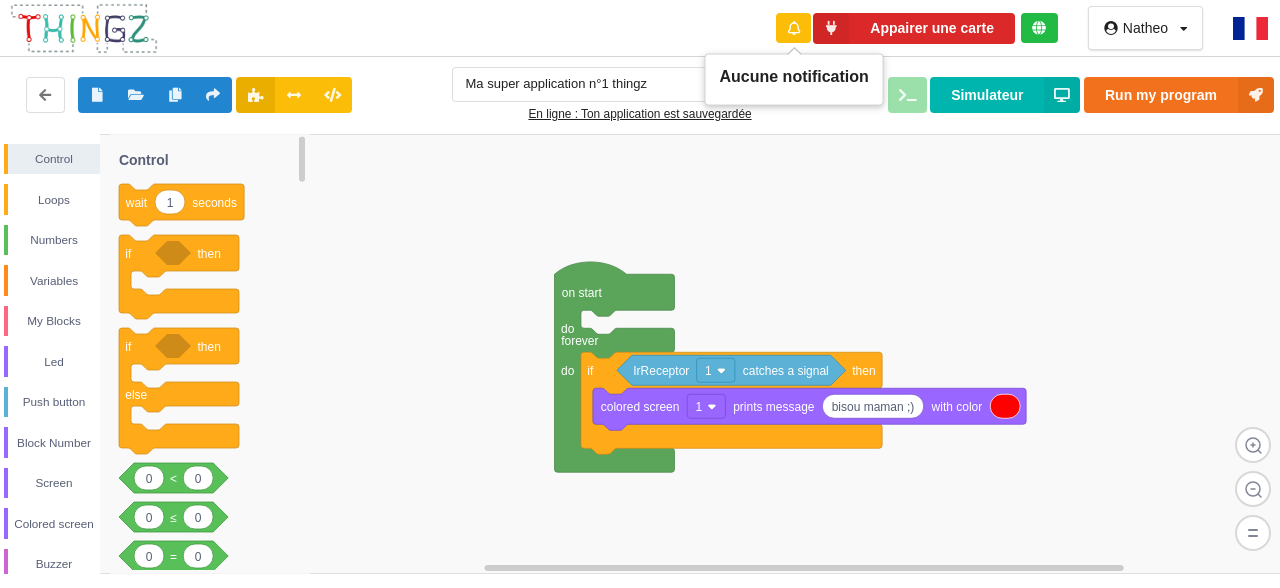 click at bounding box center [794, 28] 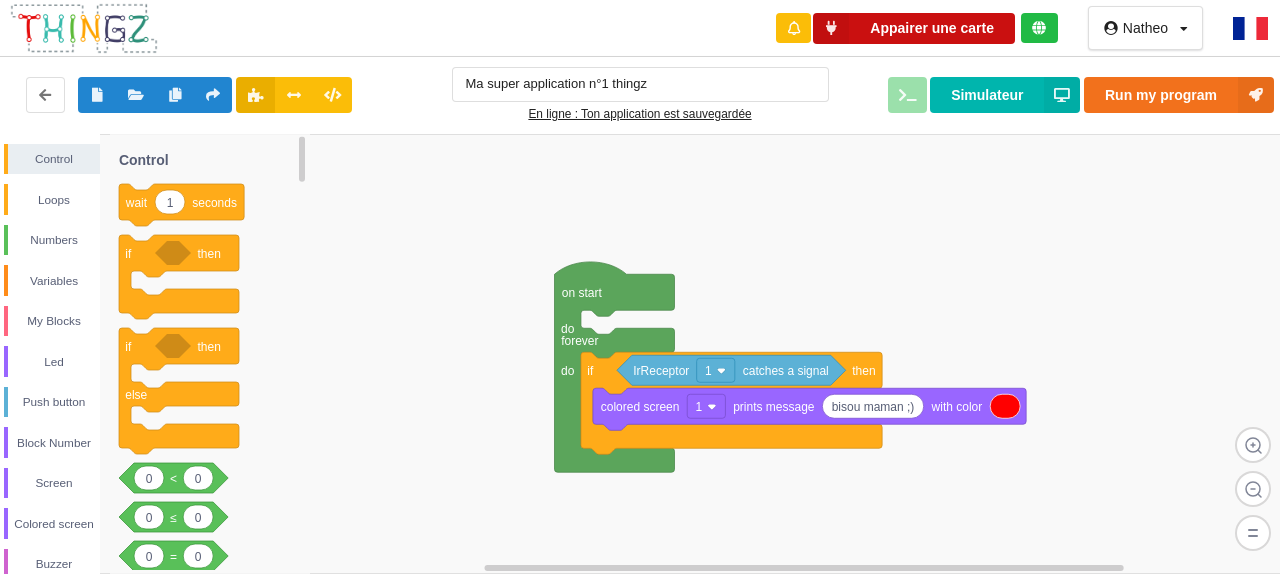 click on "Appairer une carte" at bounding box center [914, 28] 